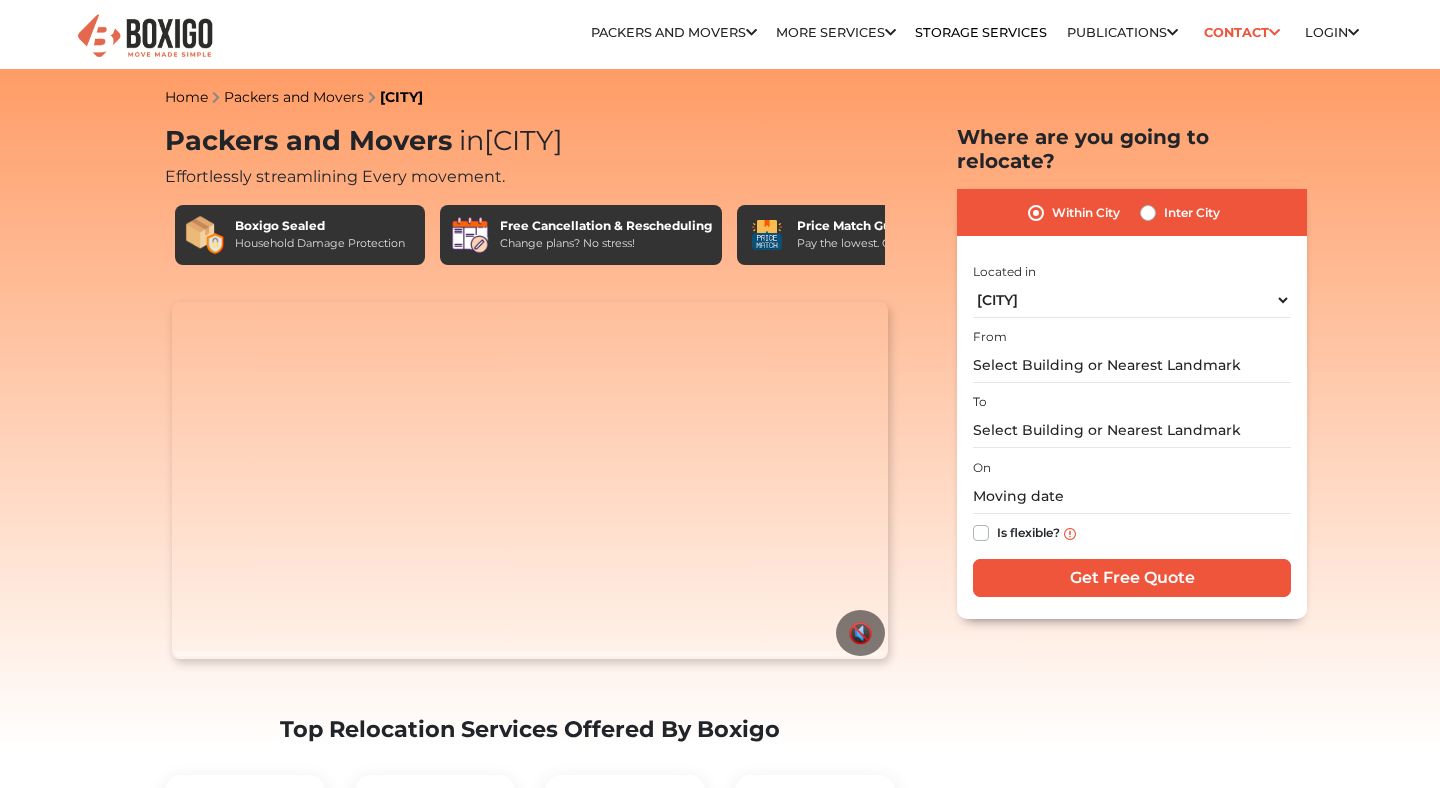 select on "[CITY]" 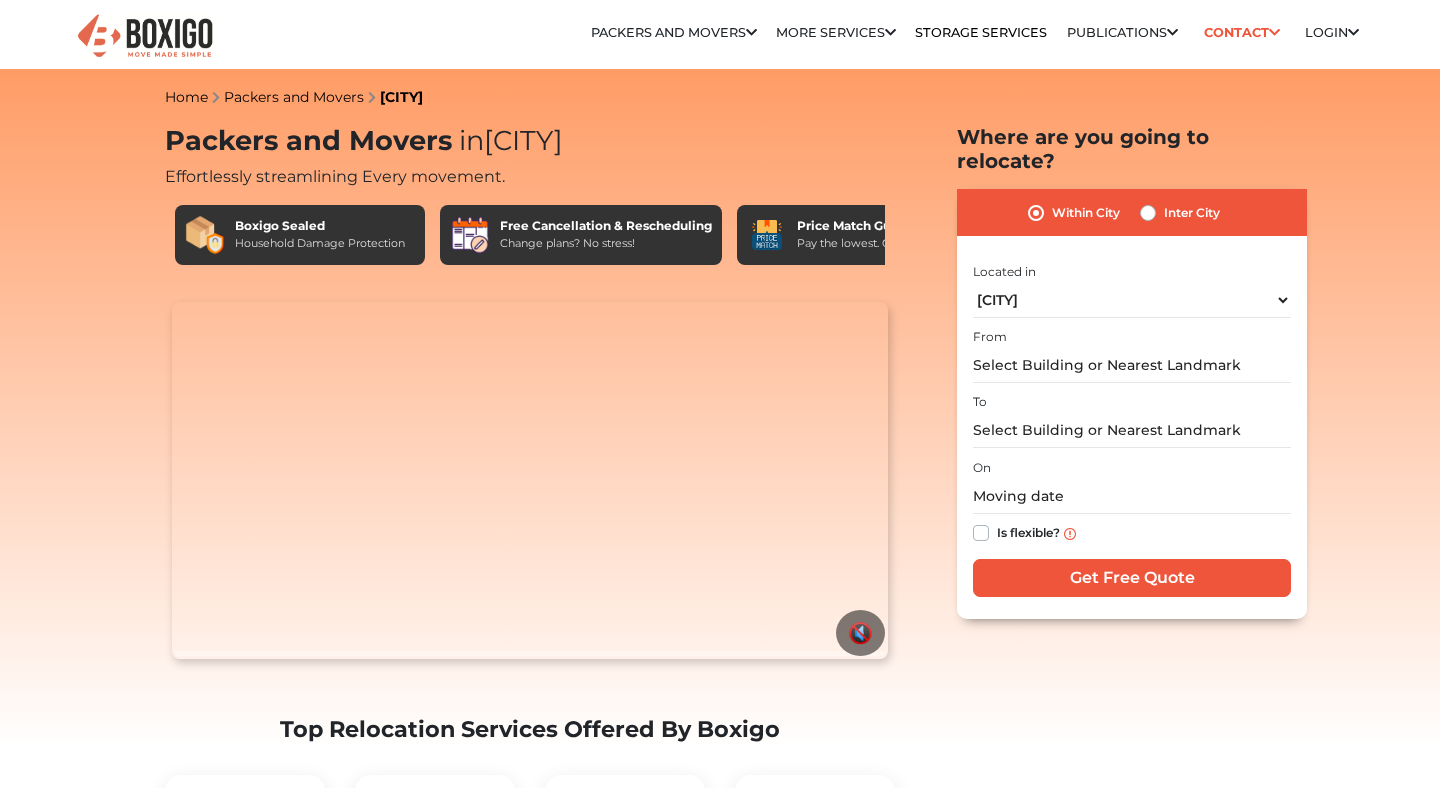 scroll, scrollTop: 0, scrollLeft: 0, axis: both 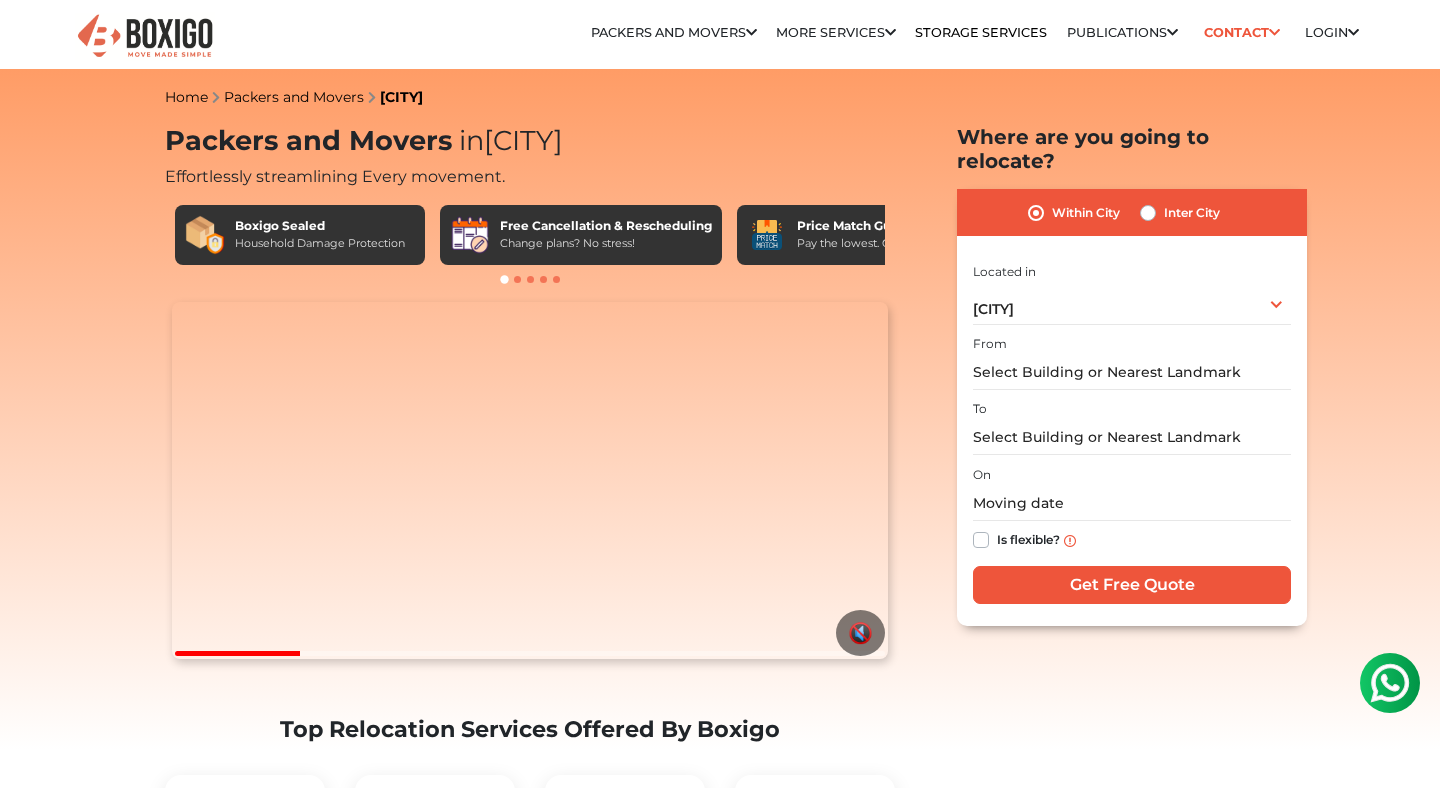 click at bounding box center (530, 280) 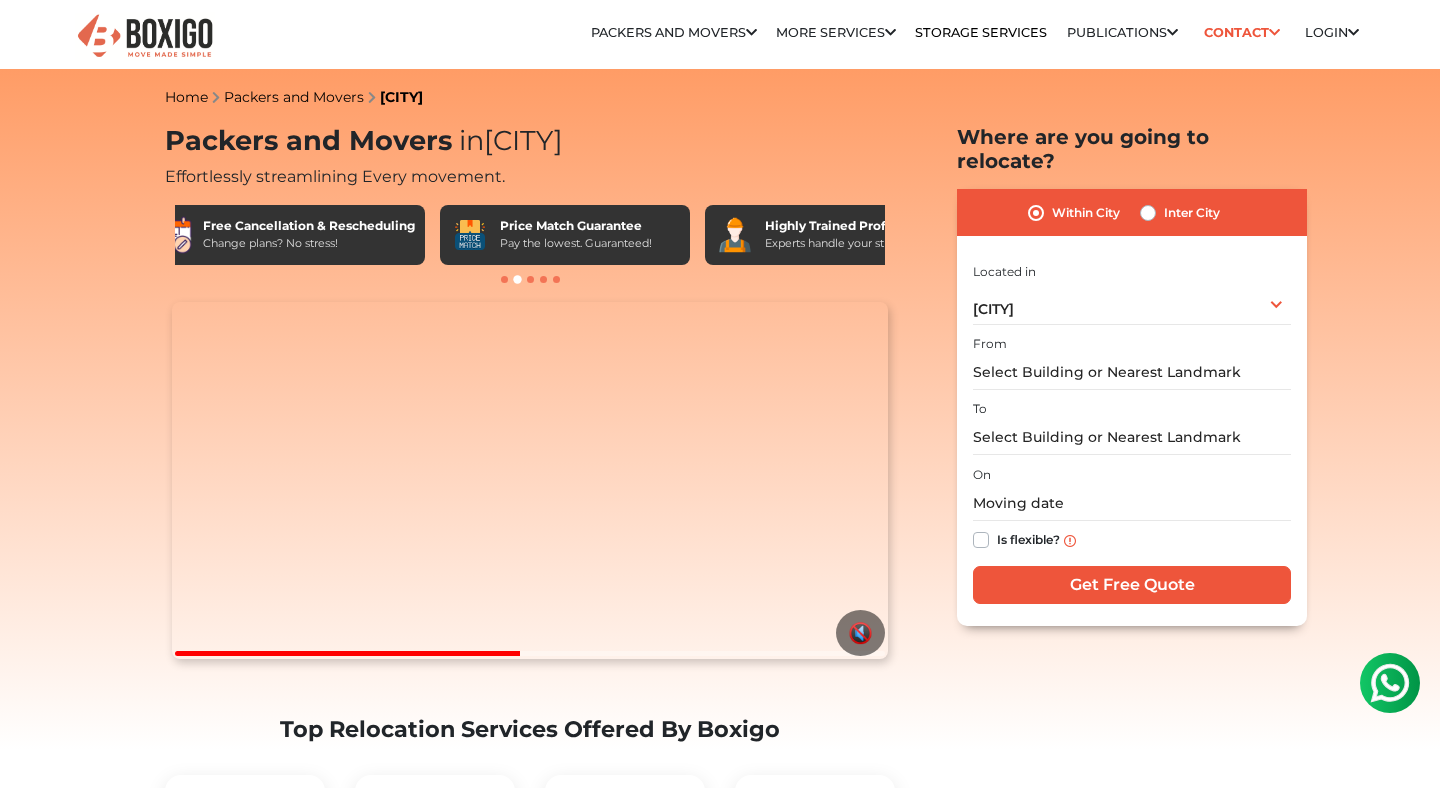 scroll, scrollTop: 0, scrollLeft: 0, axis: both 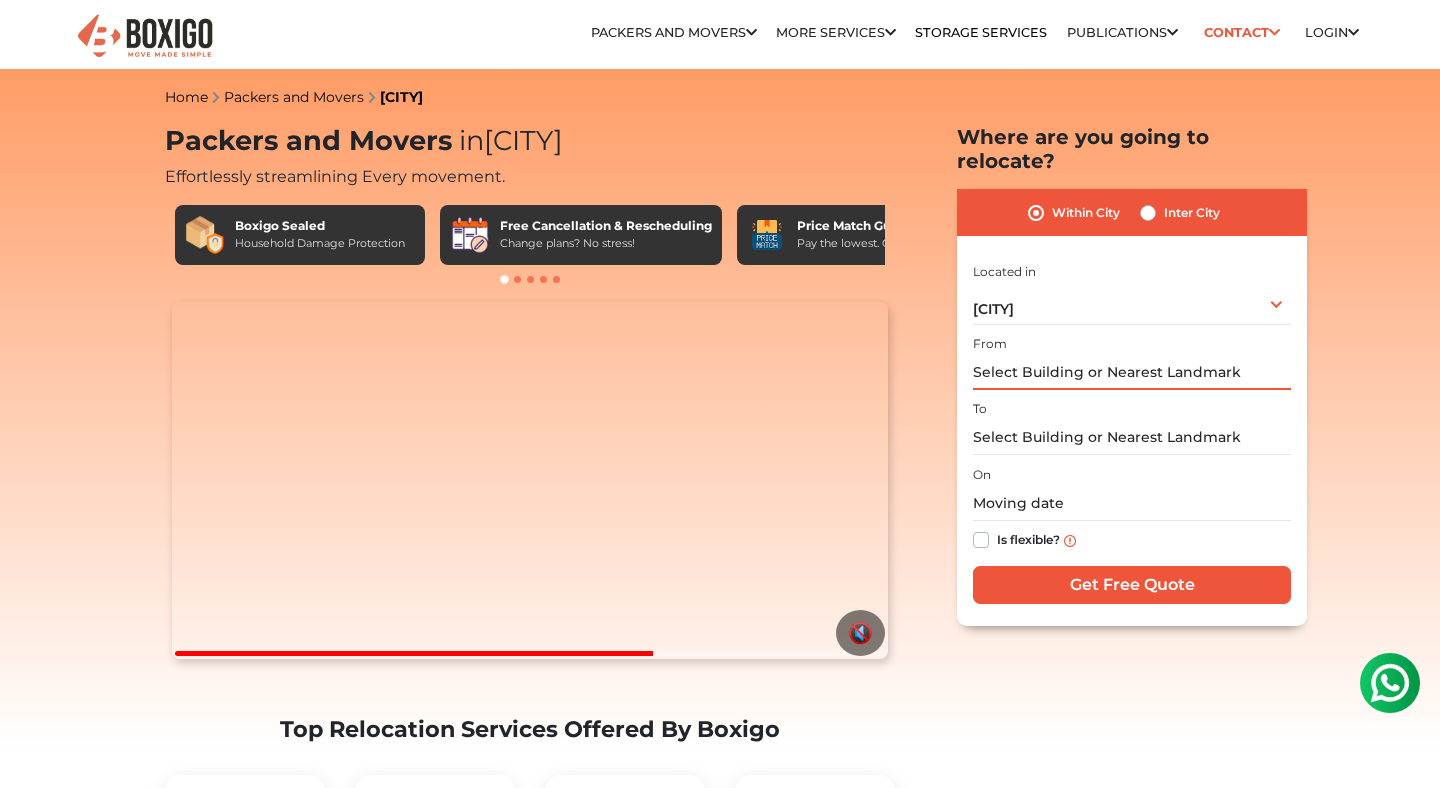 click at bounding box center (1132, 372) 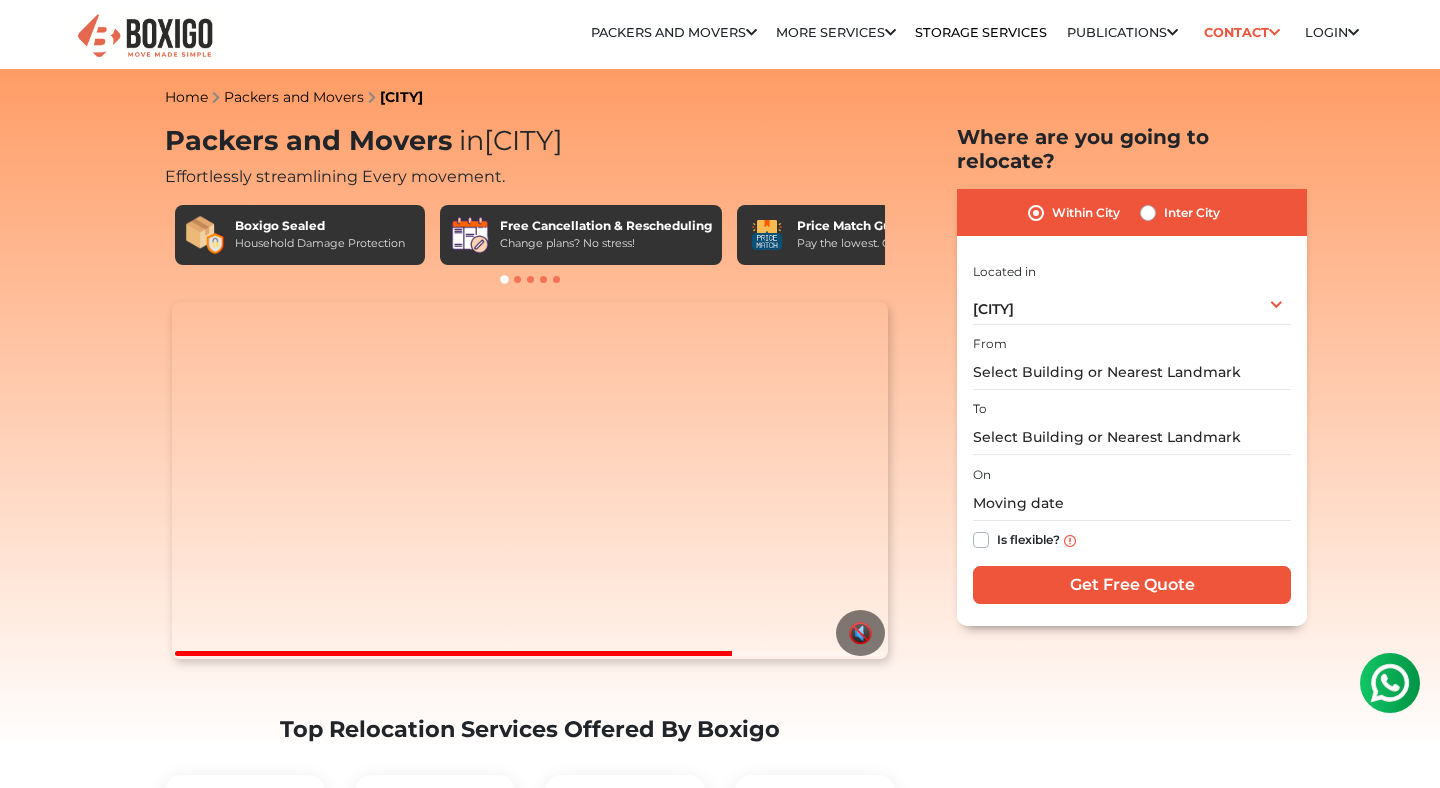 click on "Inter City" at bounding box center (1180, 213) 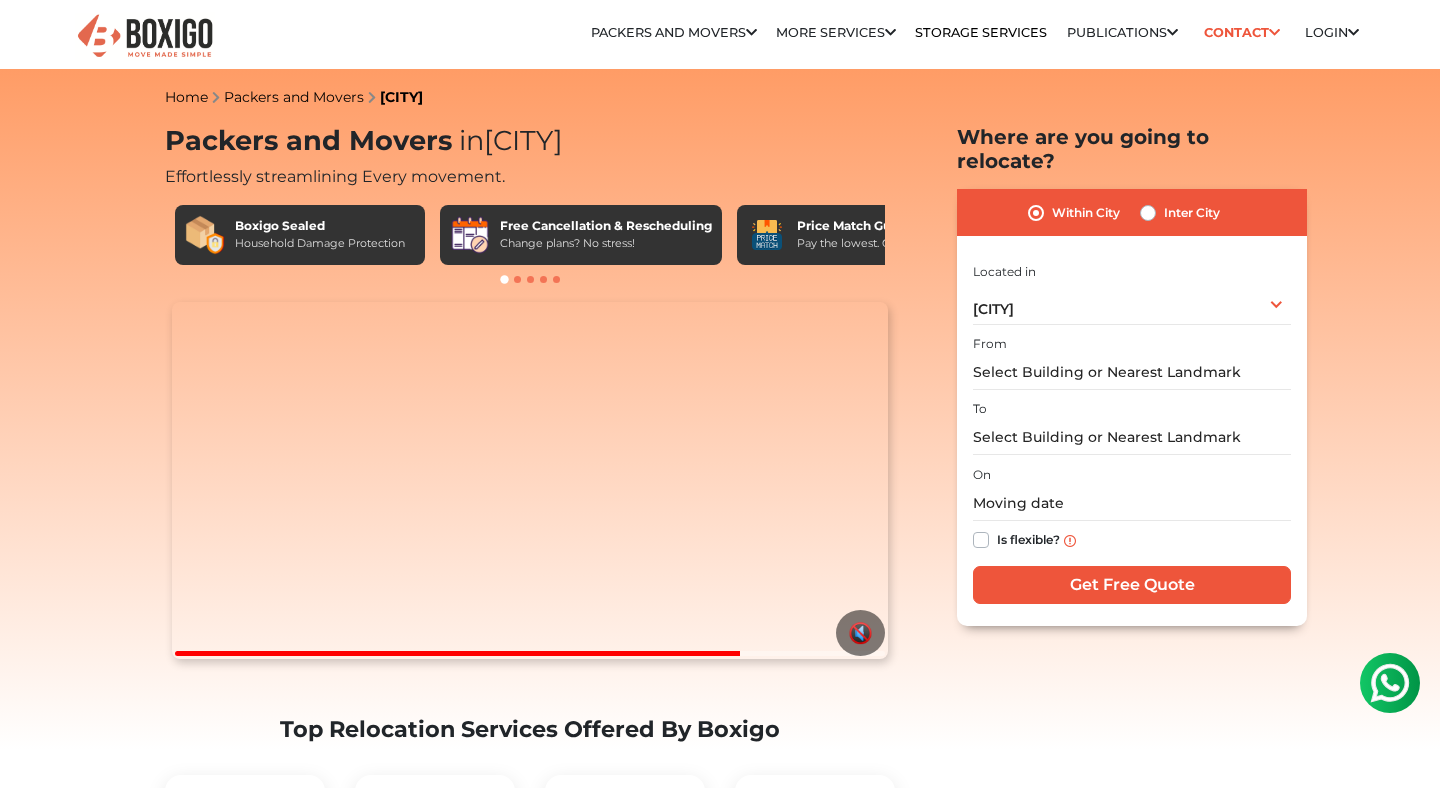 click on "Inter City" at bounding box center [1180, 213] 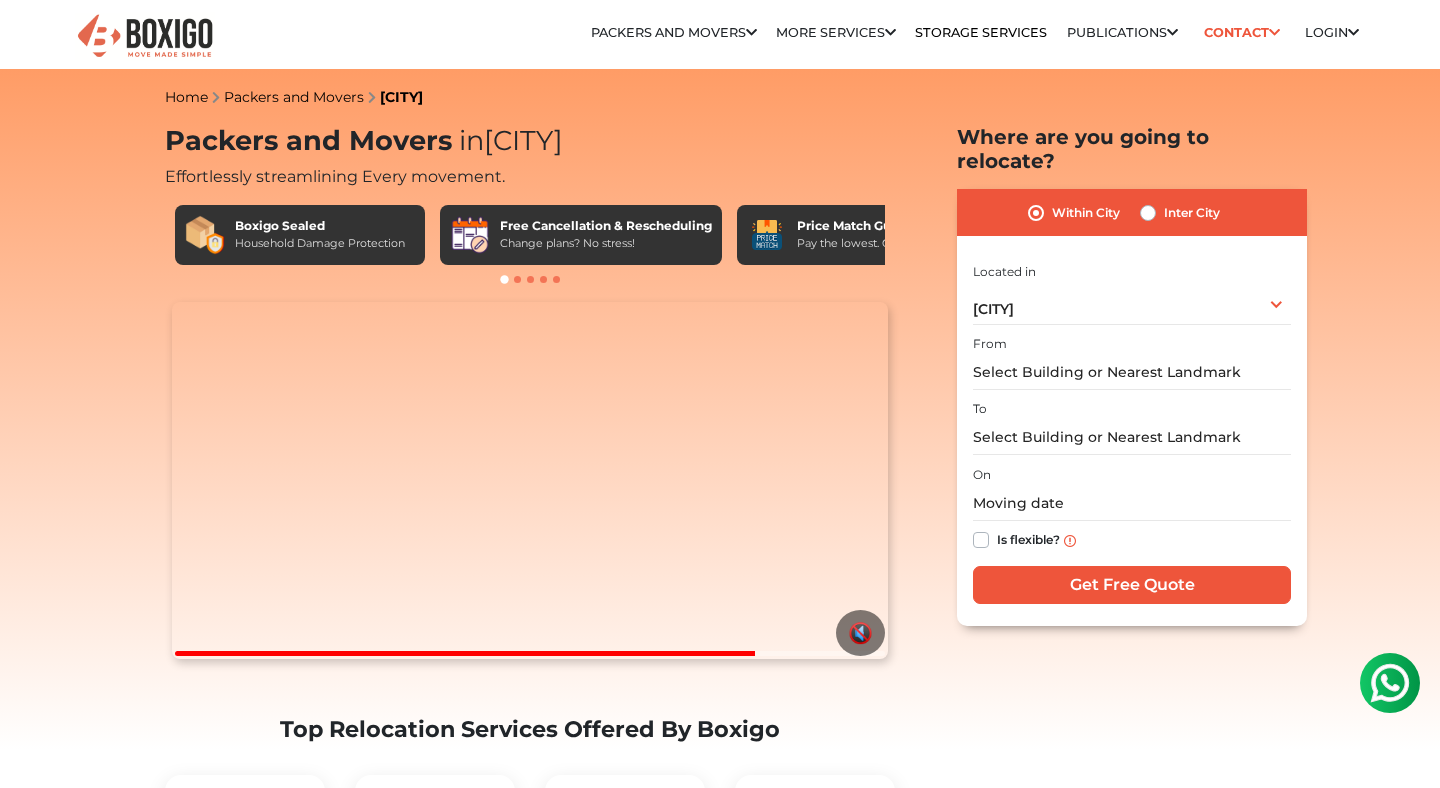 click on "Inter City" at bounding box center (1180, 213) 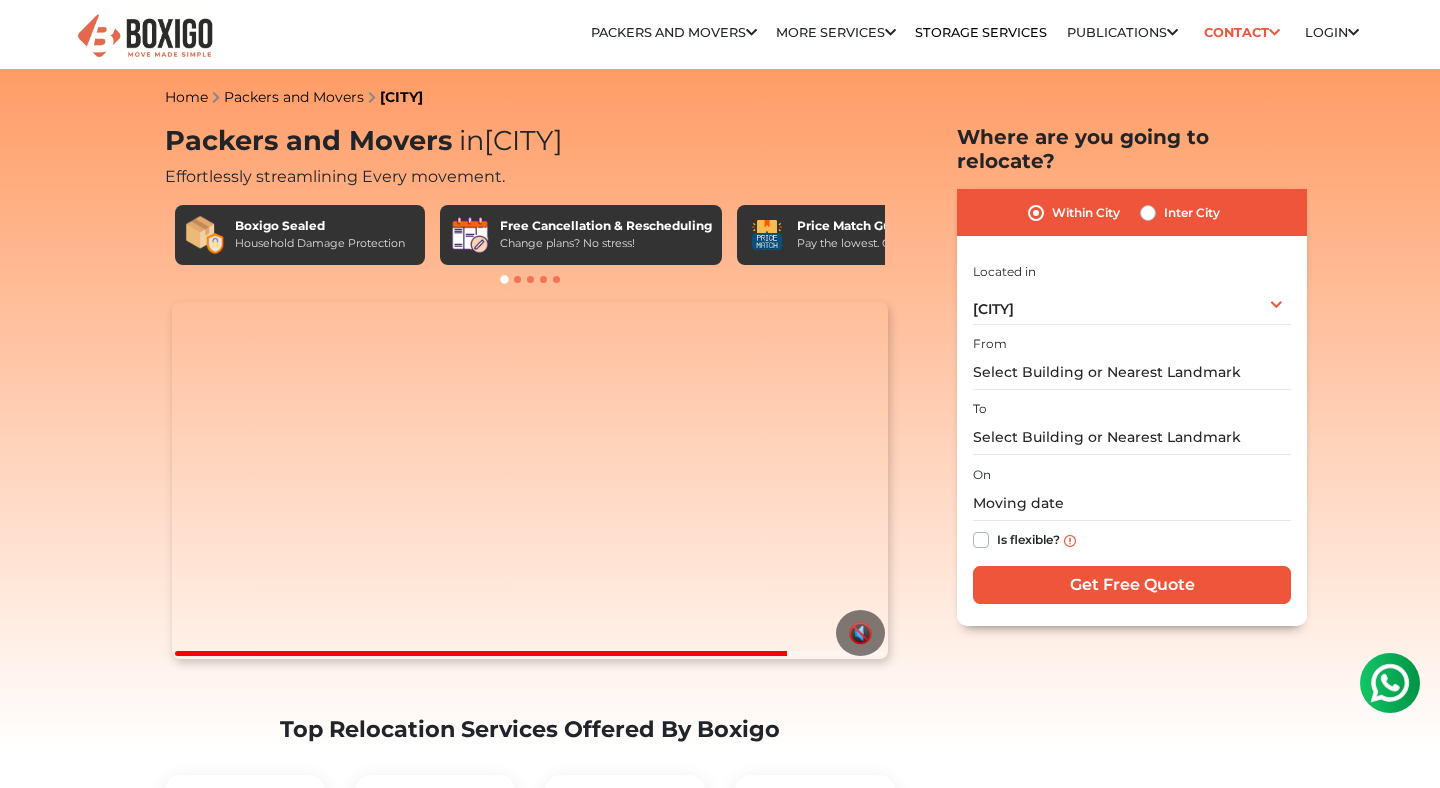 click on "Inter City" at bounding box center [1192, 213] 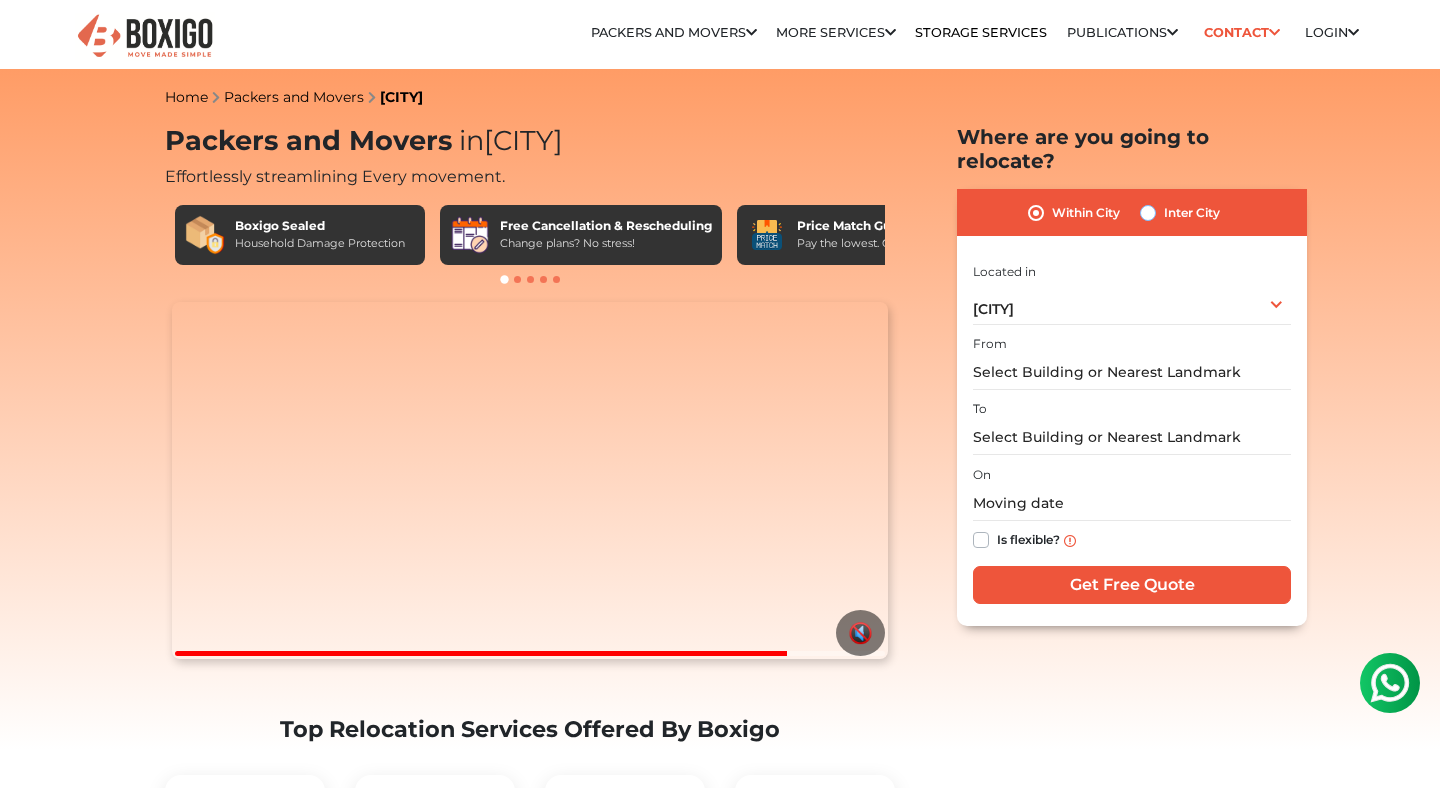click on "Inter City" at bounding box center [1148, 211] 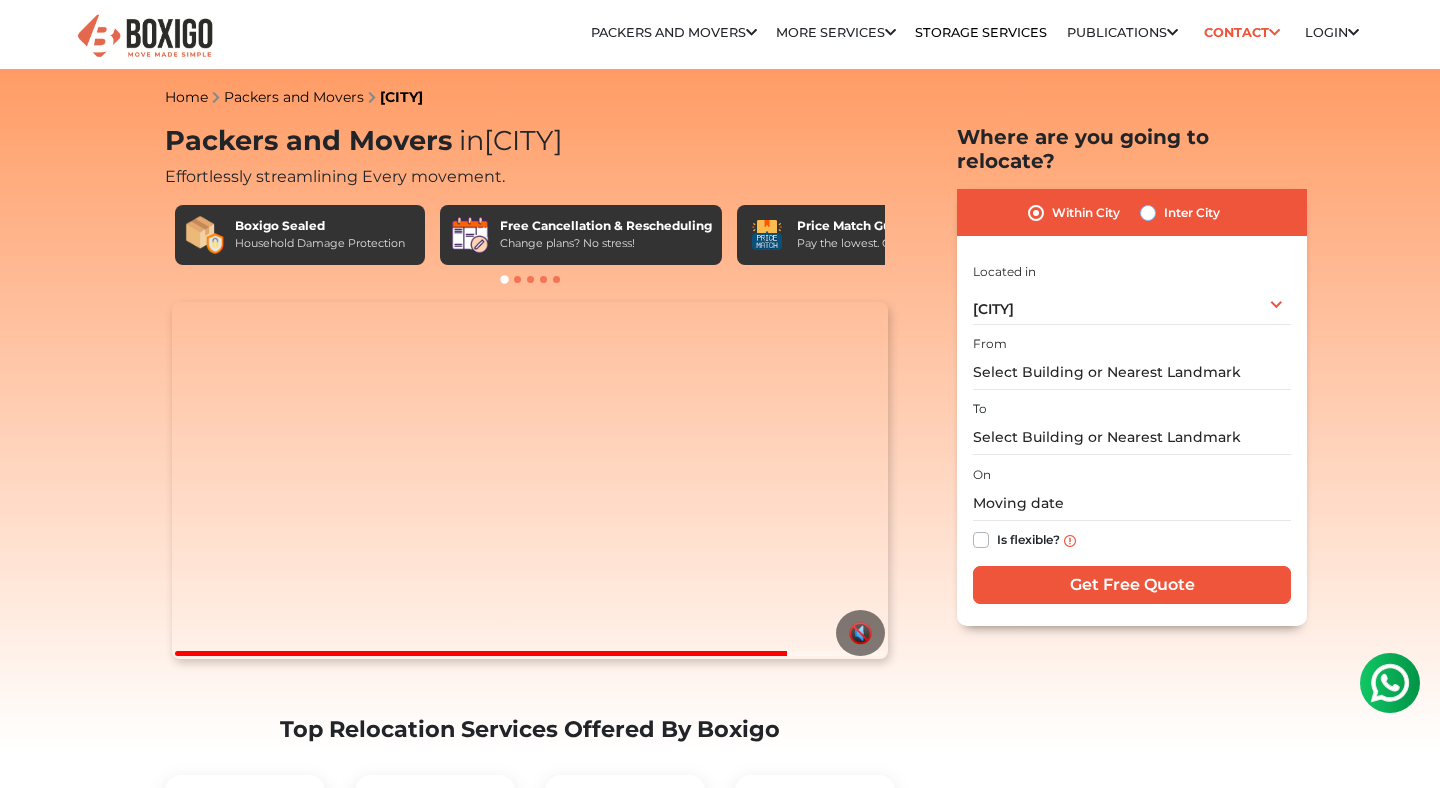 radio on "true" 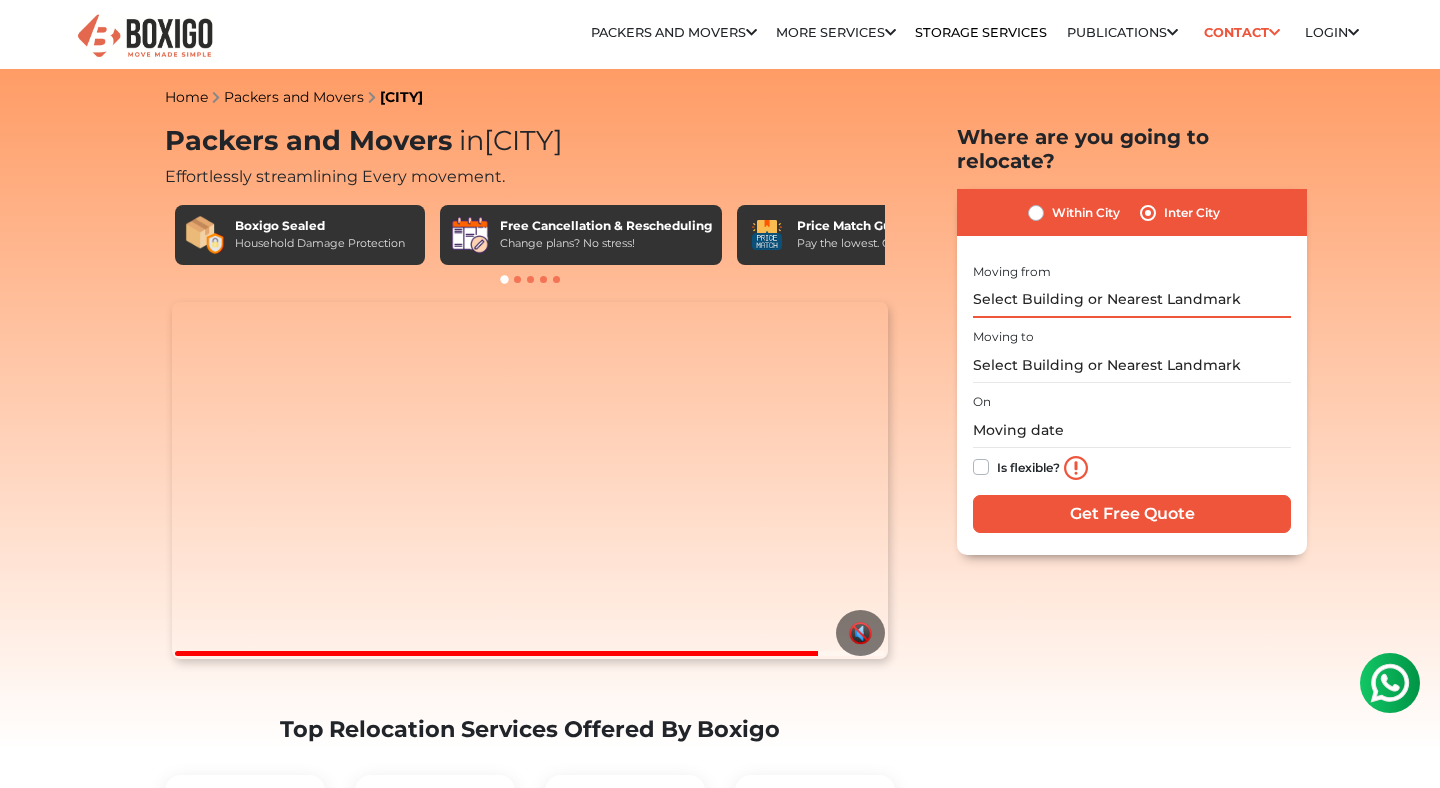click at bounding box center [1132, 300] 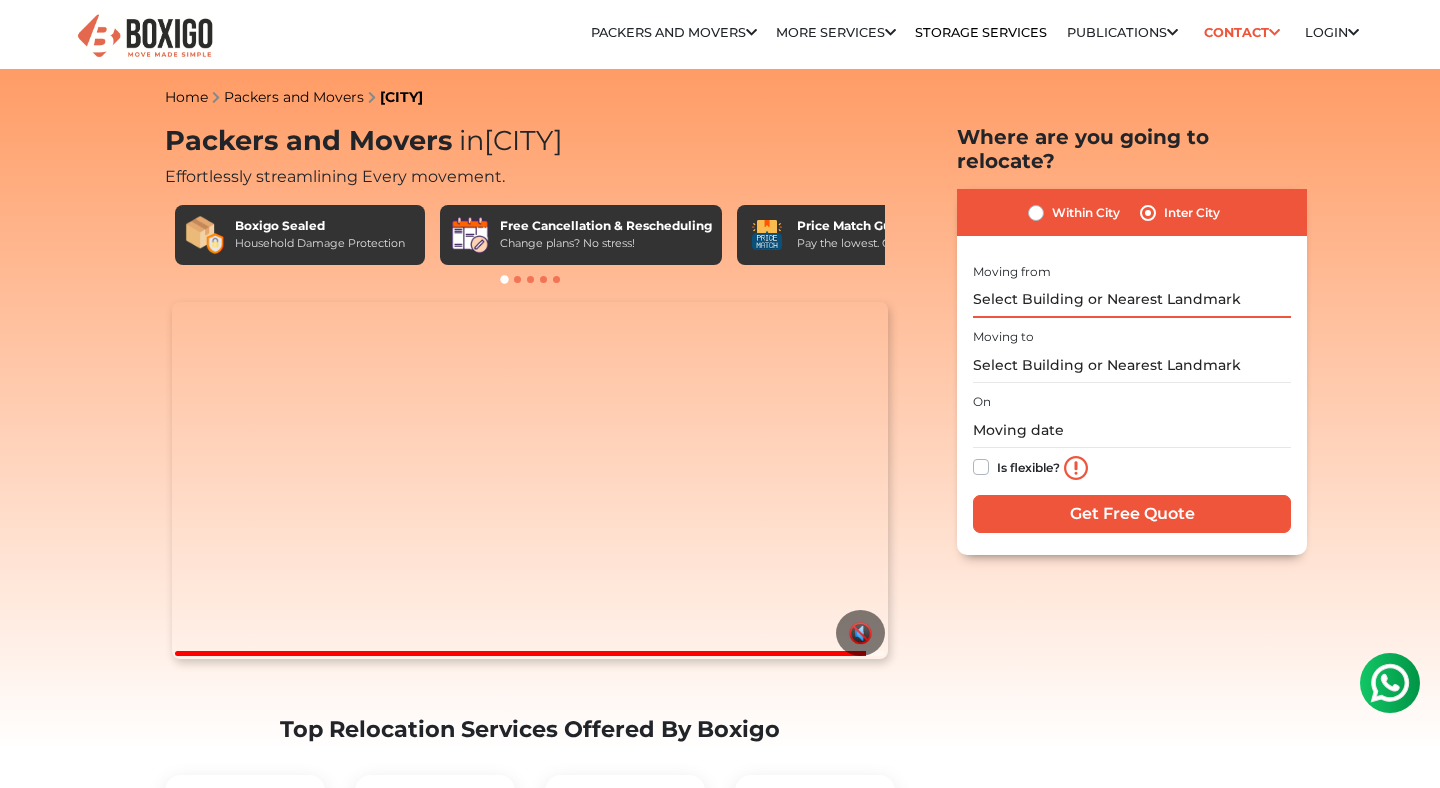 type on "b" 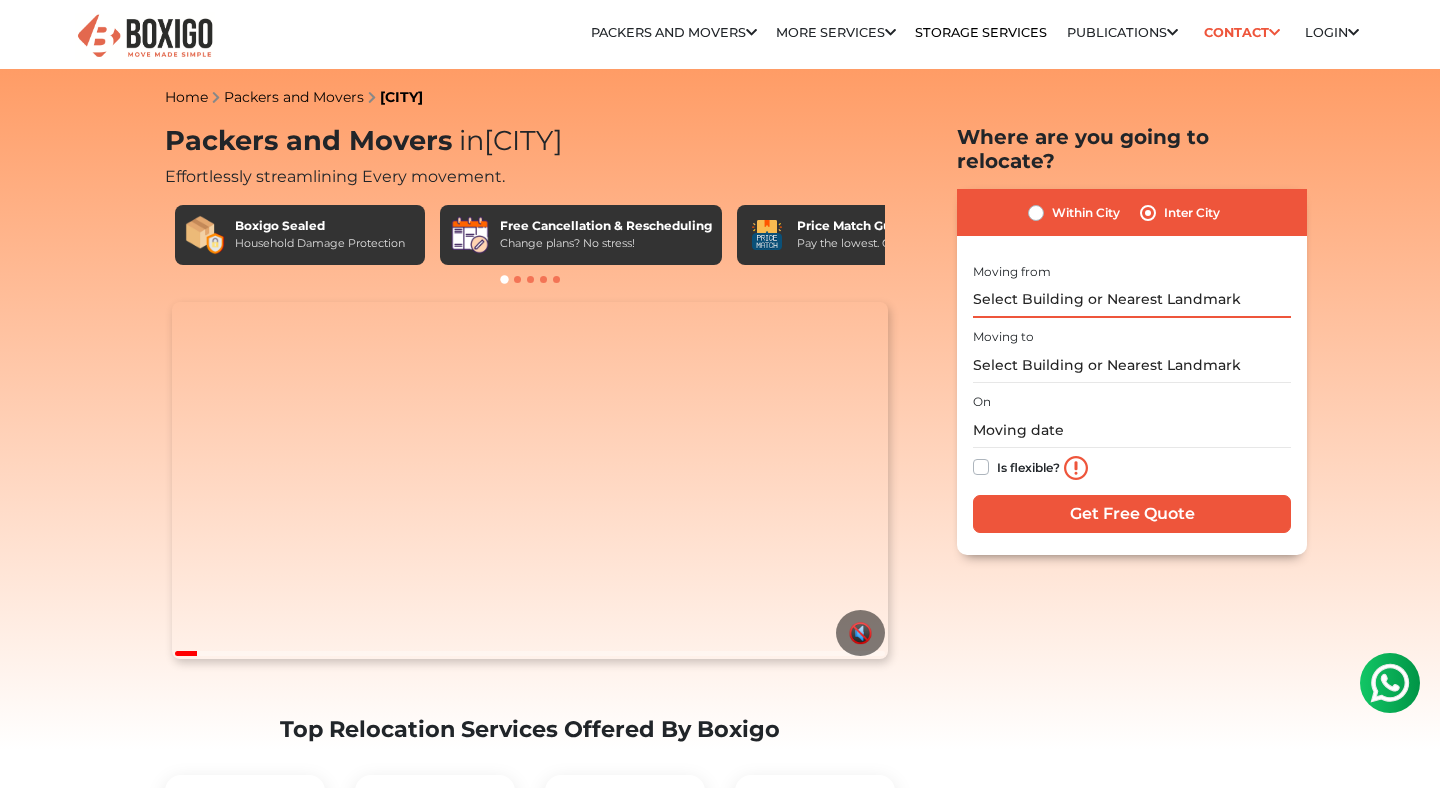 type on "G" 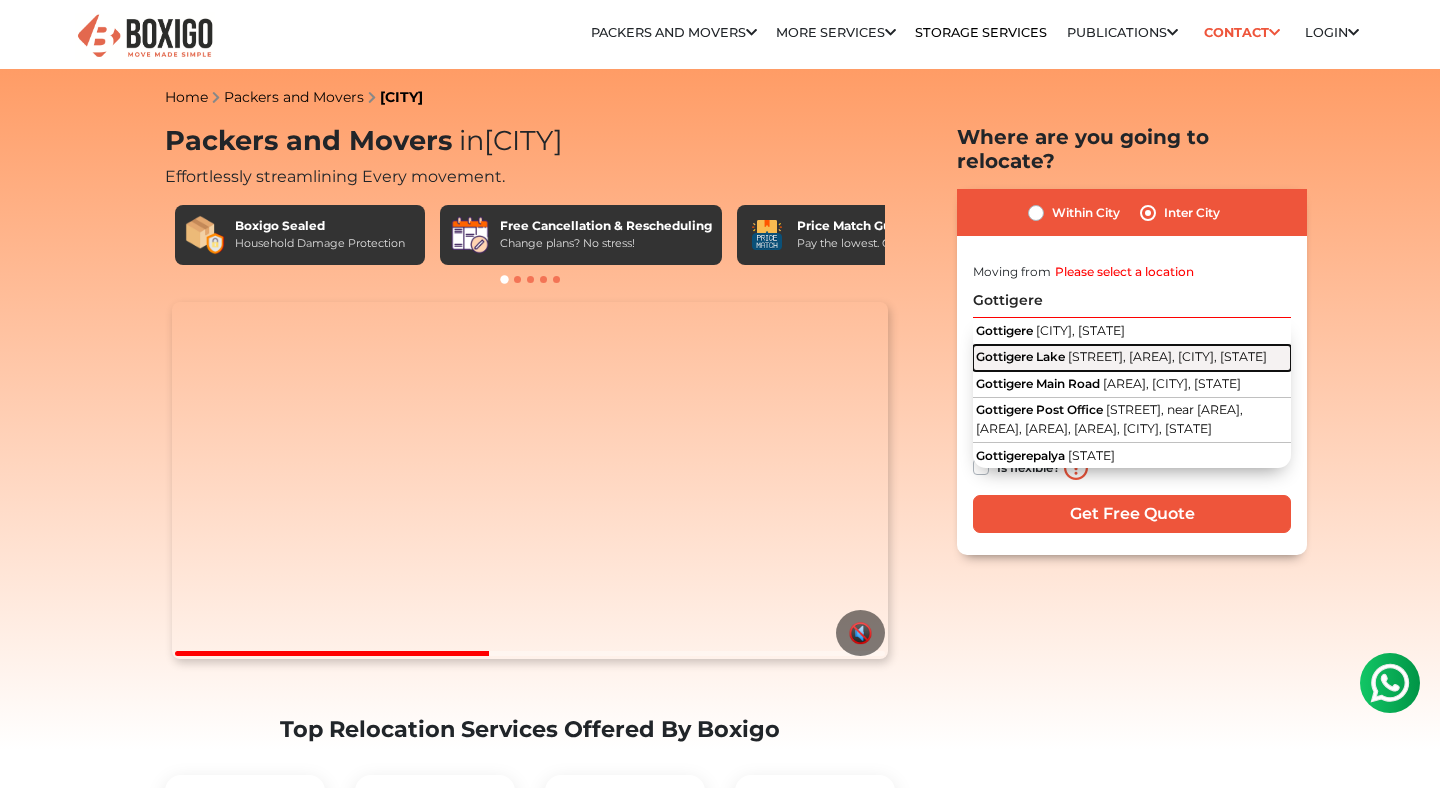 click on "Gottigere Lake" at bounding box center [1020, 356] 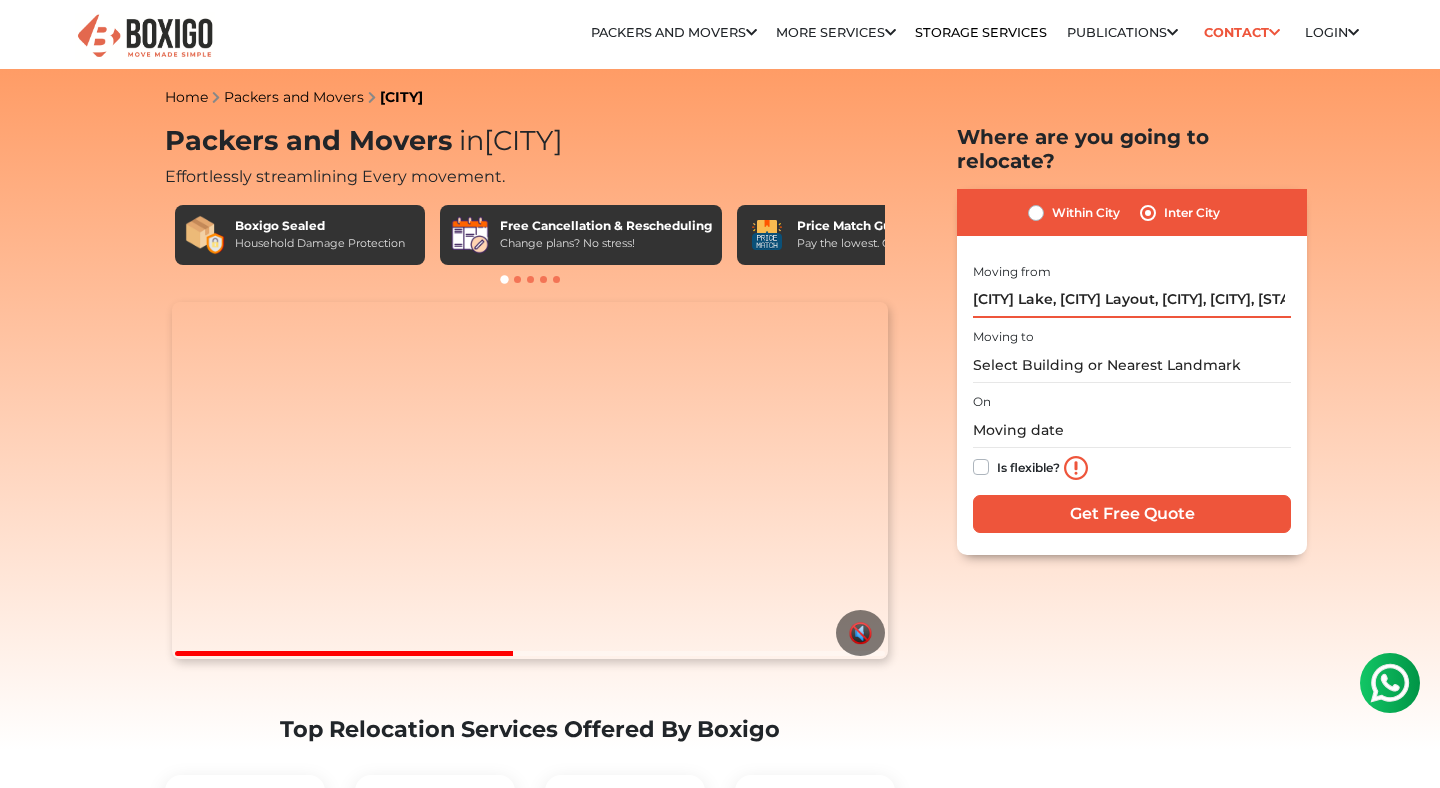 click on "[CITY] Lake, [CITY] Layout, [CITY], [CITY], [STATE]" at bounding box center (1132, 300) 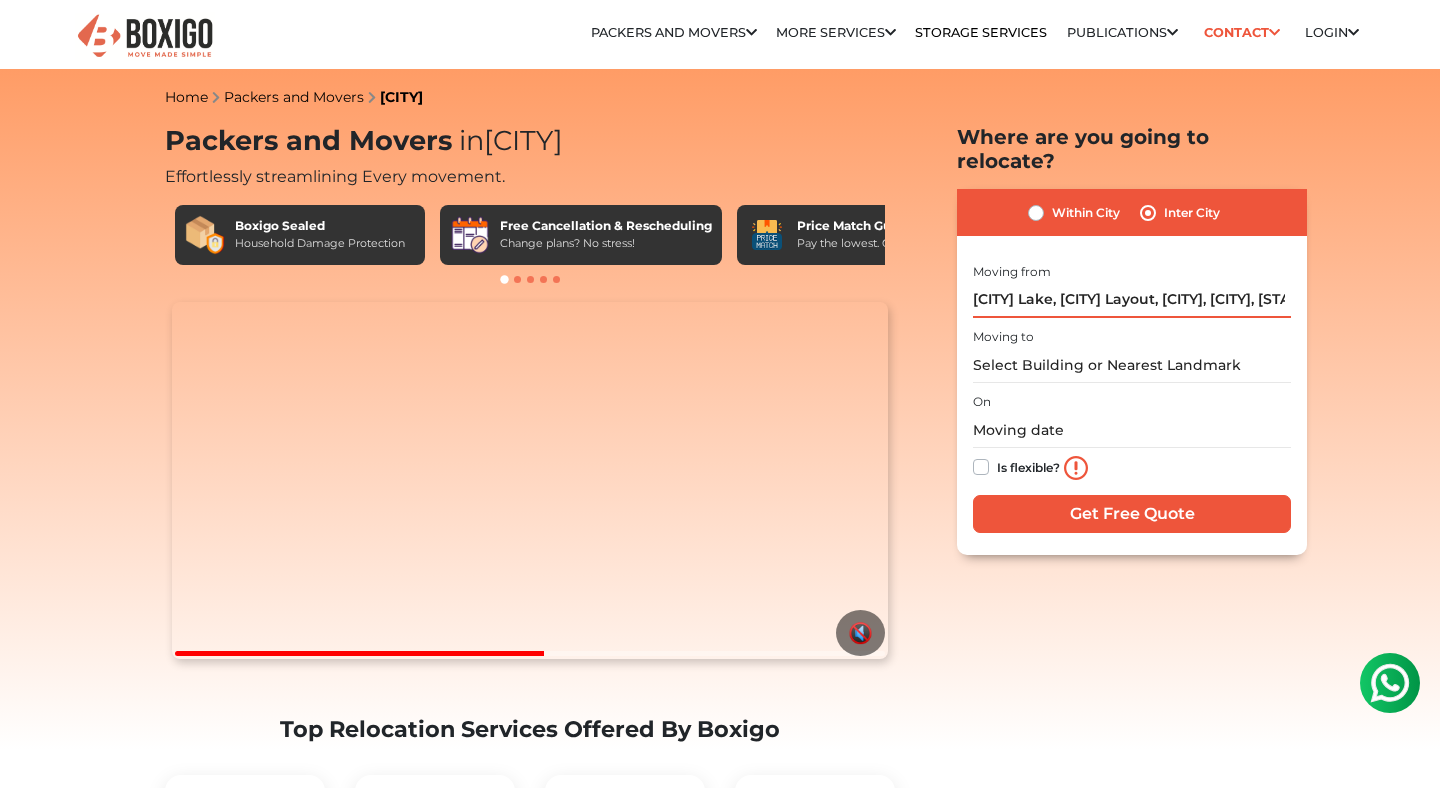 click on "[CITY] Lake, [CITY] Layout, [CITY], [CITY], [STATE]" at bounding box center (1132, 300) 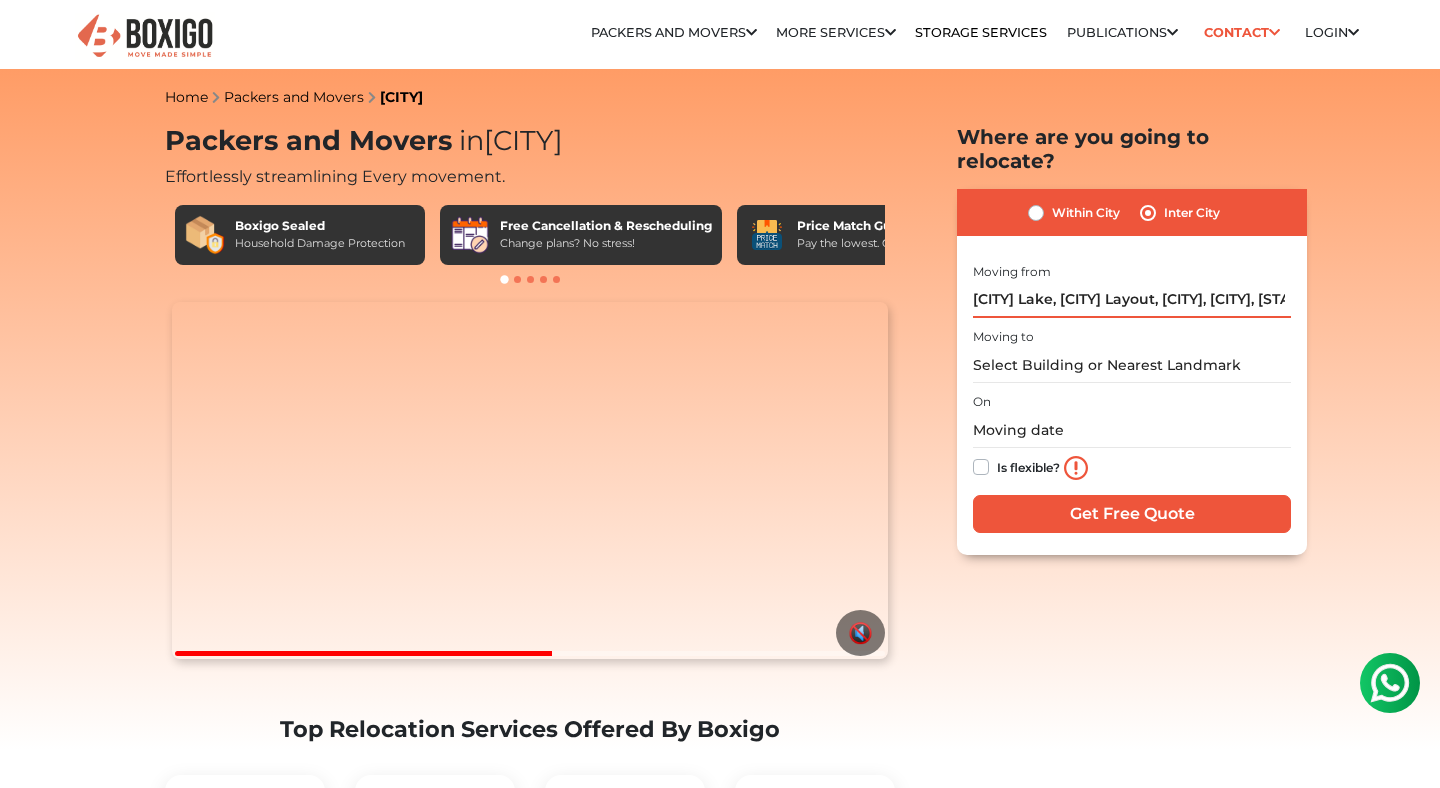 click on "[CITY] Lake, [CITY] Layout, [CITY], [CITY], [STATE]" at bounding box center (1132, 300) 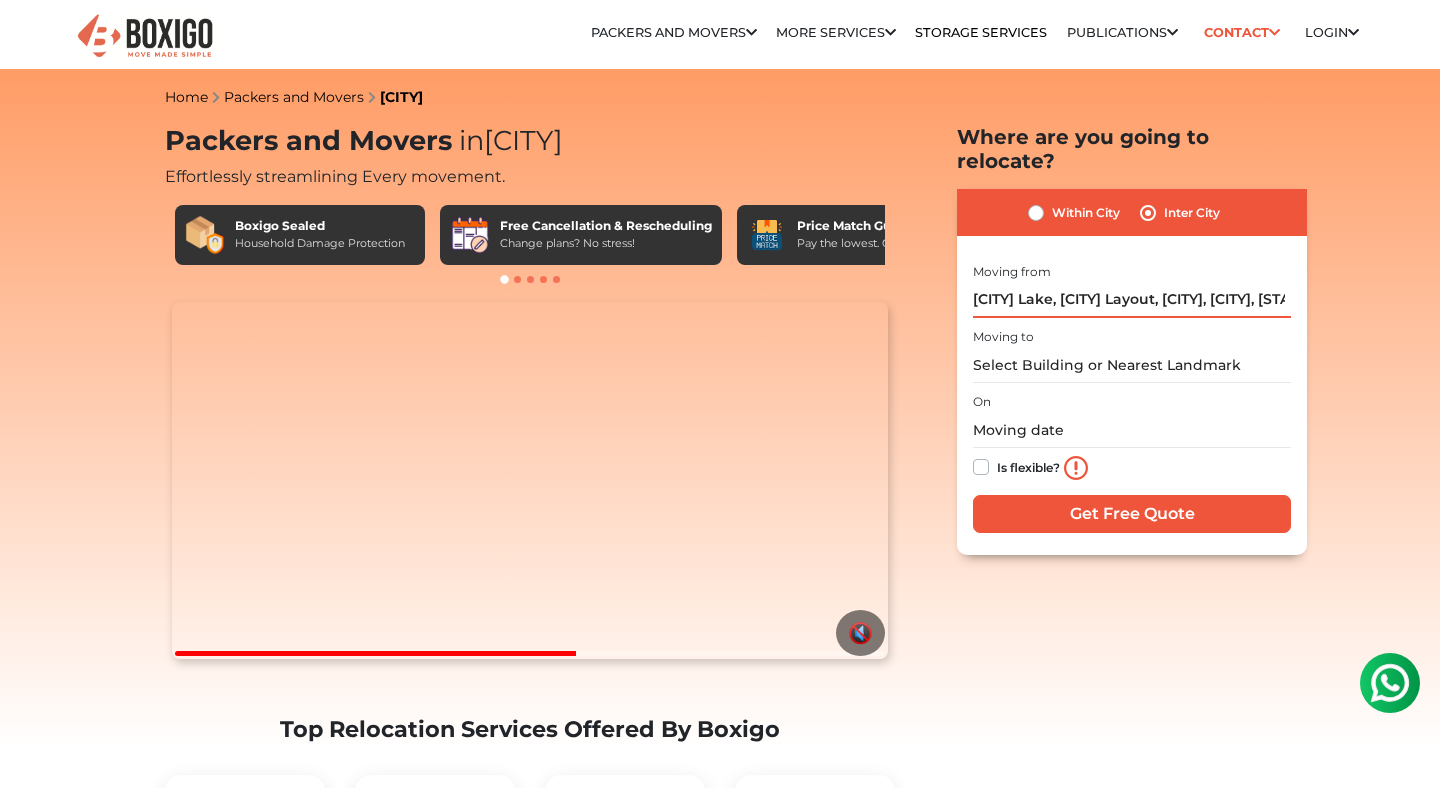 click on "[CITY] Lake, [CITY] Layout, [CITY], [CITY], [STATE]" at bounding box center (1132, 300) 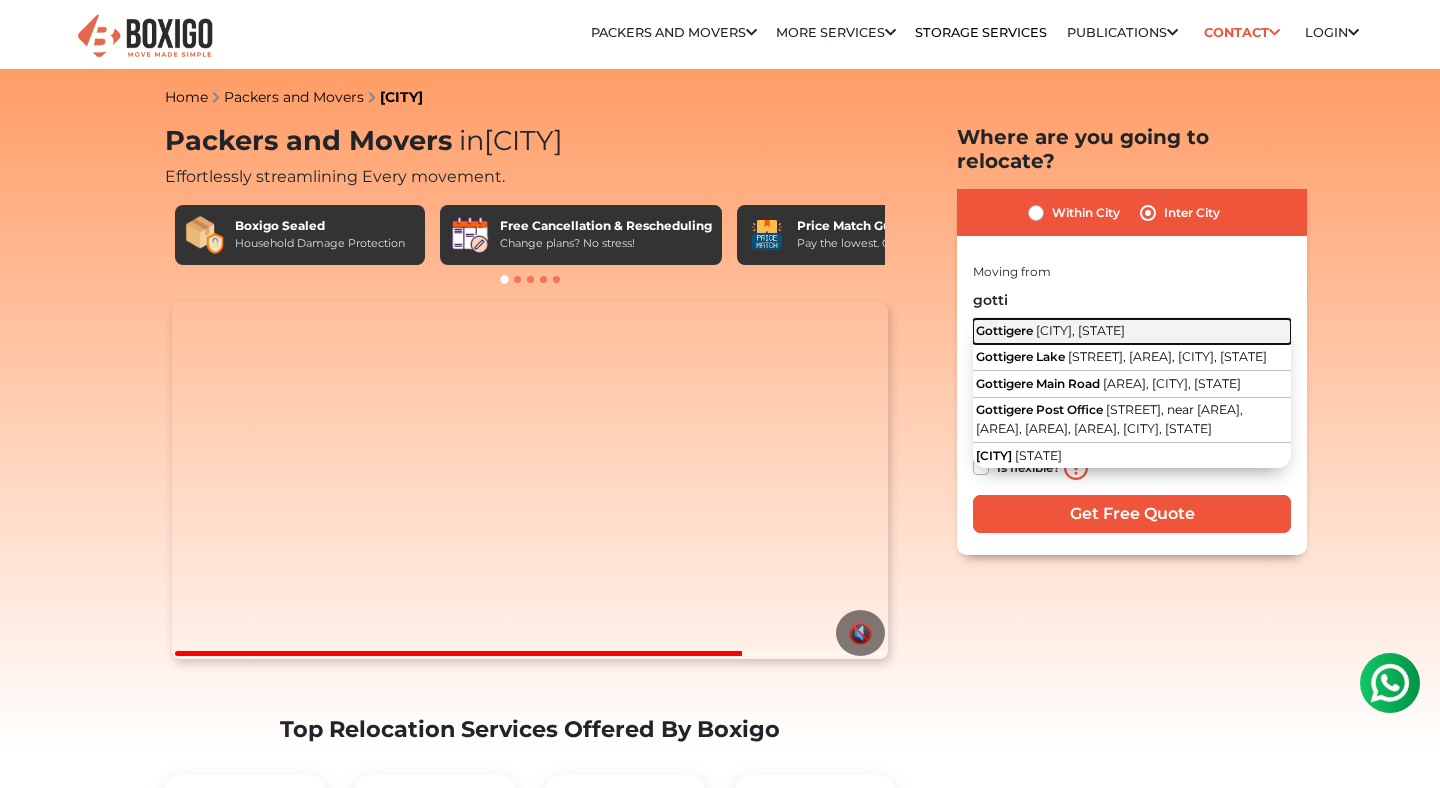 click on "Gottigere" at bounding box center [1004, 330] 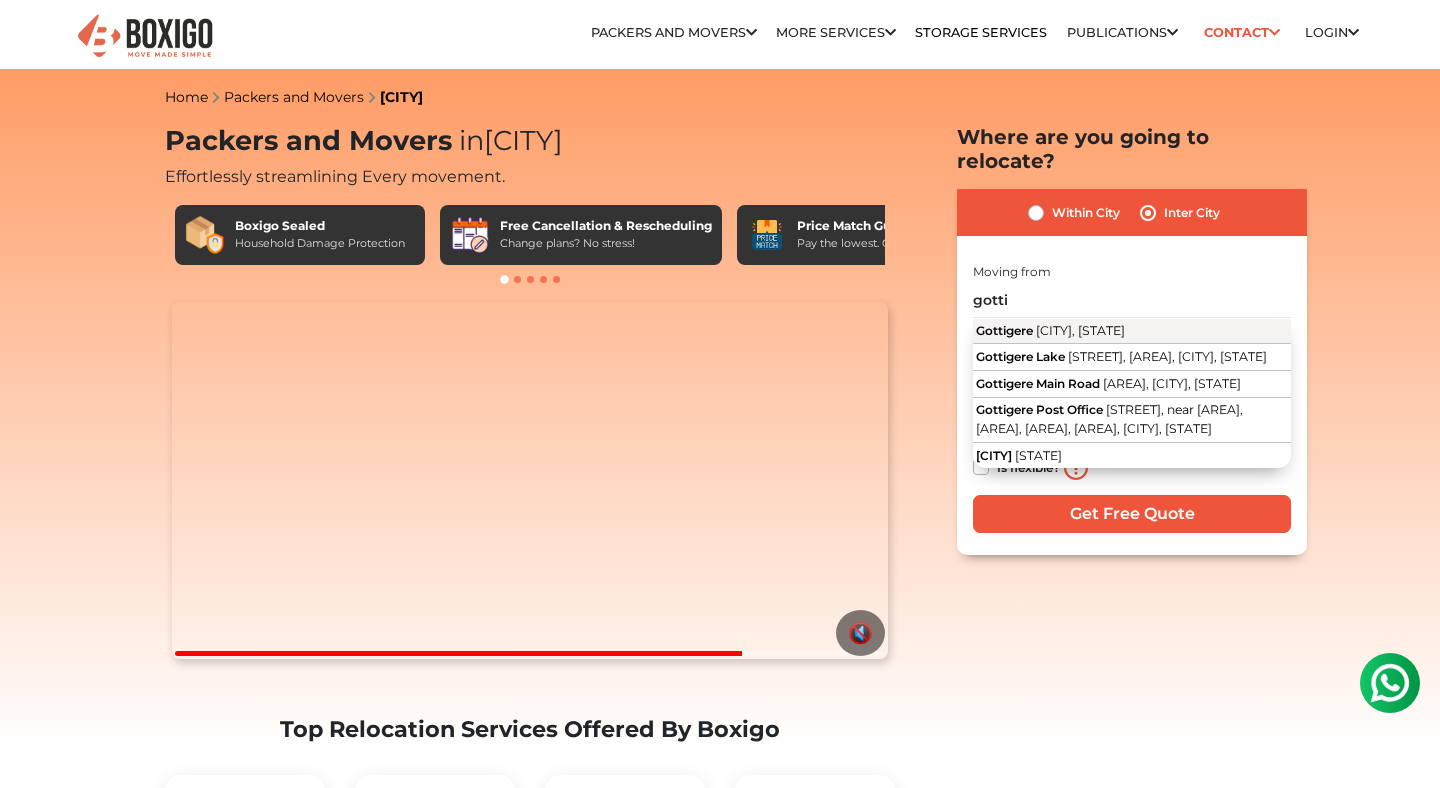 type on "[AREA], [CITY], [STATE]" 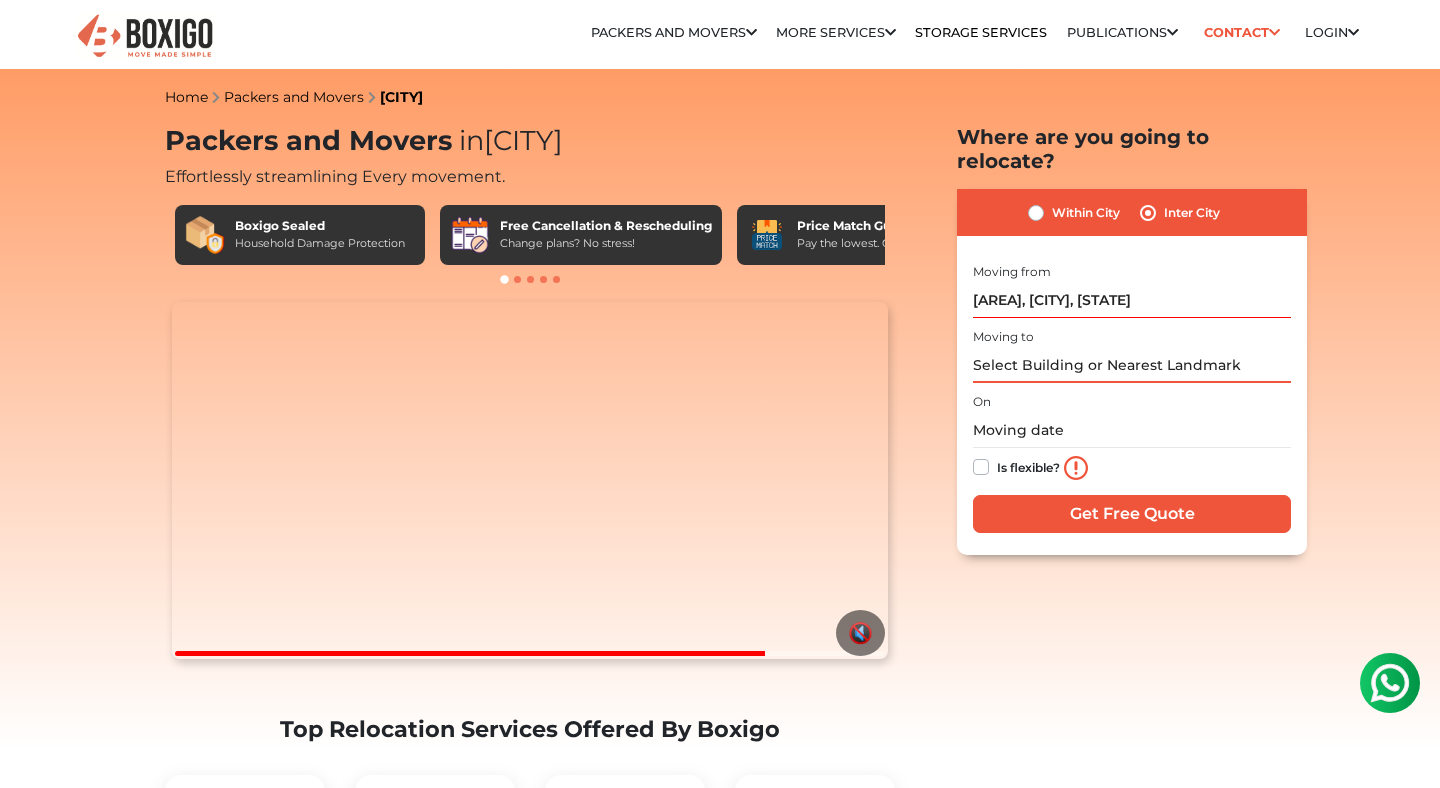 click at bounding box center (1132, 365) 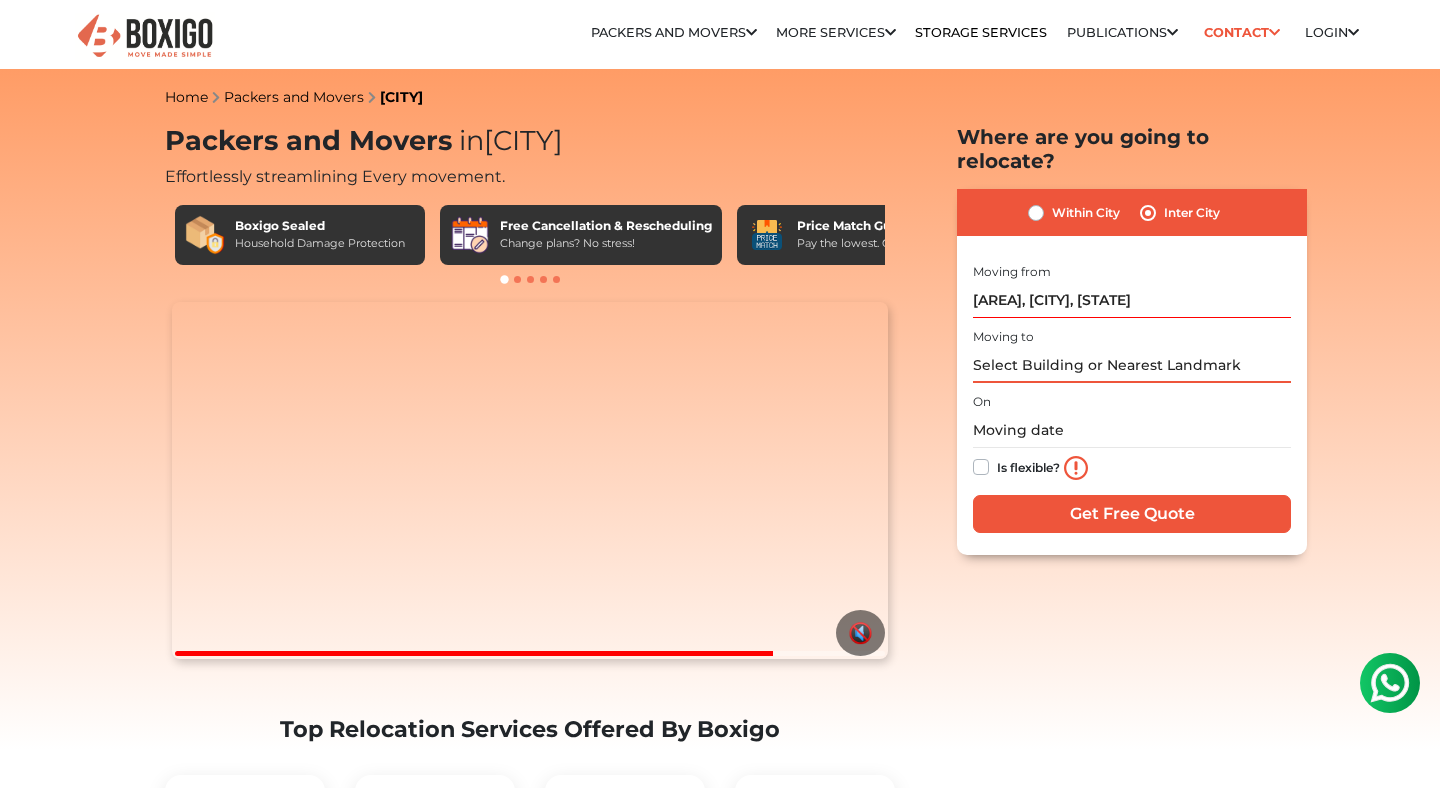 click at bounding box center [1132, 365] 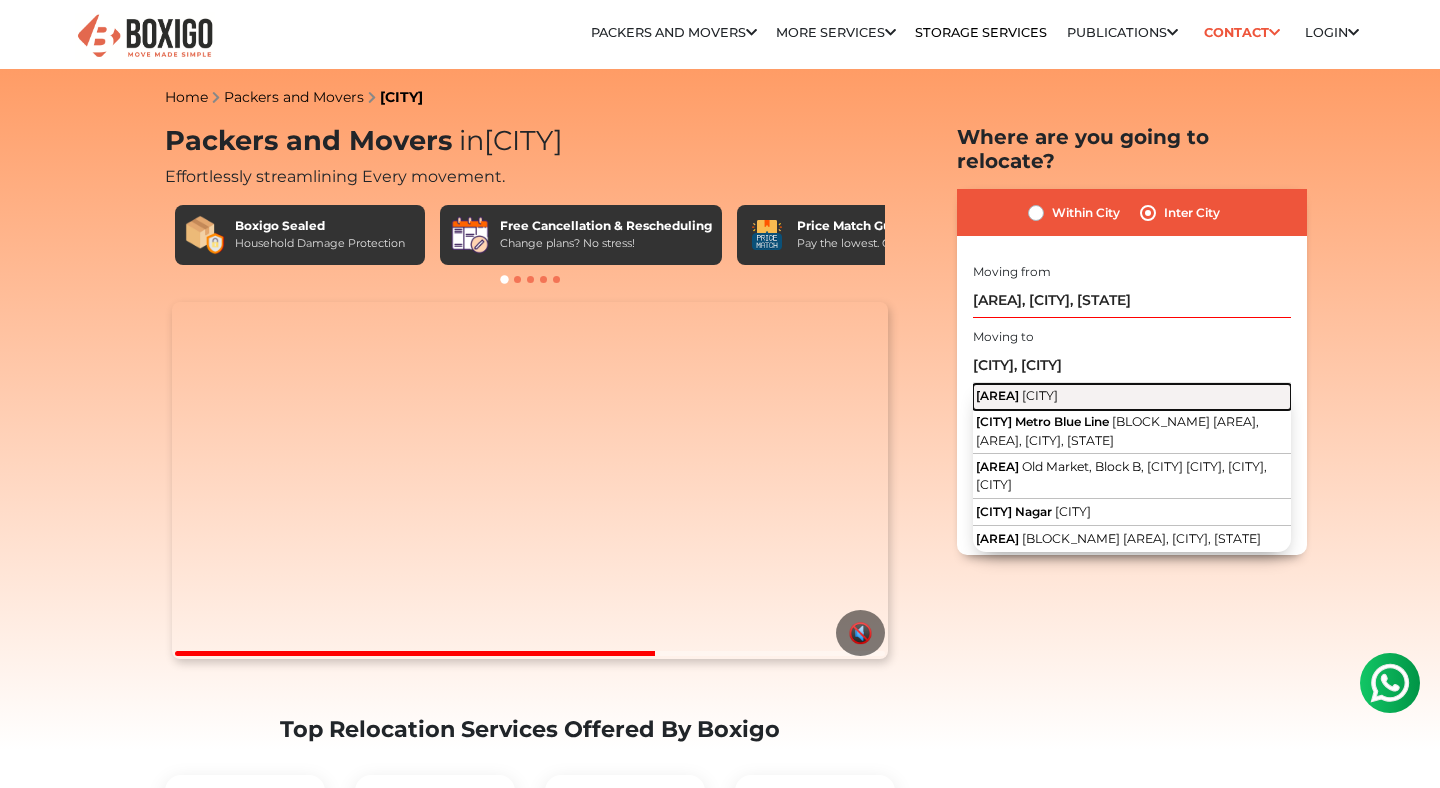 click on "[AREA]" at bounding box center [997, 395] 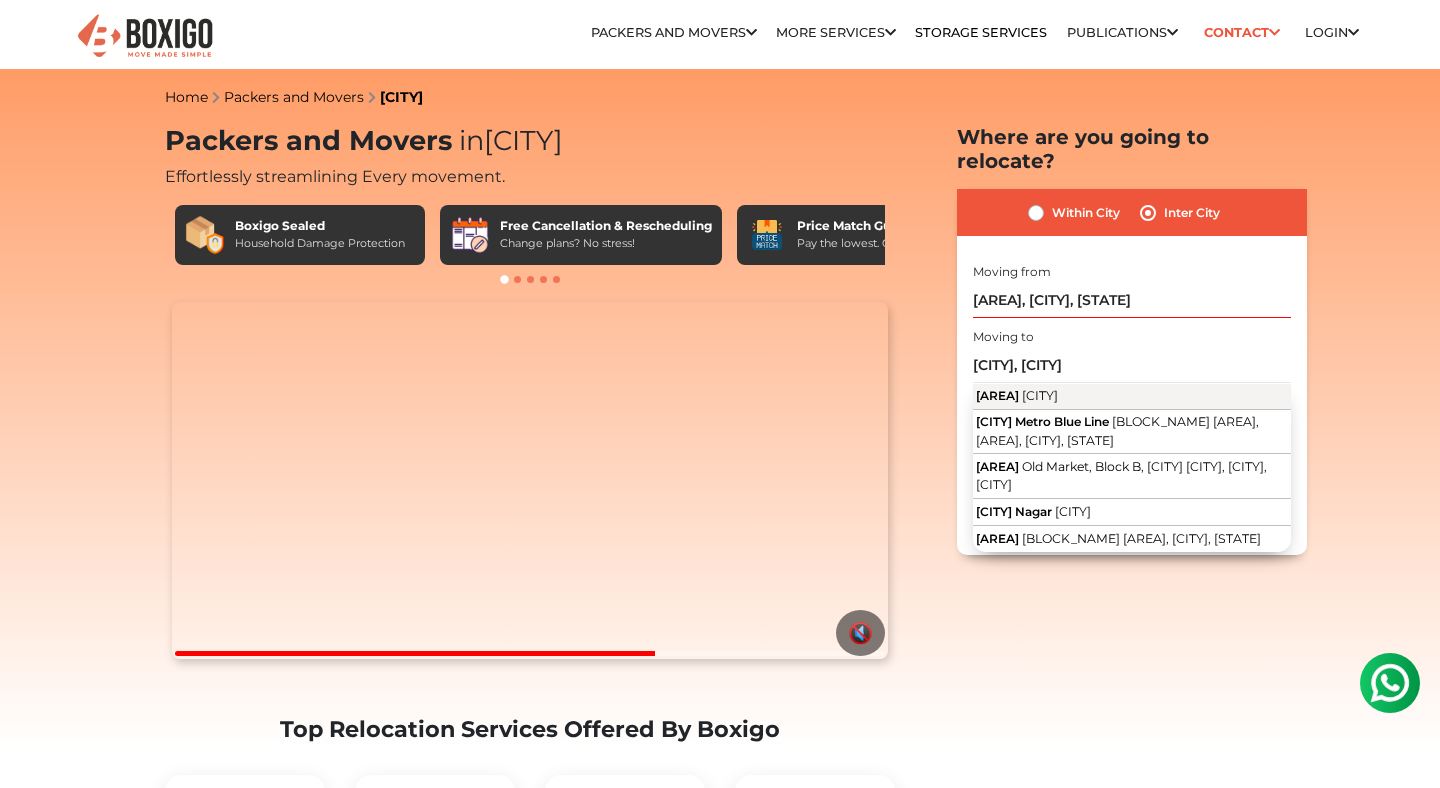 type on "[AREA], [CITY]" 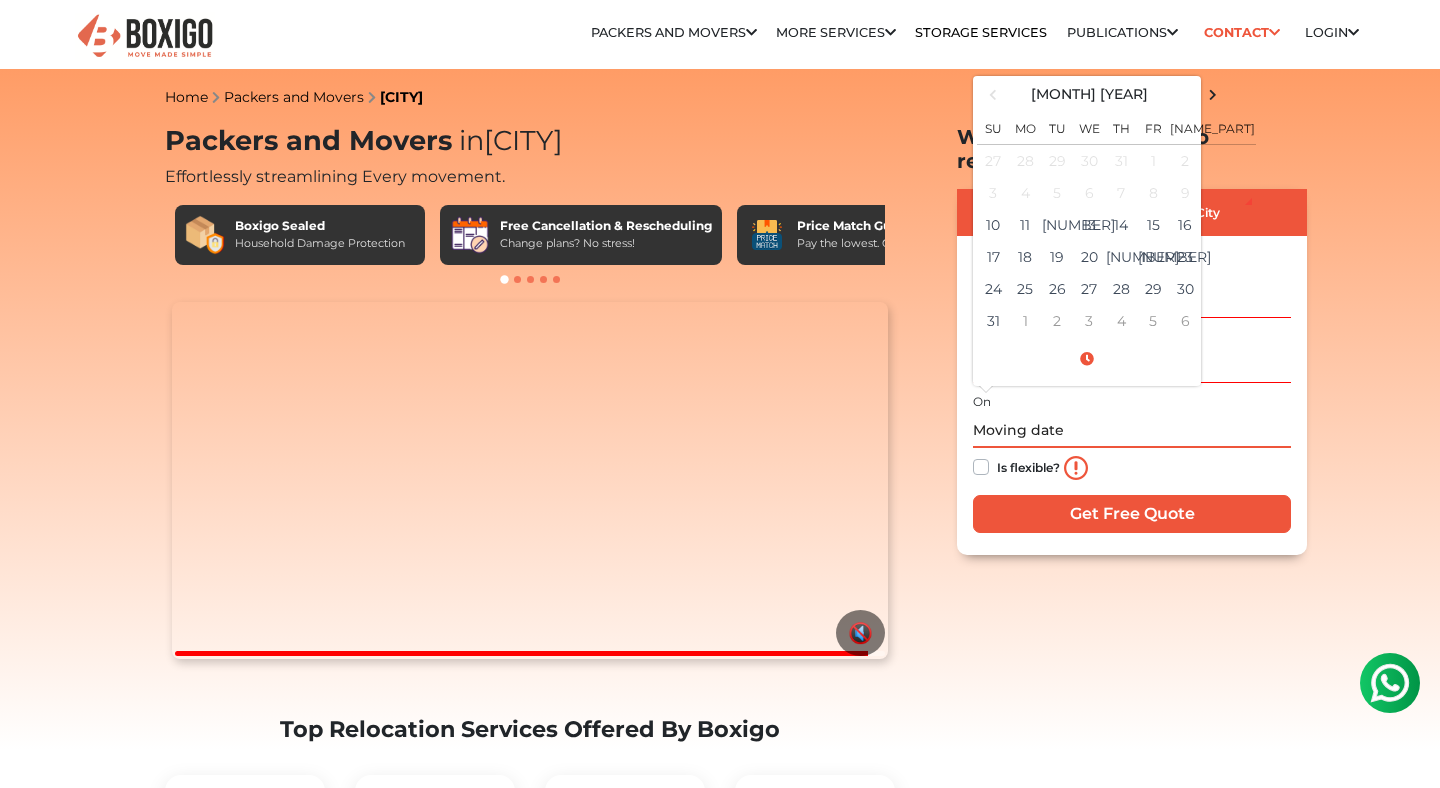 click at bounding box center (1132, 430) 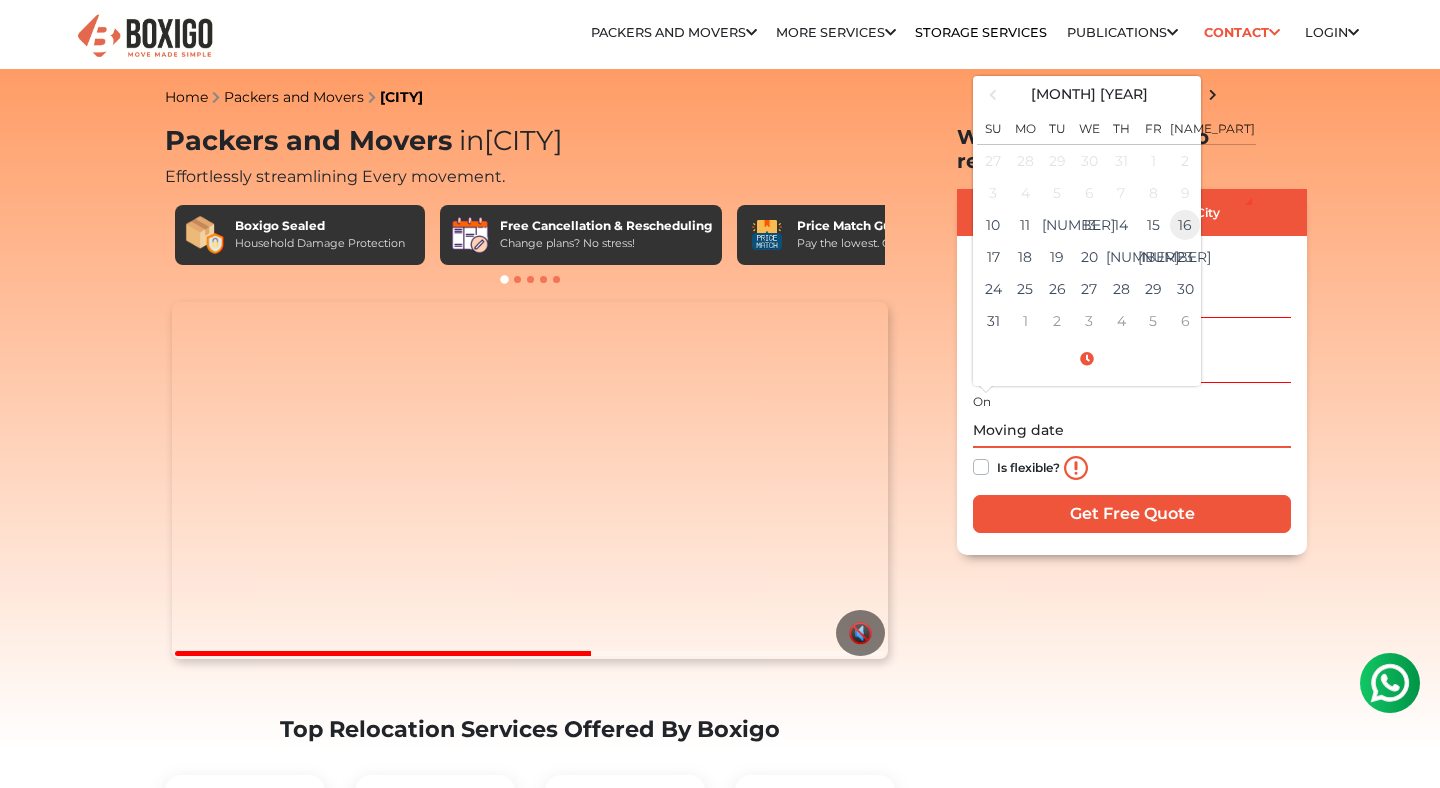 click on "16" at bounding box center (1212, 225) 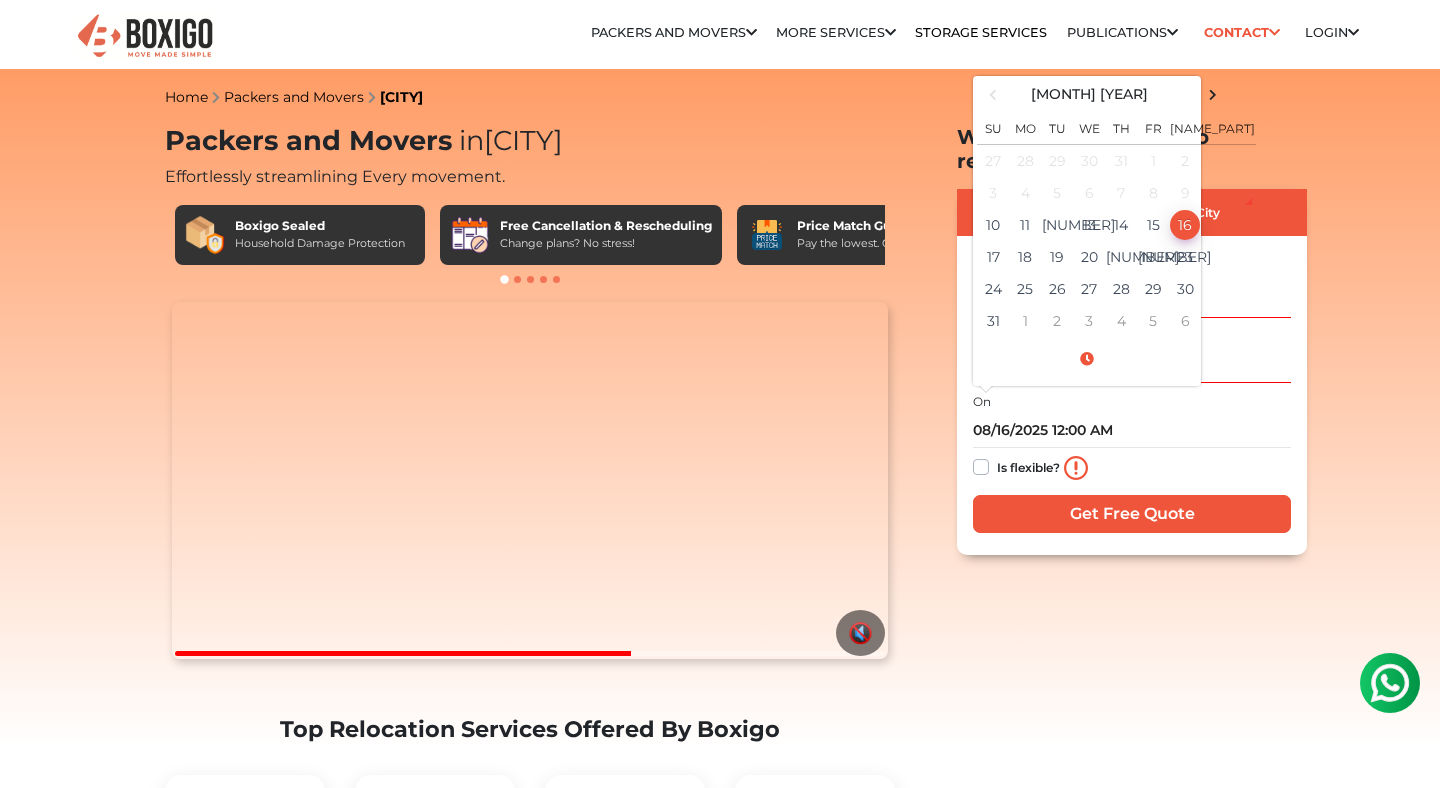 click on "Within City
Inter City
I am shifting my
1 BHK
2 BHK
3 BHK
3 + BHK
FEW ITEMS
1 BHK" at bounding box center [1132, 372] 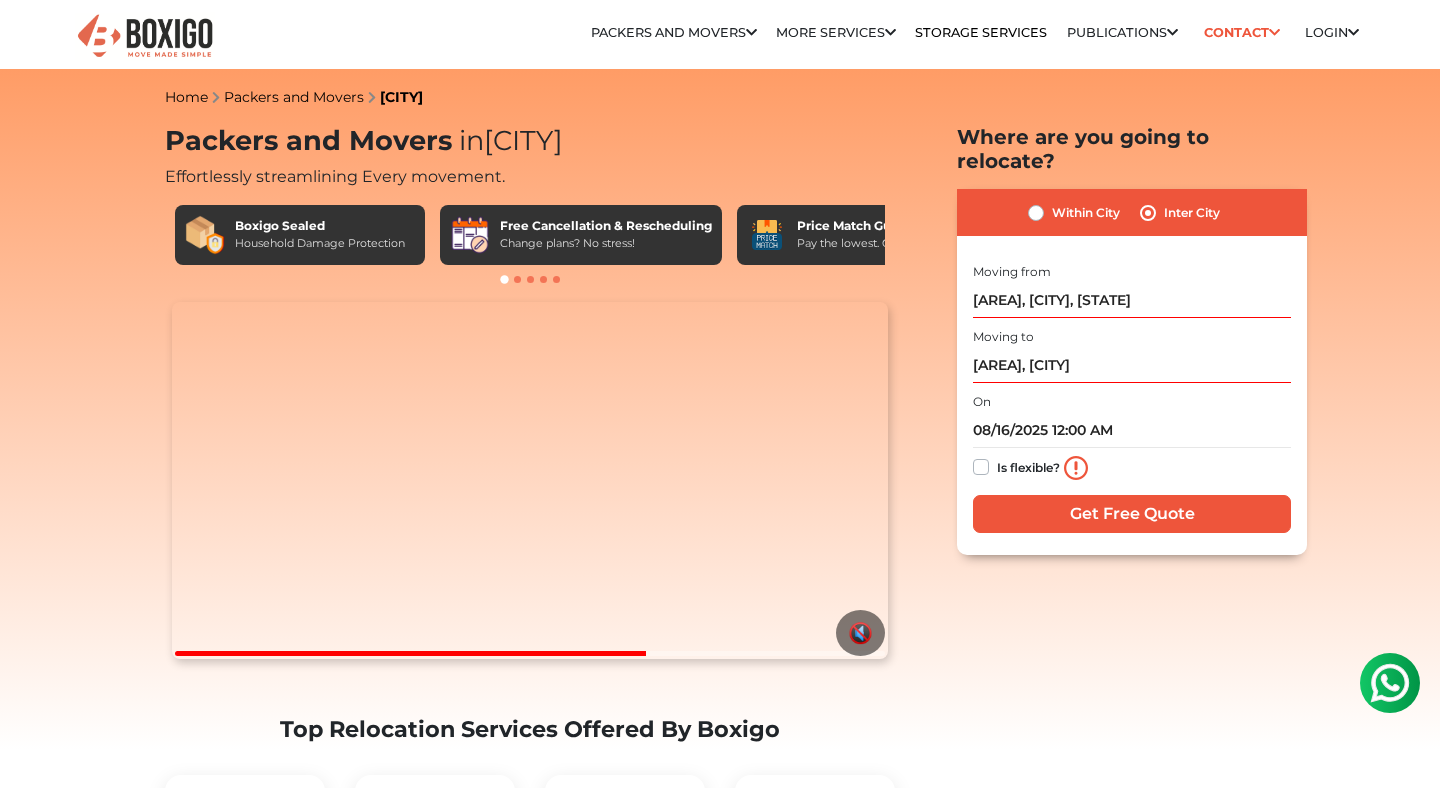 click on "Is flexible?" at bounding box center [1028, 465] 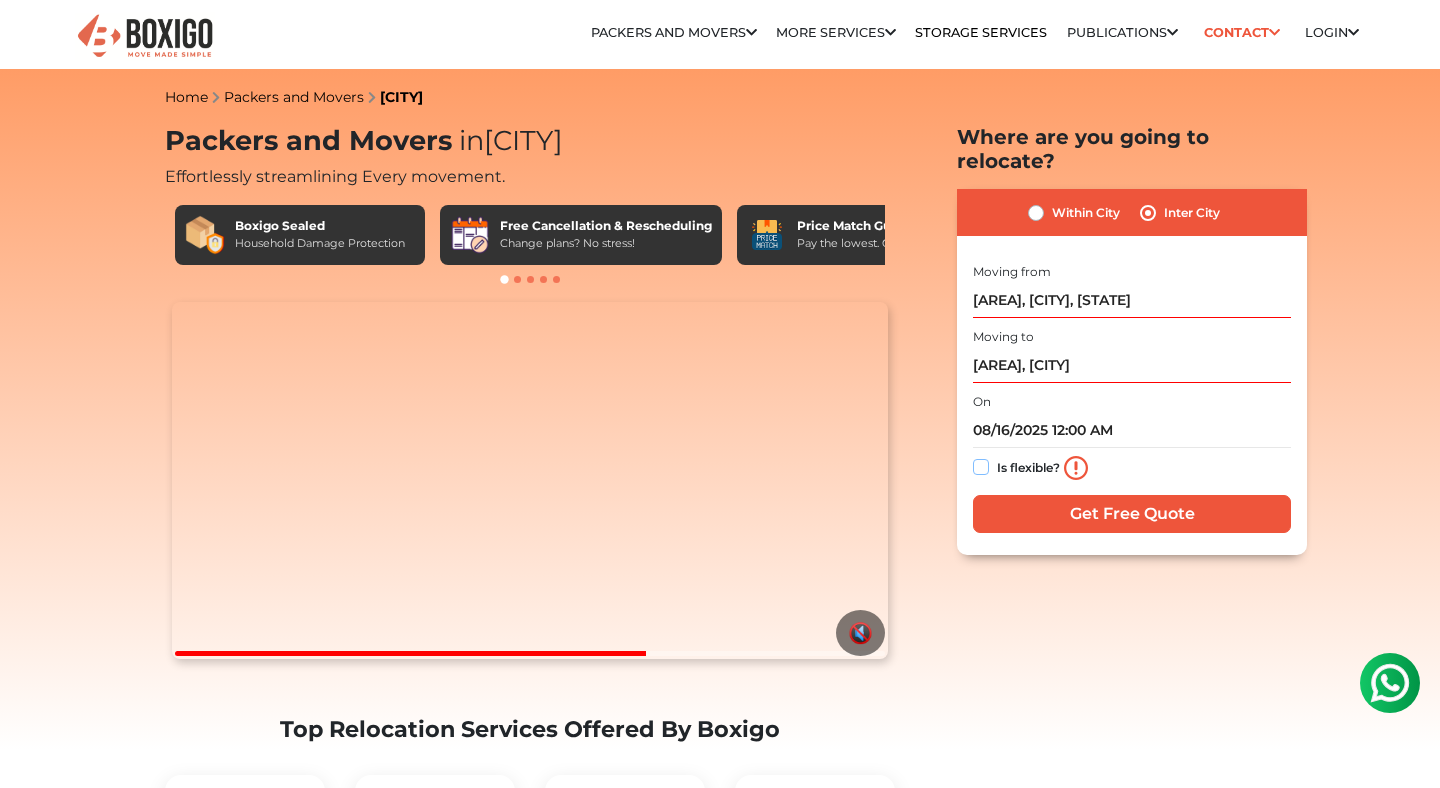 click on "Is flexible?" at bounding box center [981, 465] 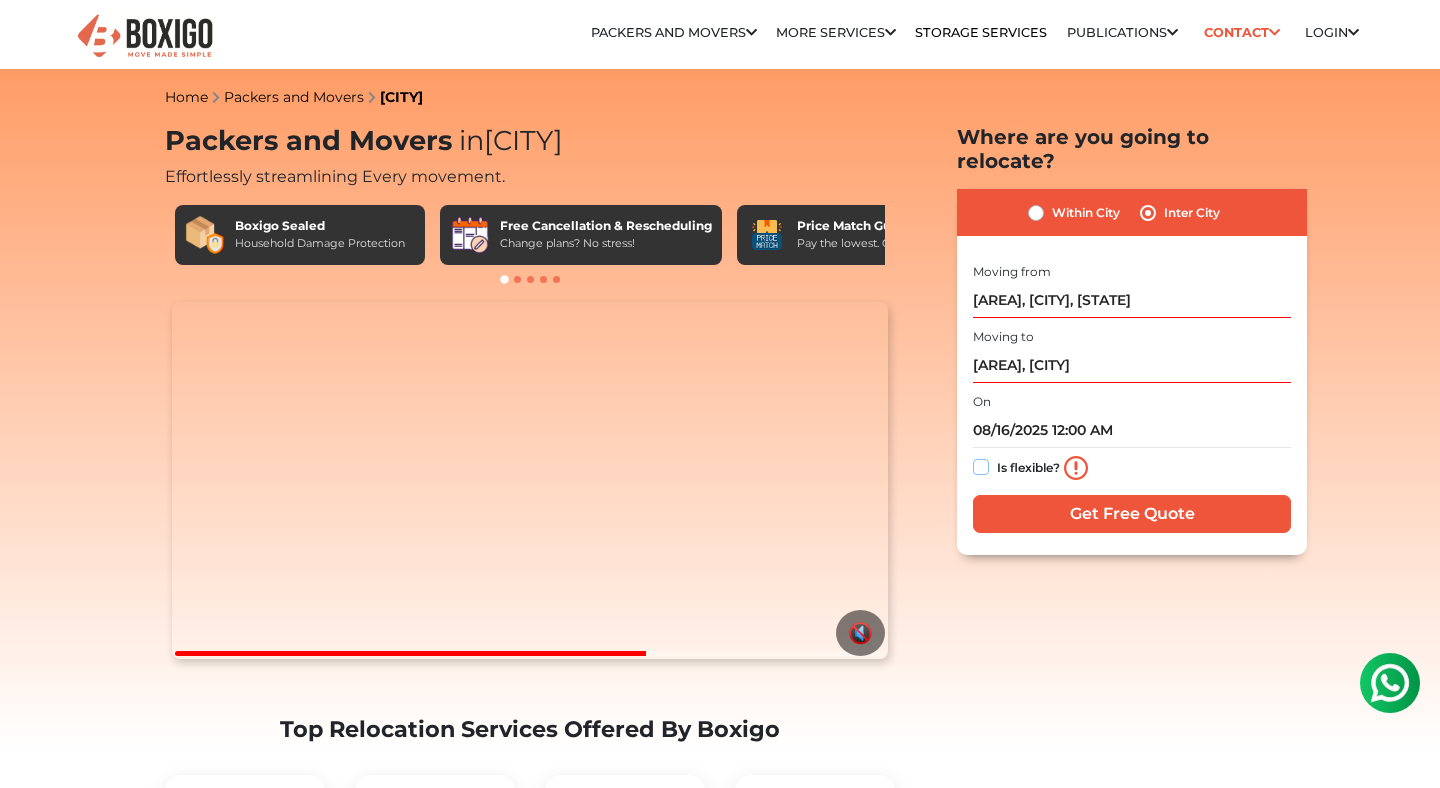 checkbox on "true" 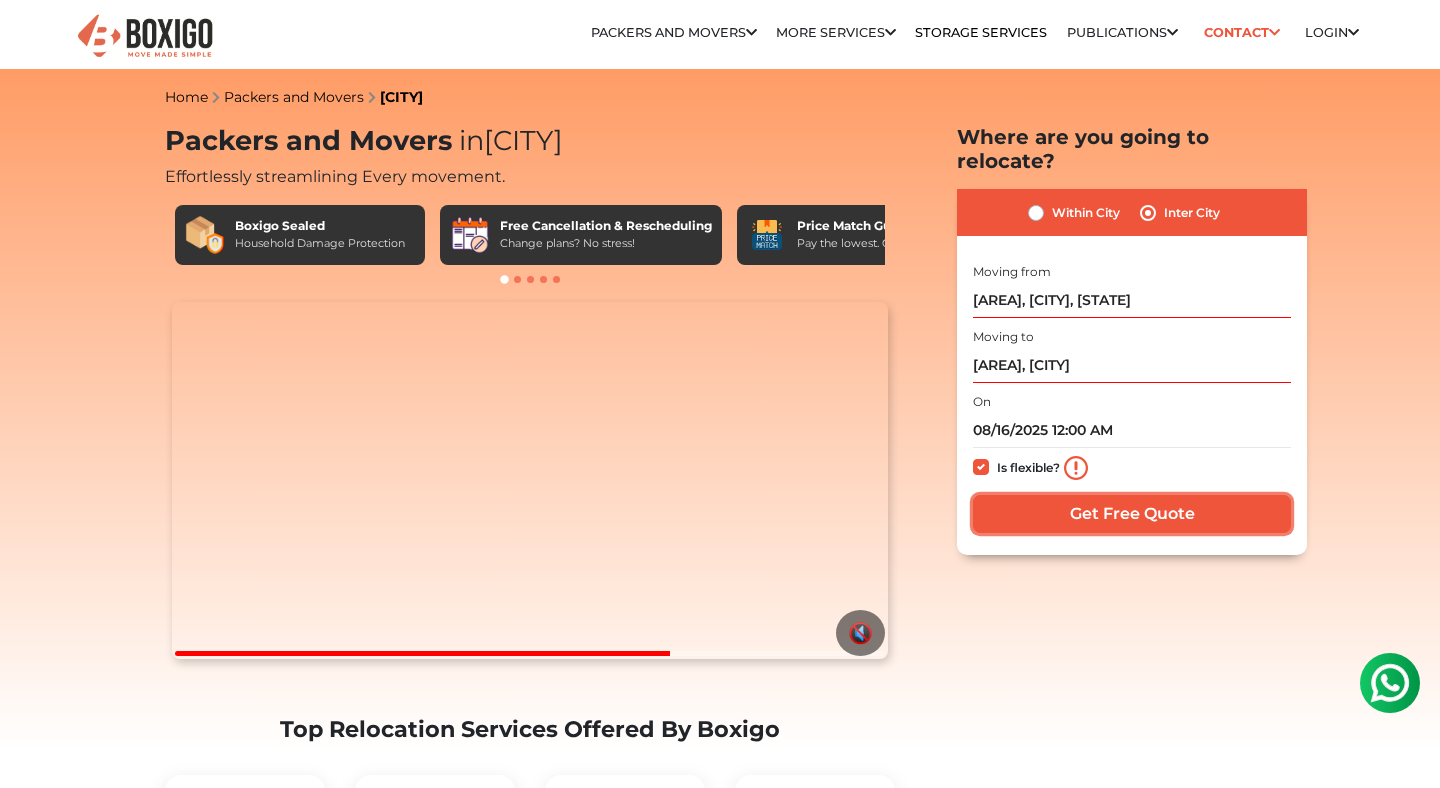 click on "Get Free Quote" at bounding box center (1132, 514) 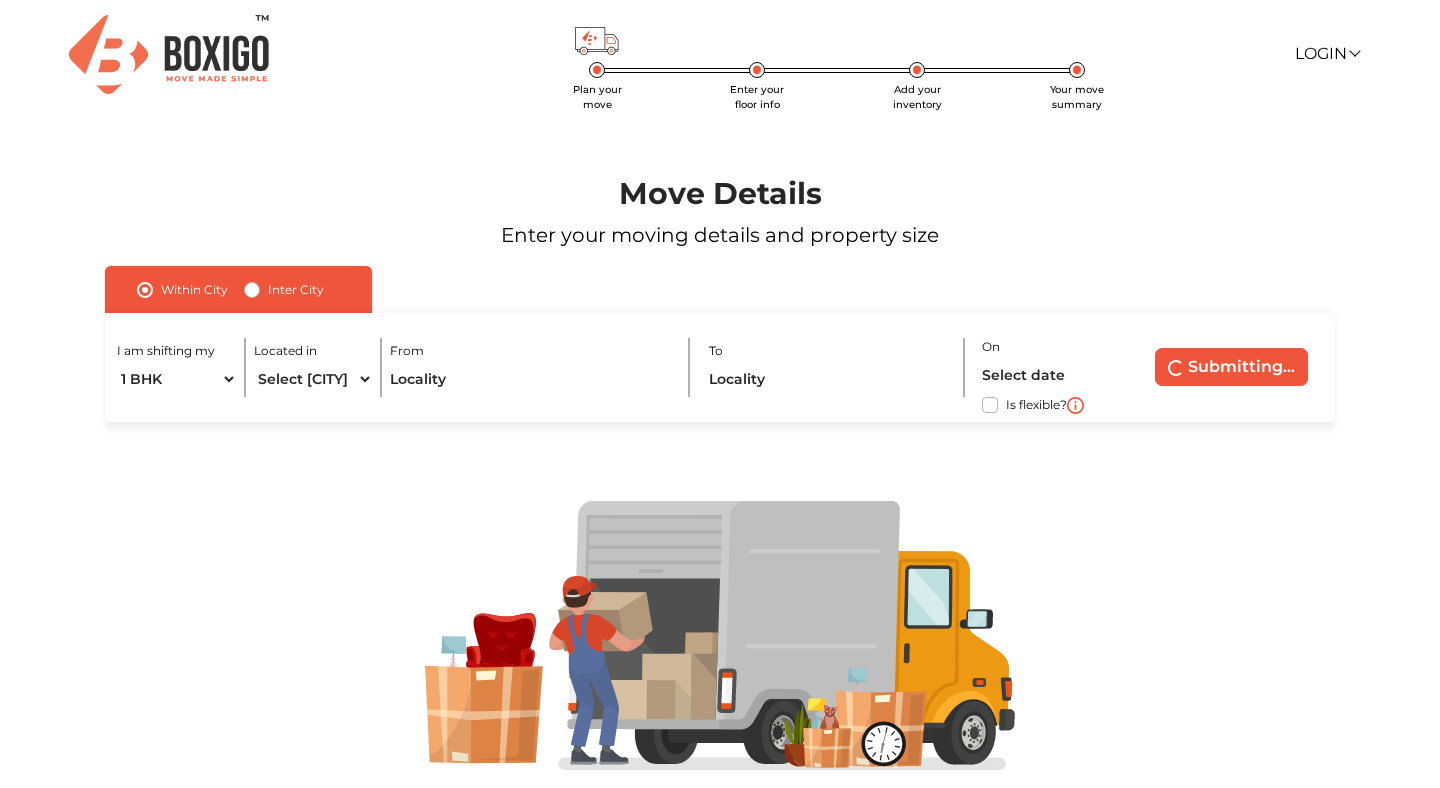 scroll, scrollTop: 0, scrollLeft: 0, axis: both 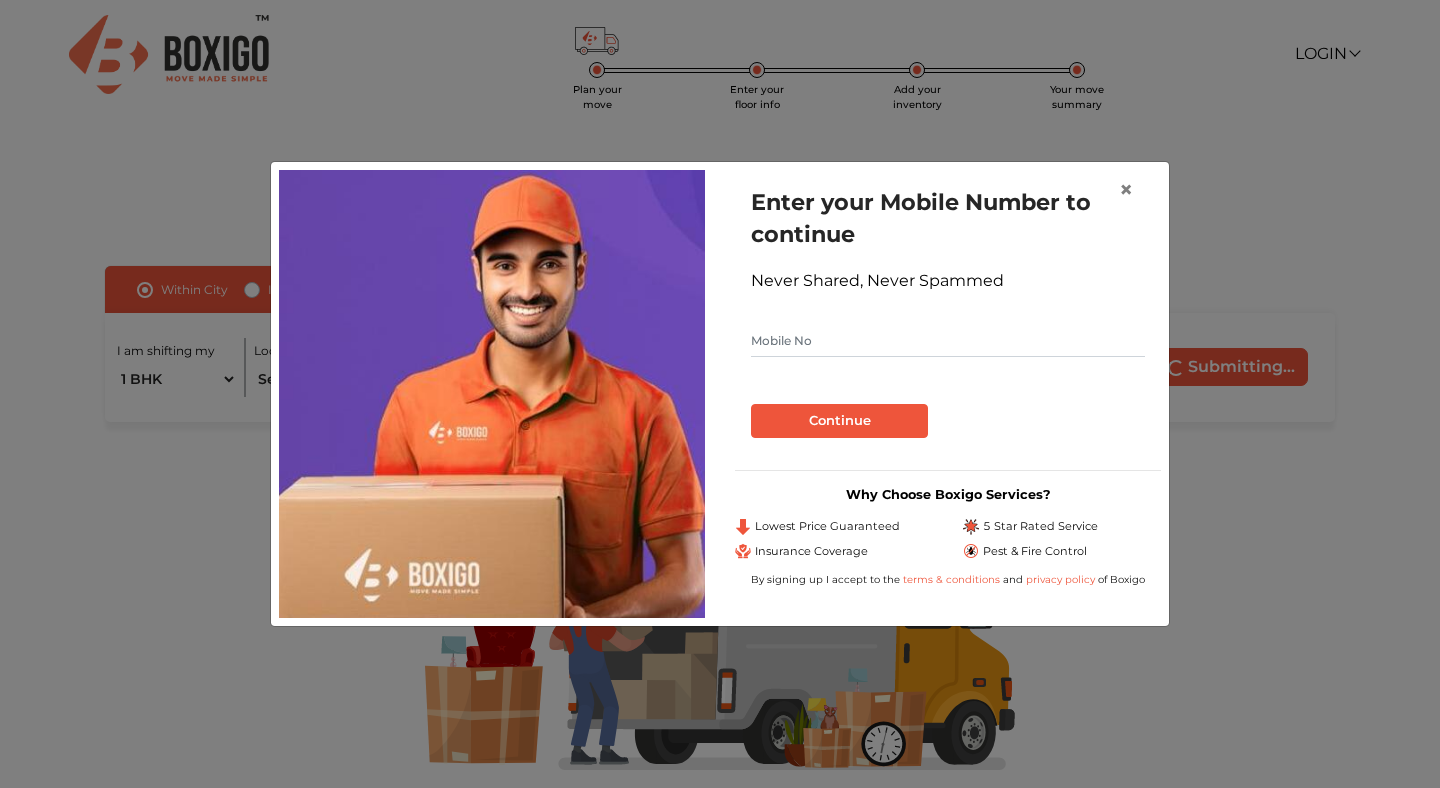 click at bounding box center [948, 341] 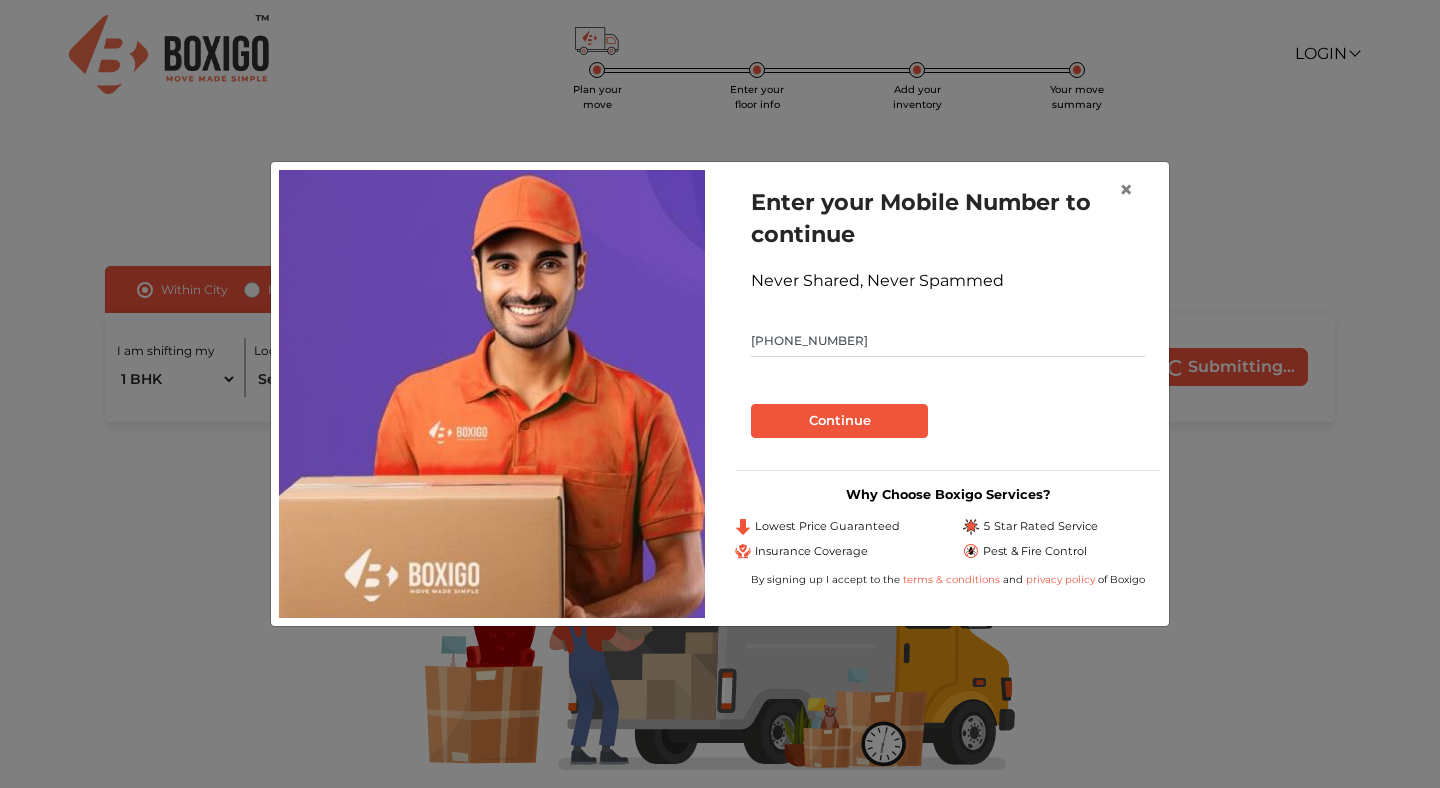 type on "9672061228" 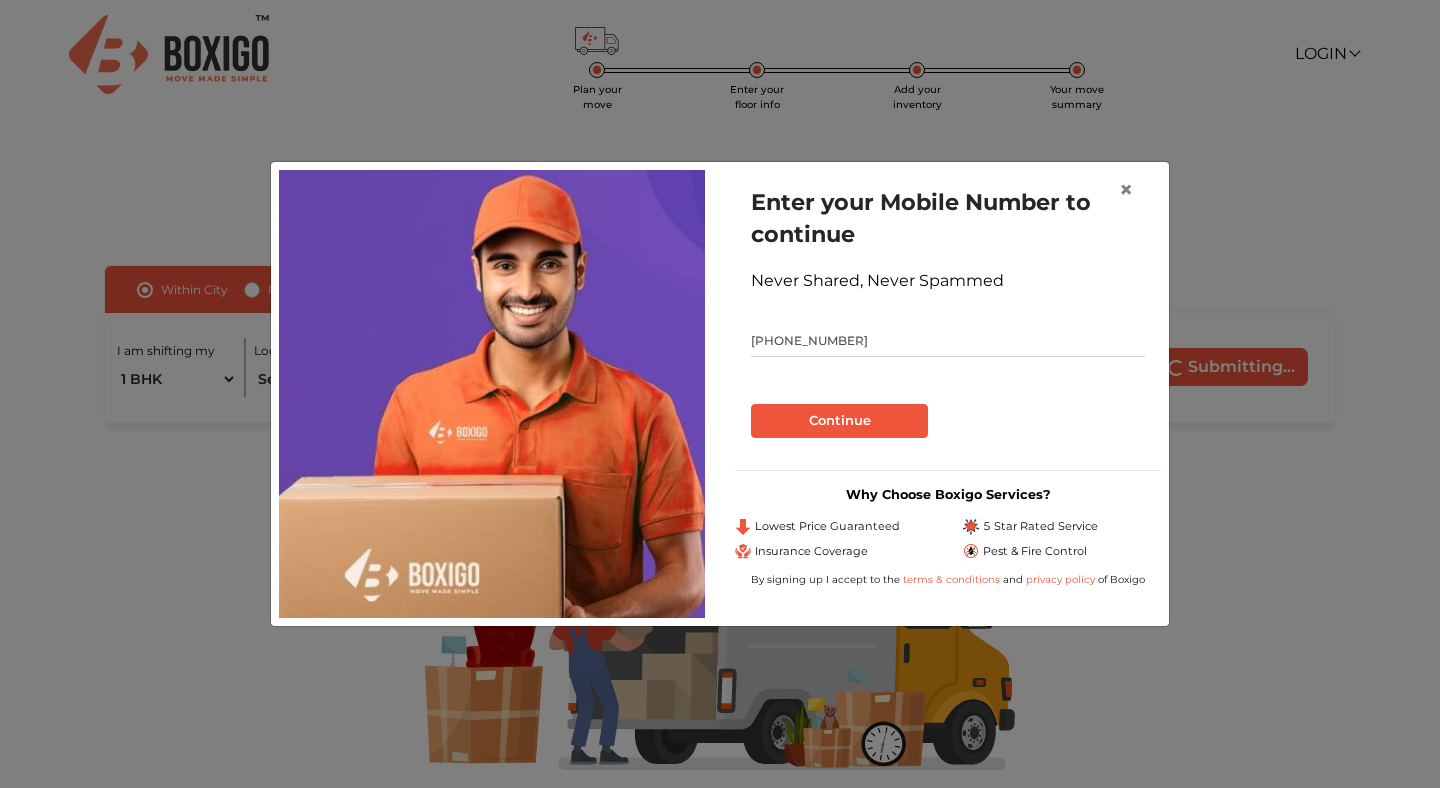 click on "Continue" at bounding box center [839, 421] 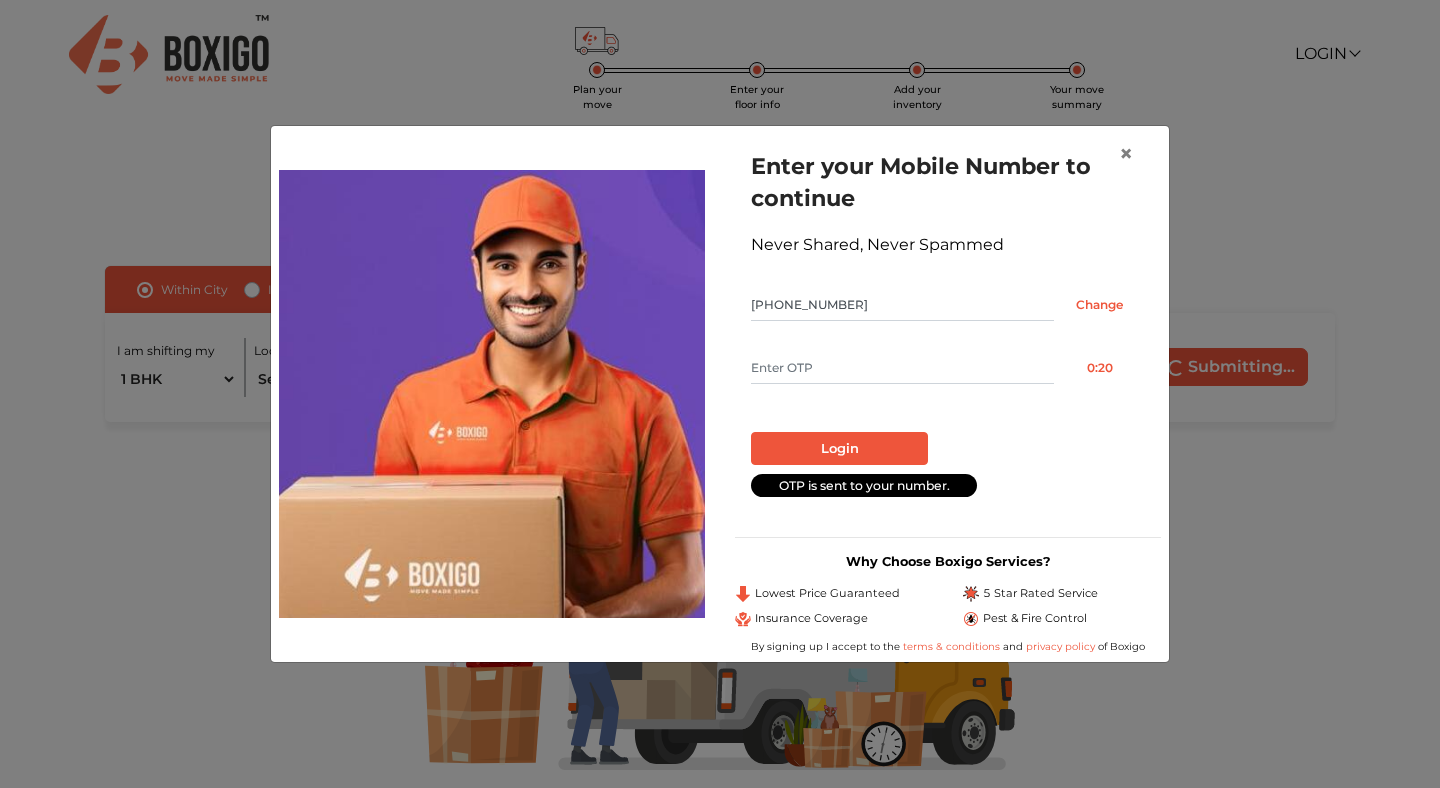 click at bounding box center [902, 368] 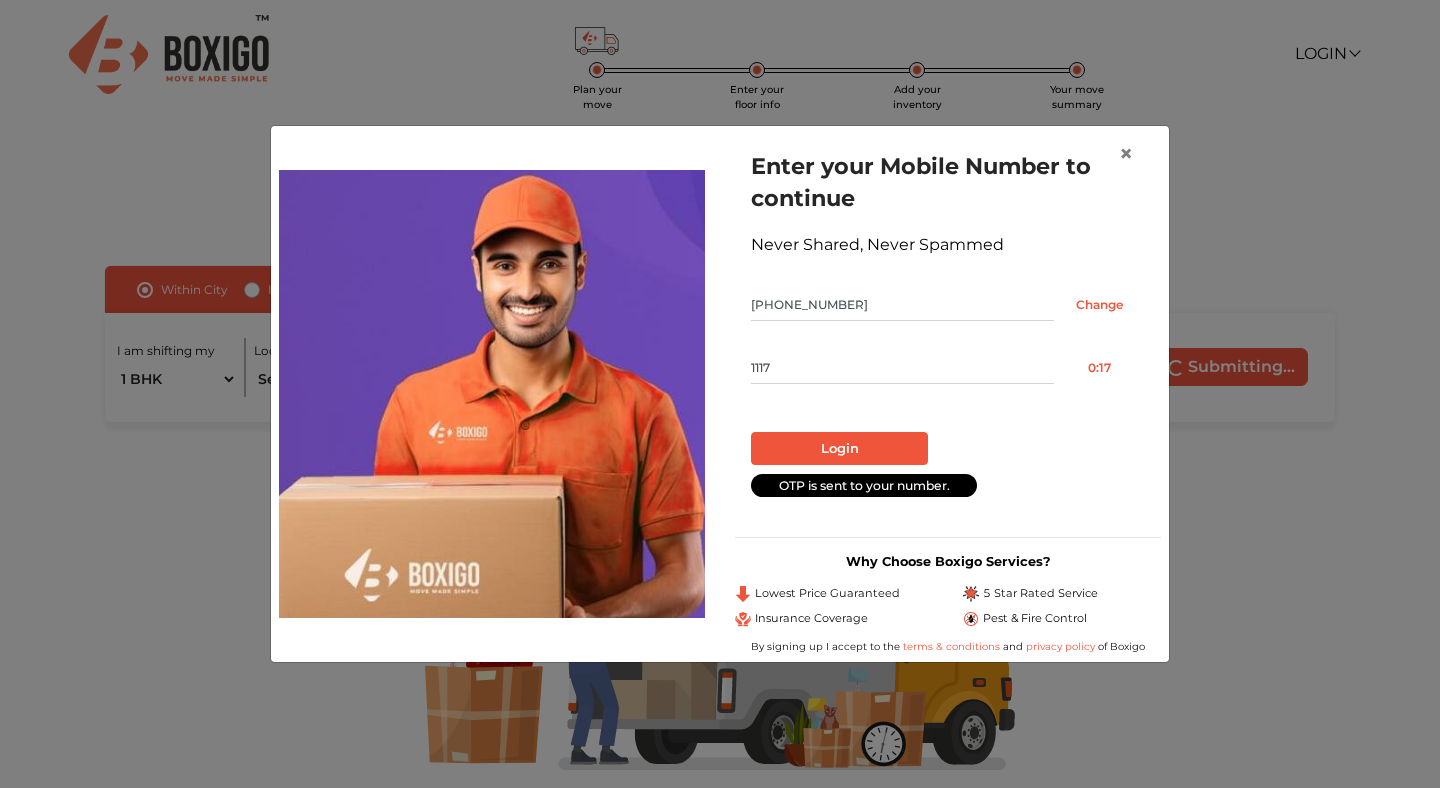 type on "1117" 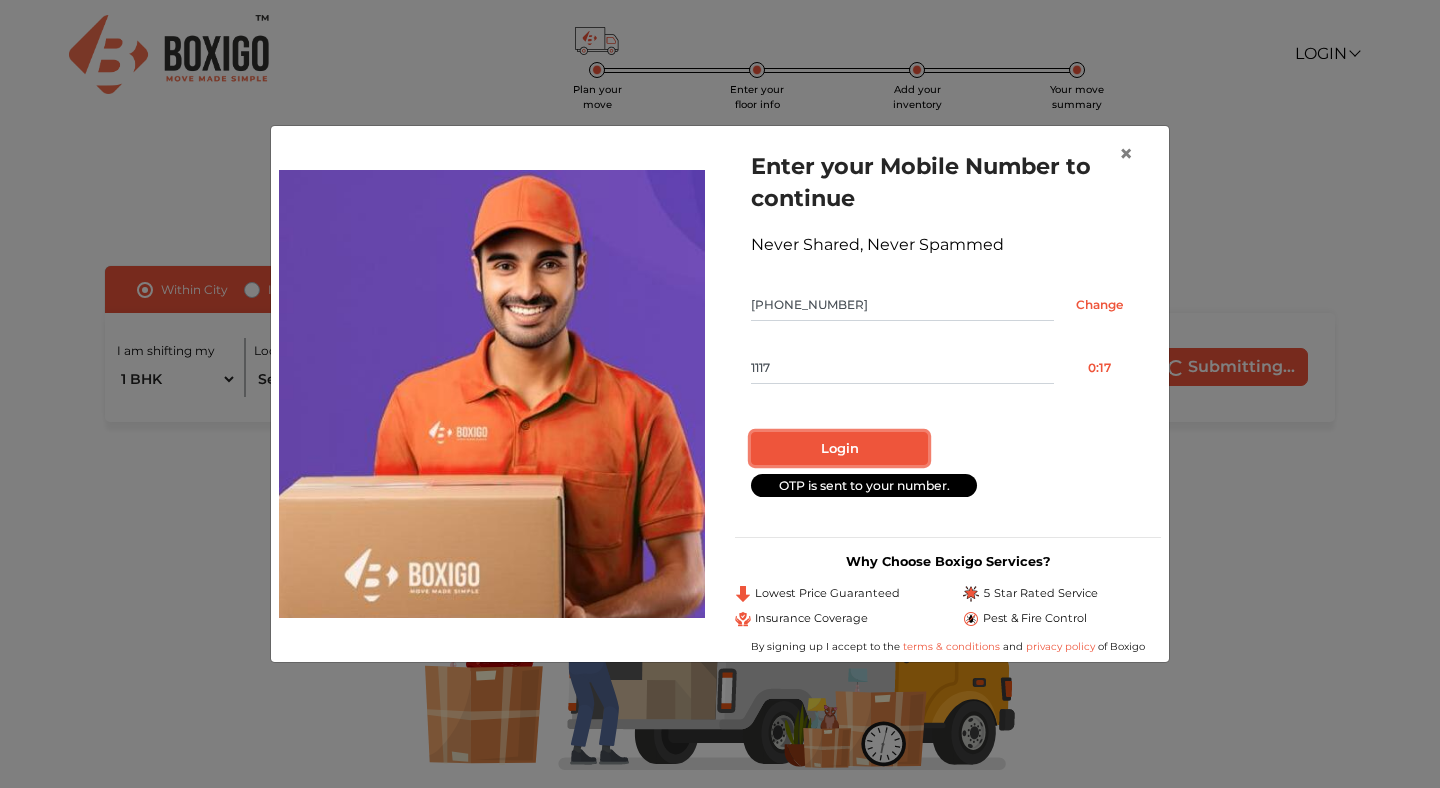 click on "Login" at bounding box center [839, 449] 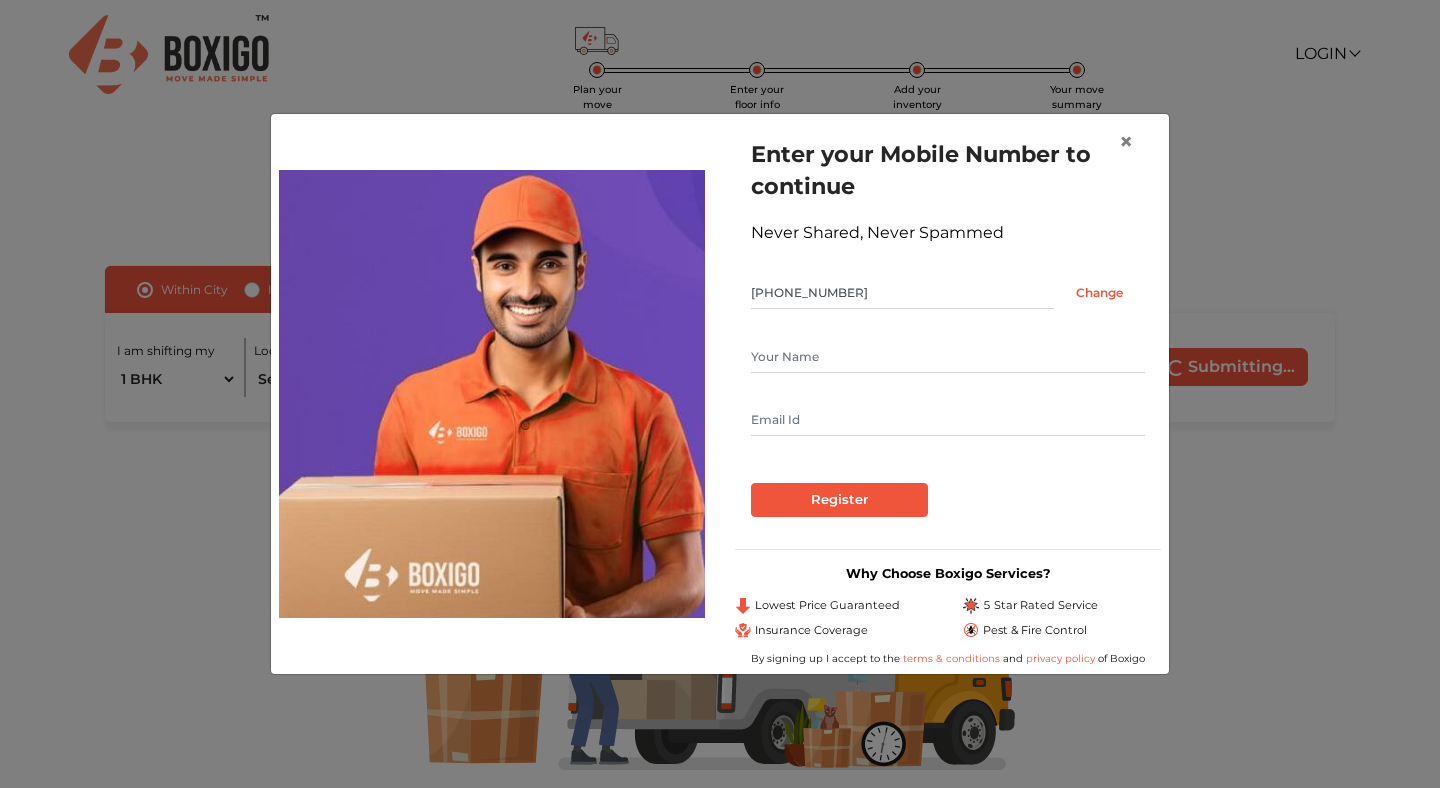 click at bounding box center [948, 357] 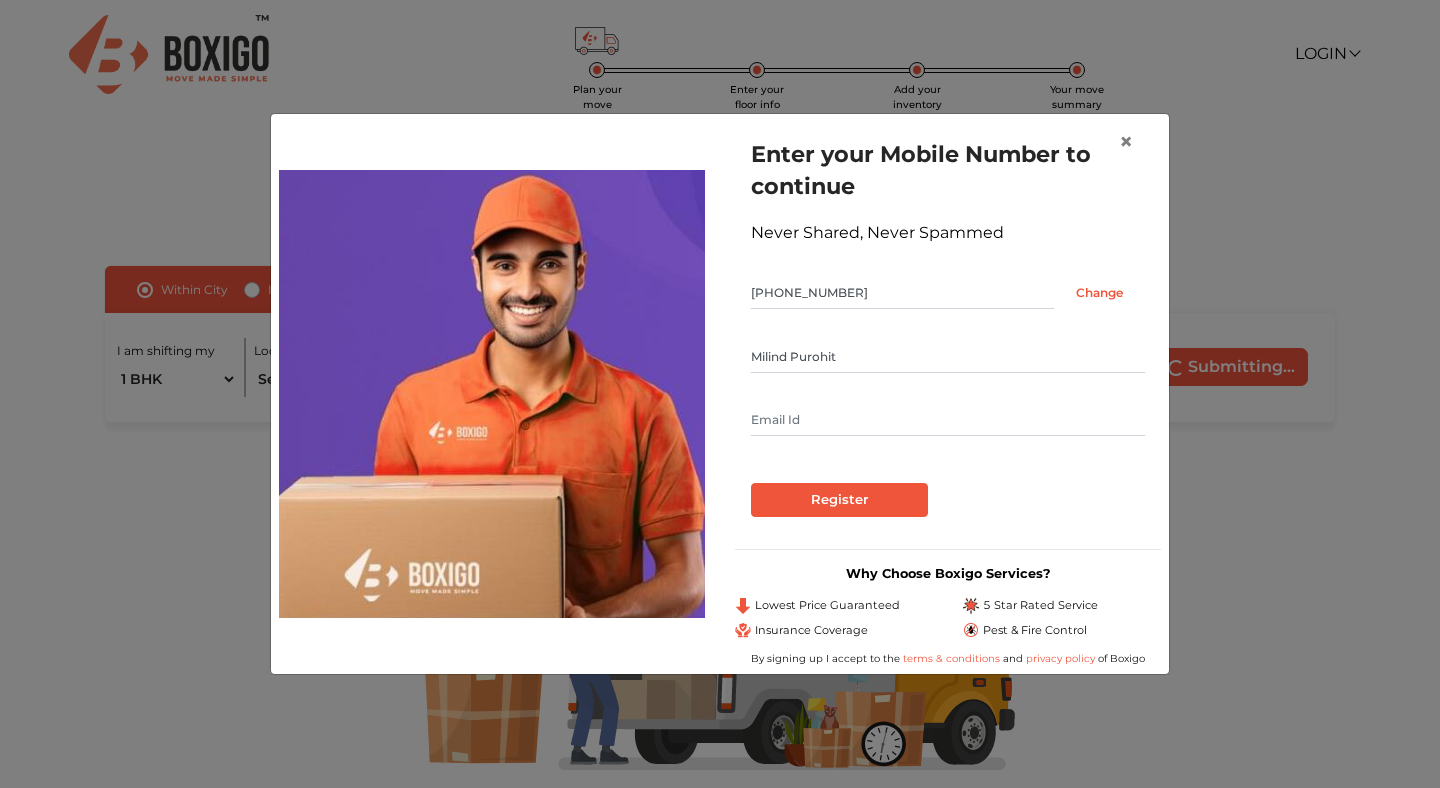 type on "MANU10PUROHIT@GMAIL.COM" 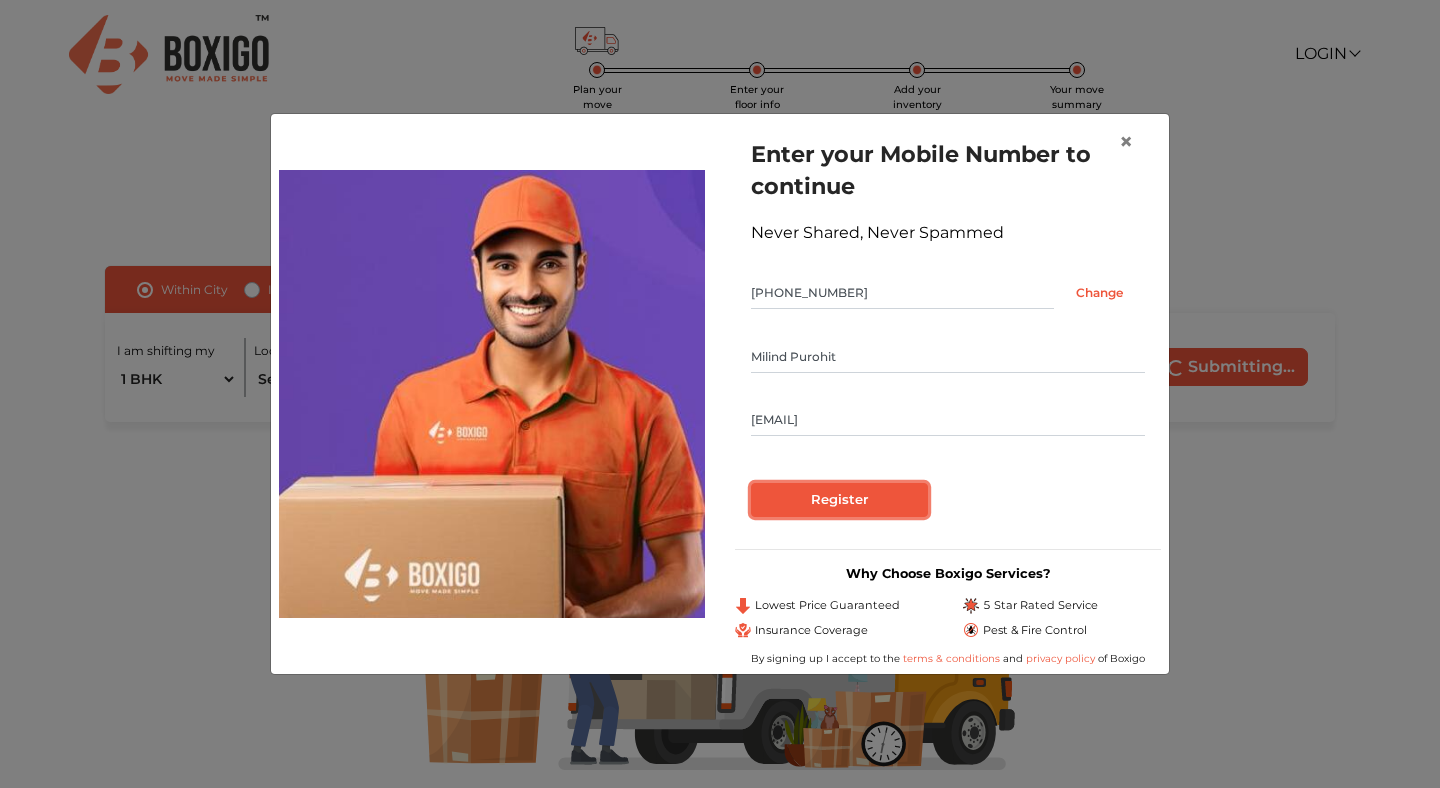 click on "Register" at bounding box center (839, 500) 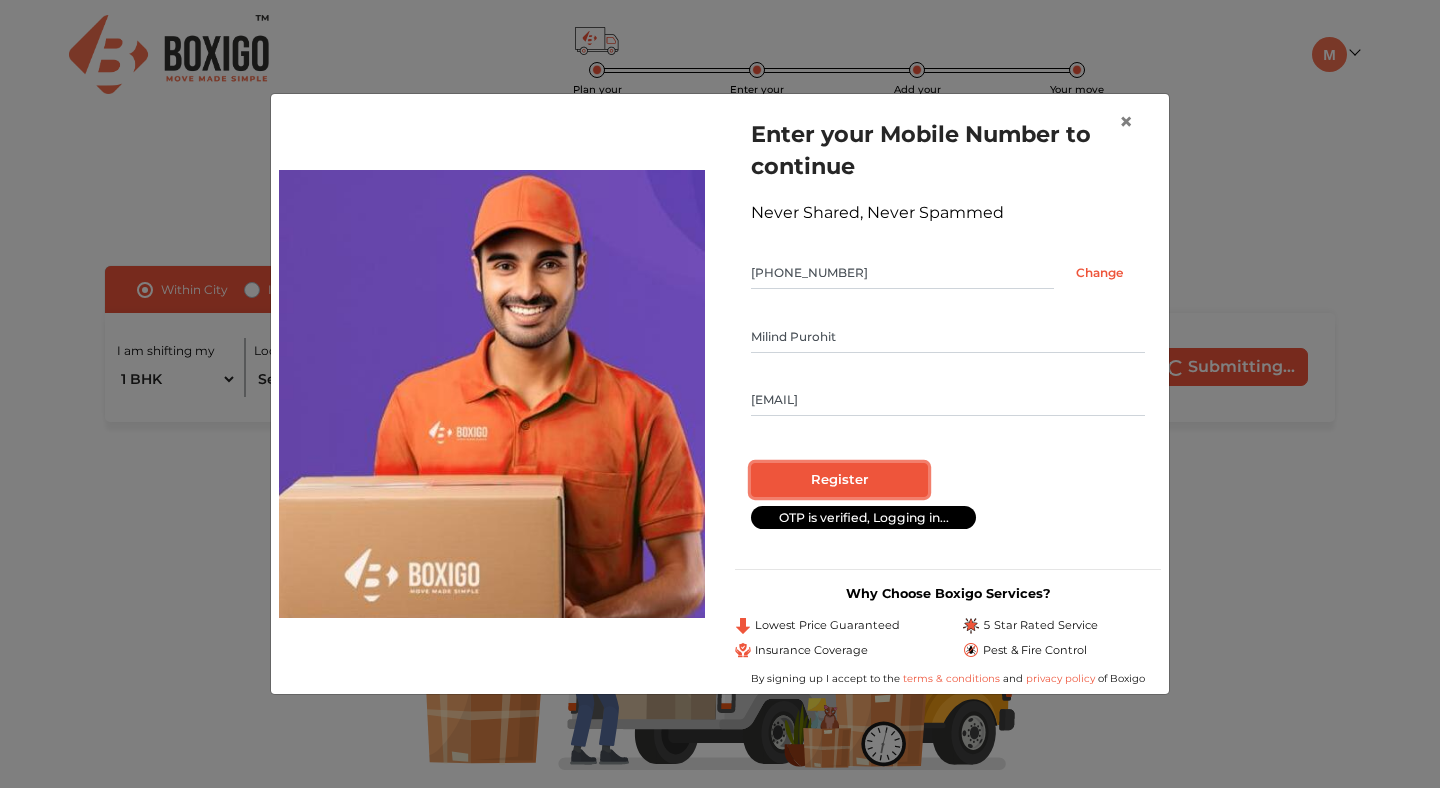 radio on "false" 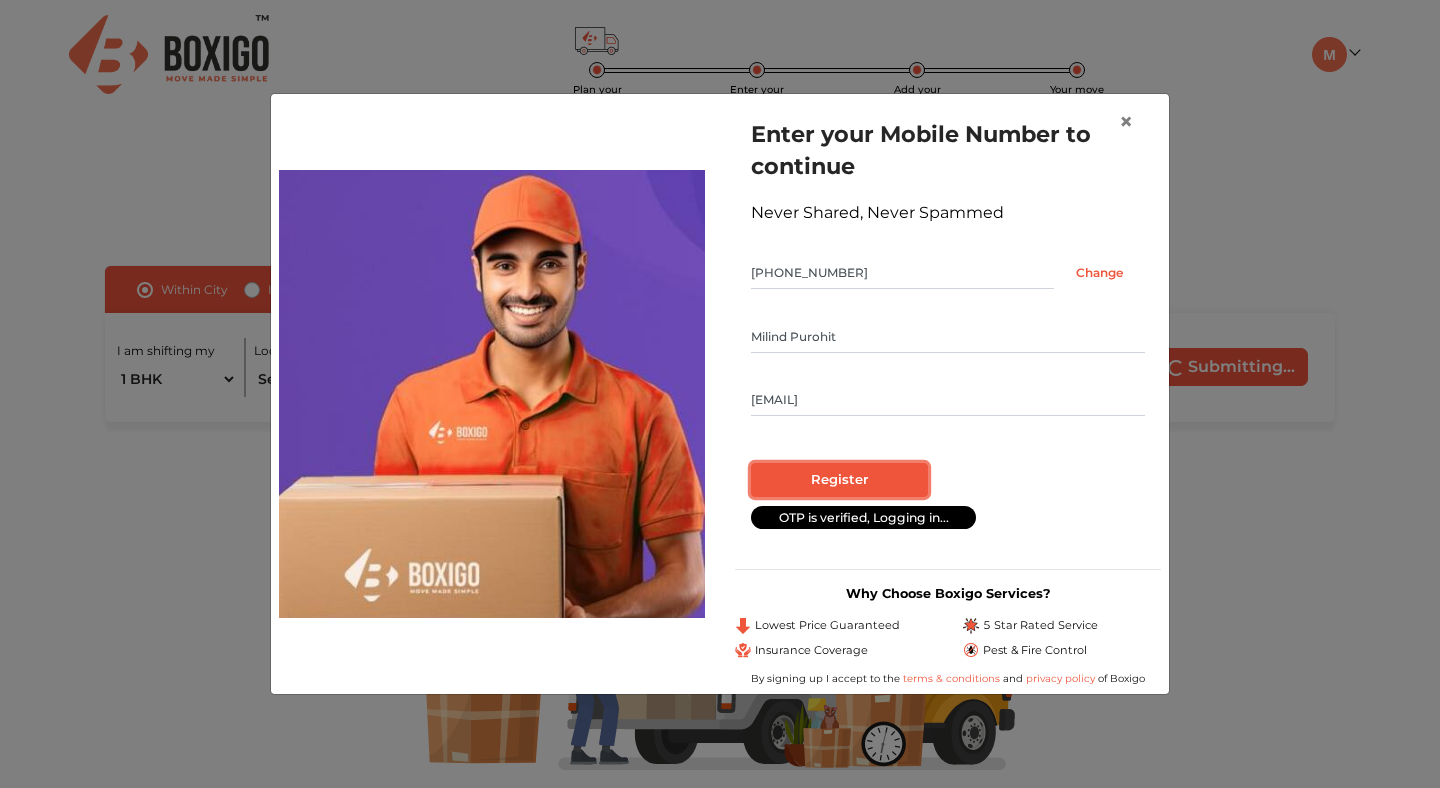 radio on "true" 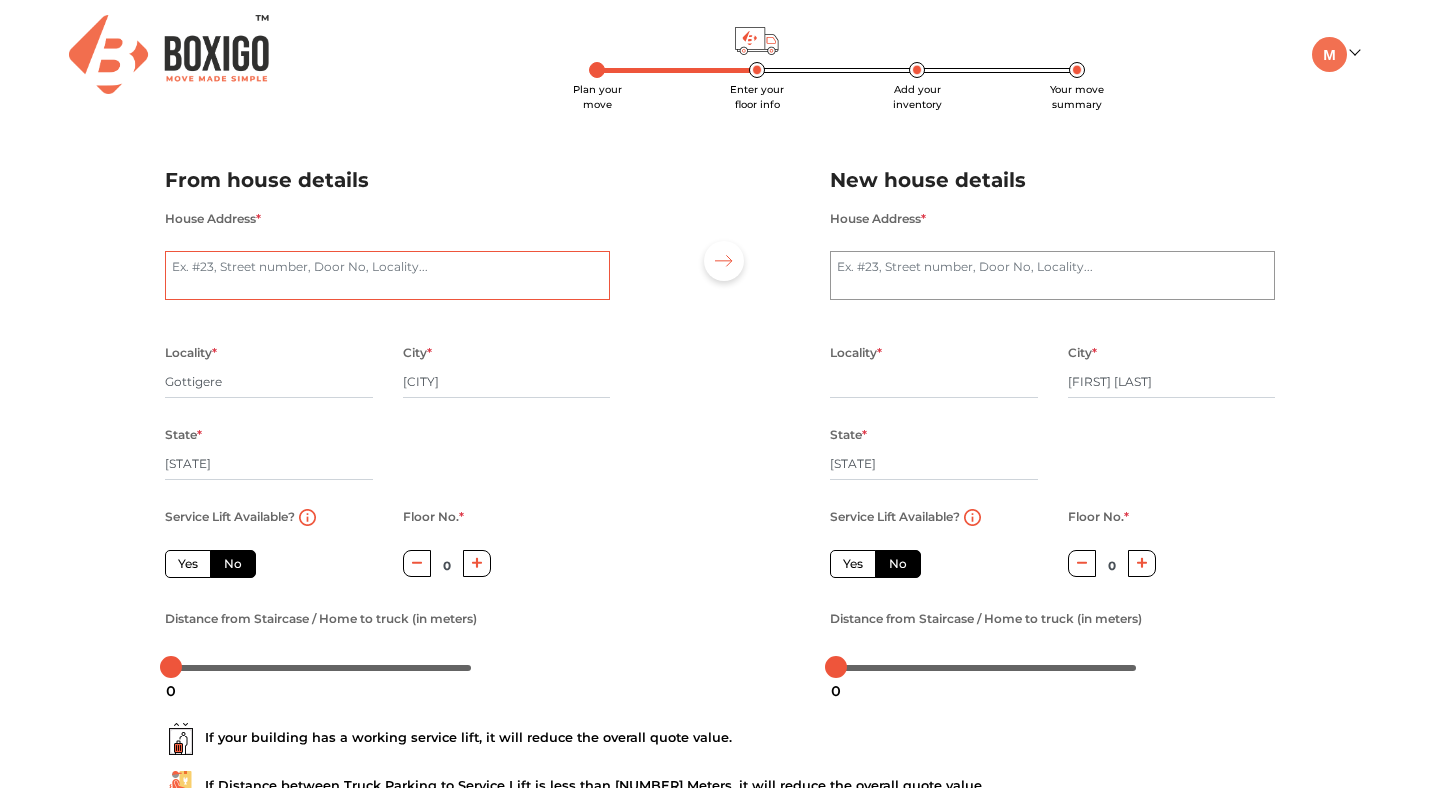 click on "House Address  *" at bounding box center [387, 276] 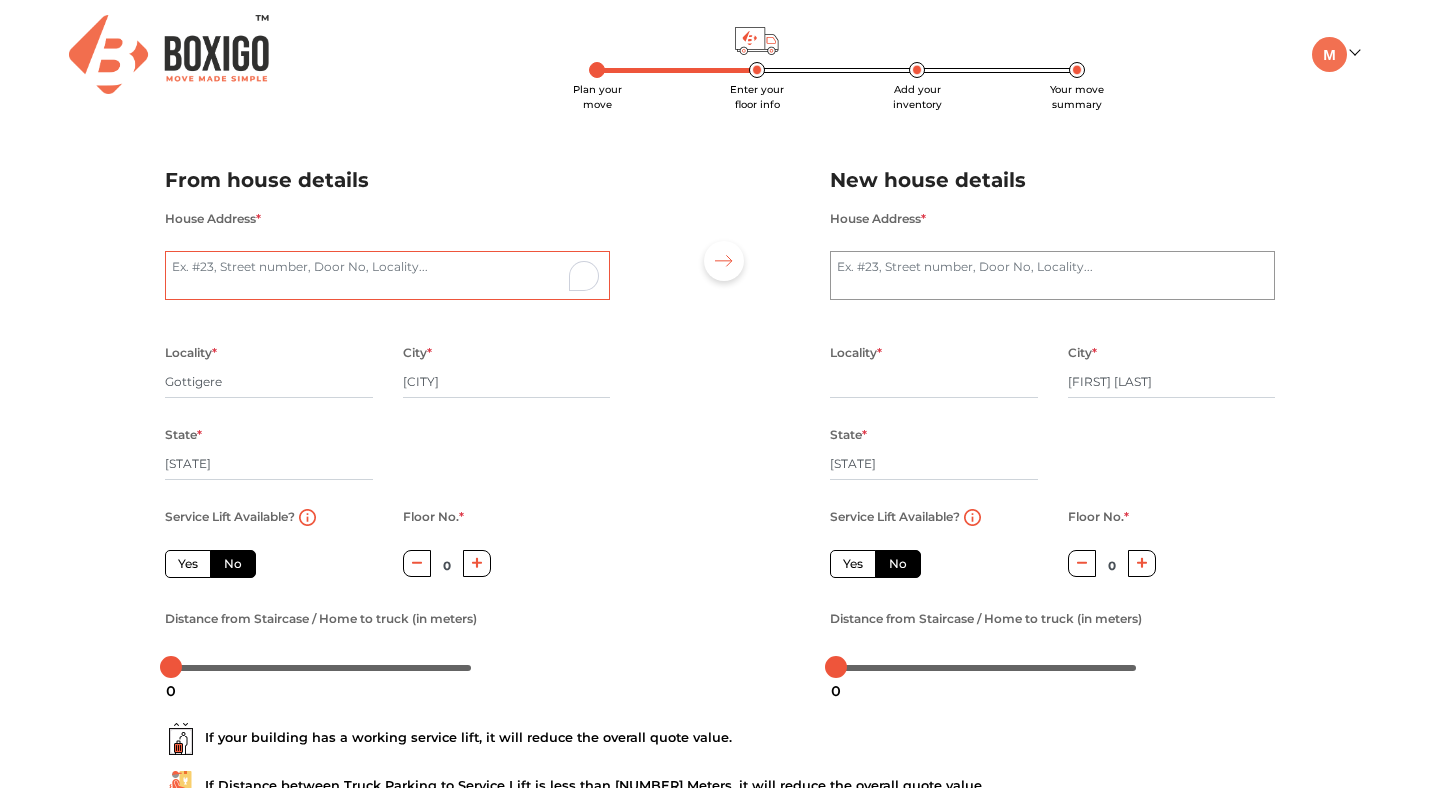 type on "301, 4th Floor, Crystal Homes
Mla Layout, Kalena Agrahara" 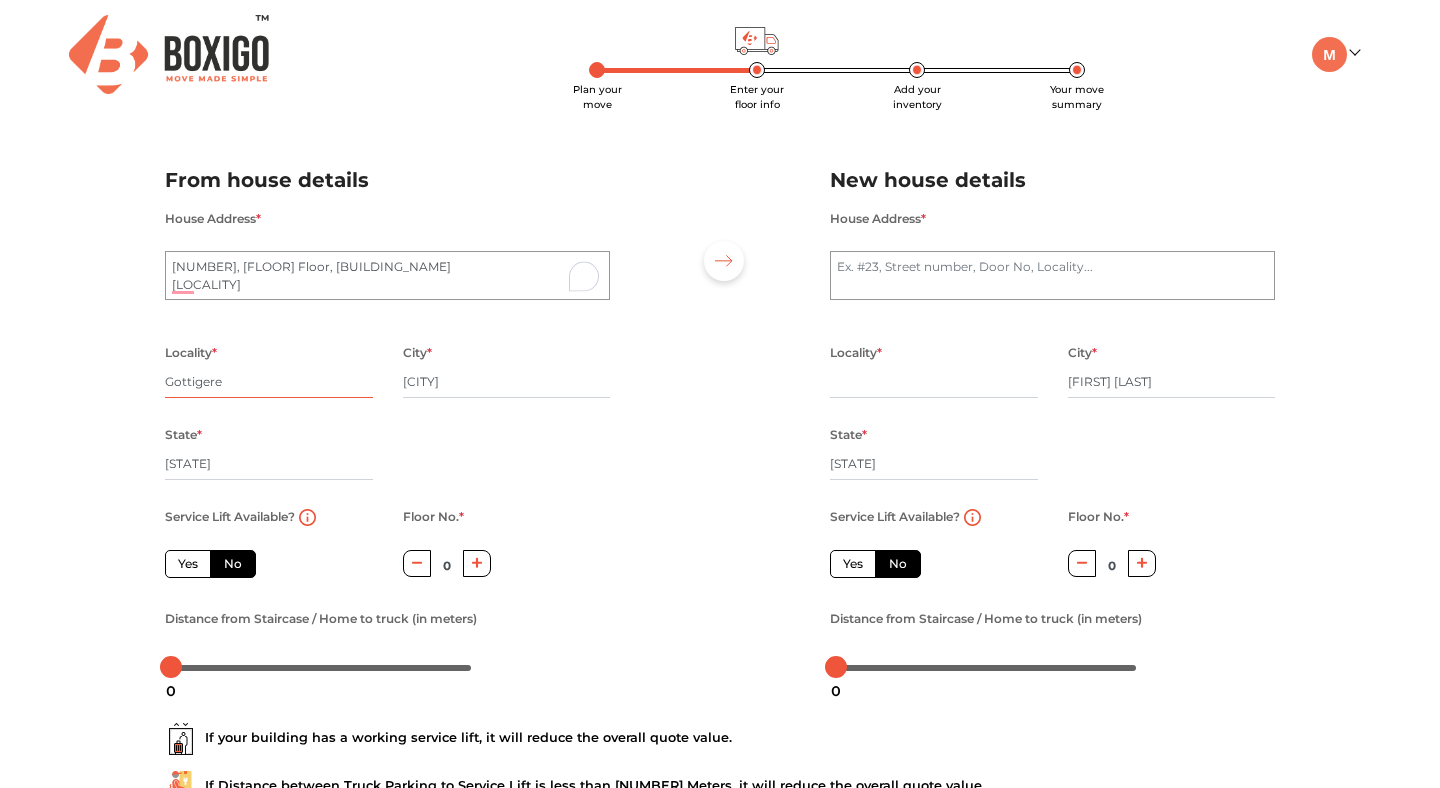 click on "Gottigere" at bounding box center [269, 382] 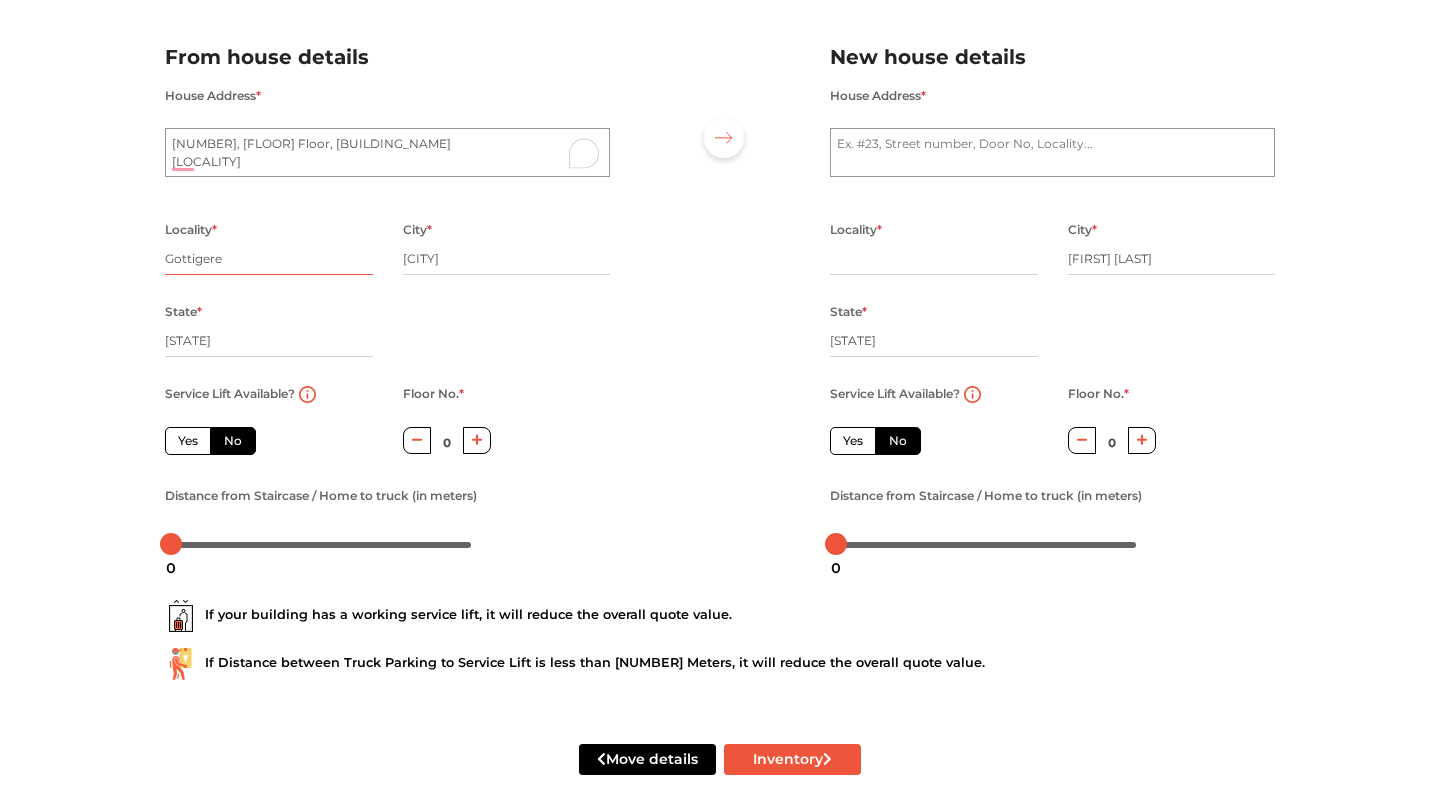 scroll, scrollTop: 148, scrollLeft: 0, axis: vertical 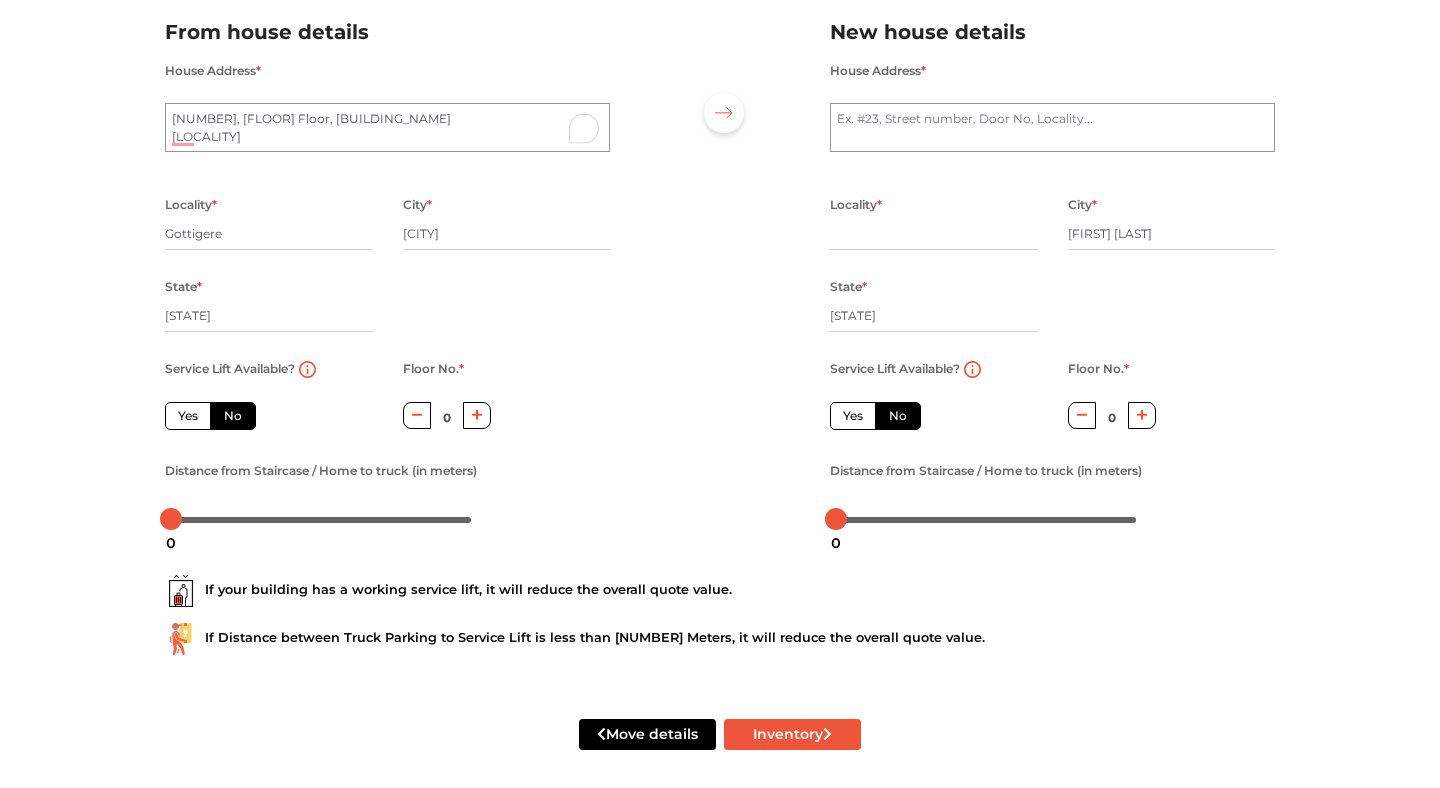 click on "Yes" at bounding box center (188, 416) 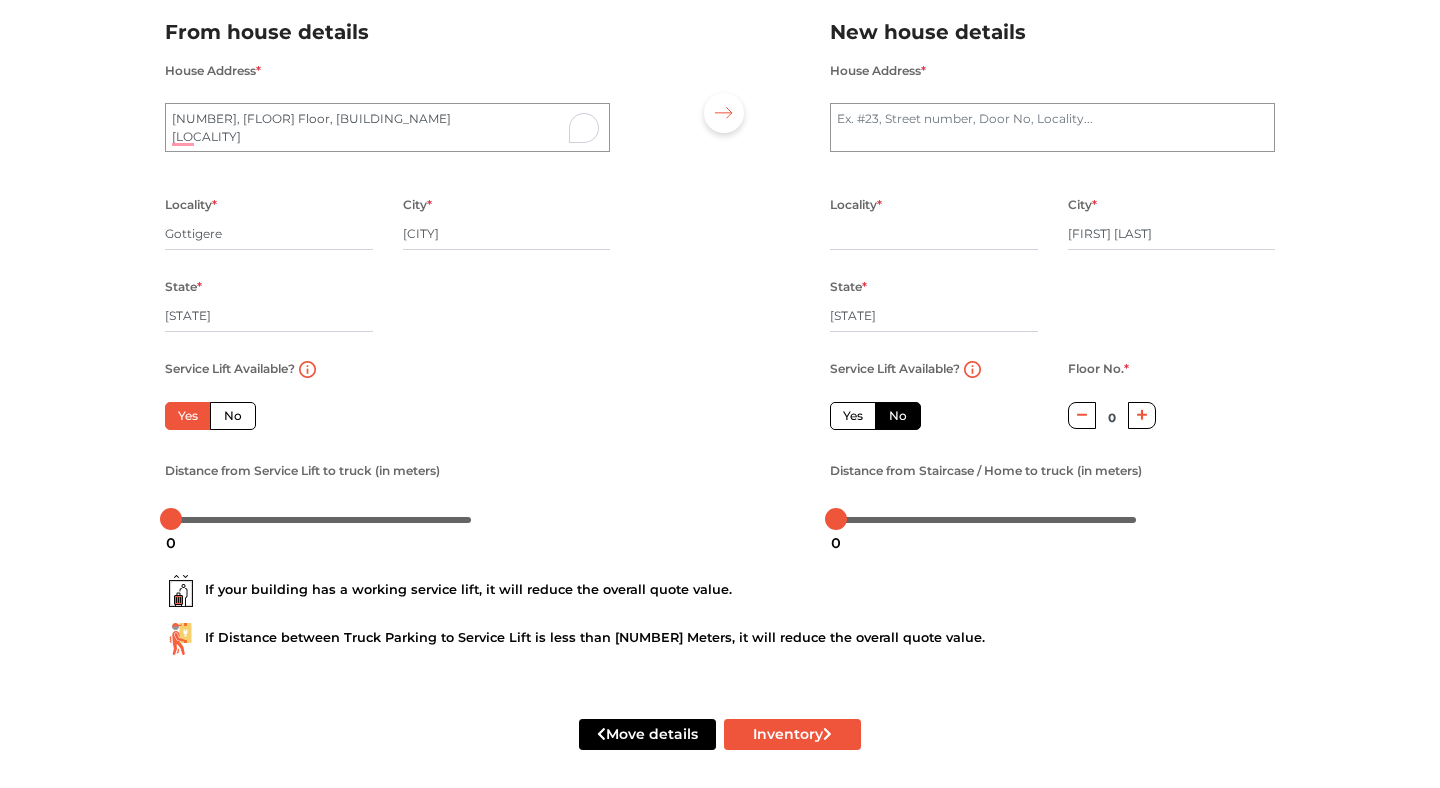 click on "No" at bounding box center (233, 416) 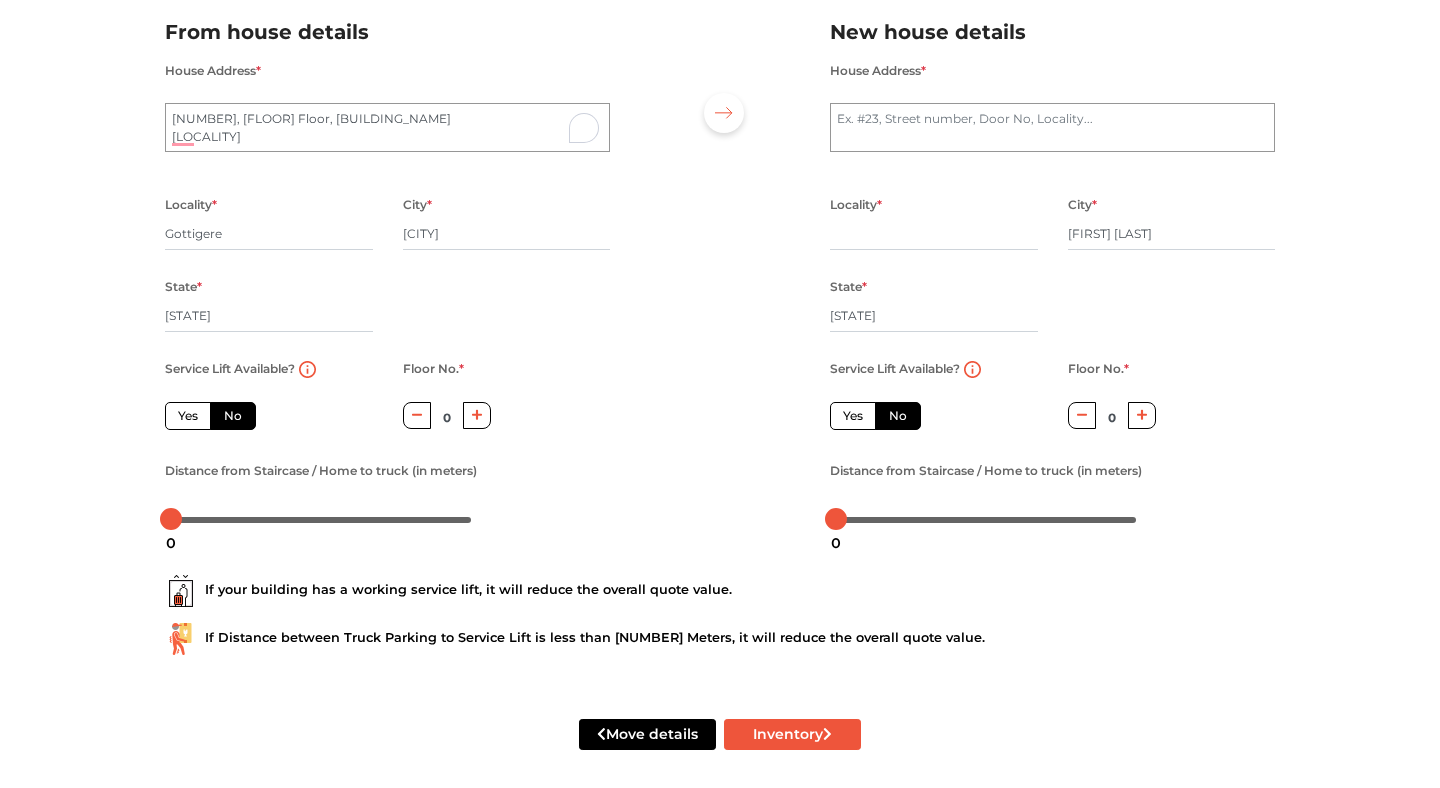 click on "Yes" at bounding box center [188, 416] 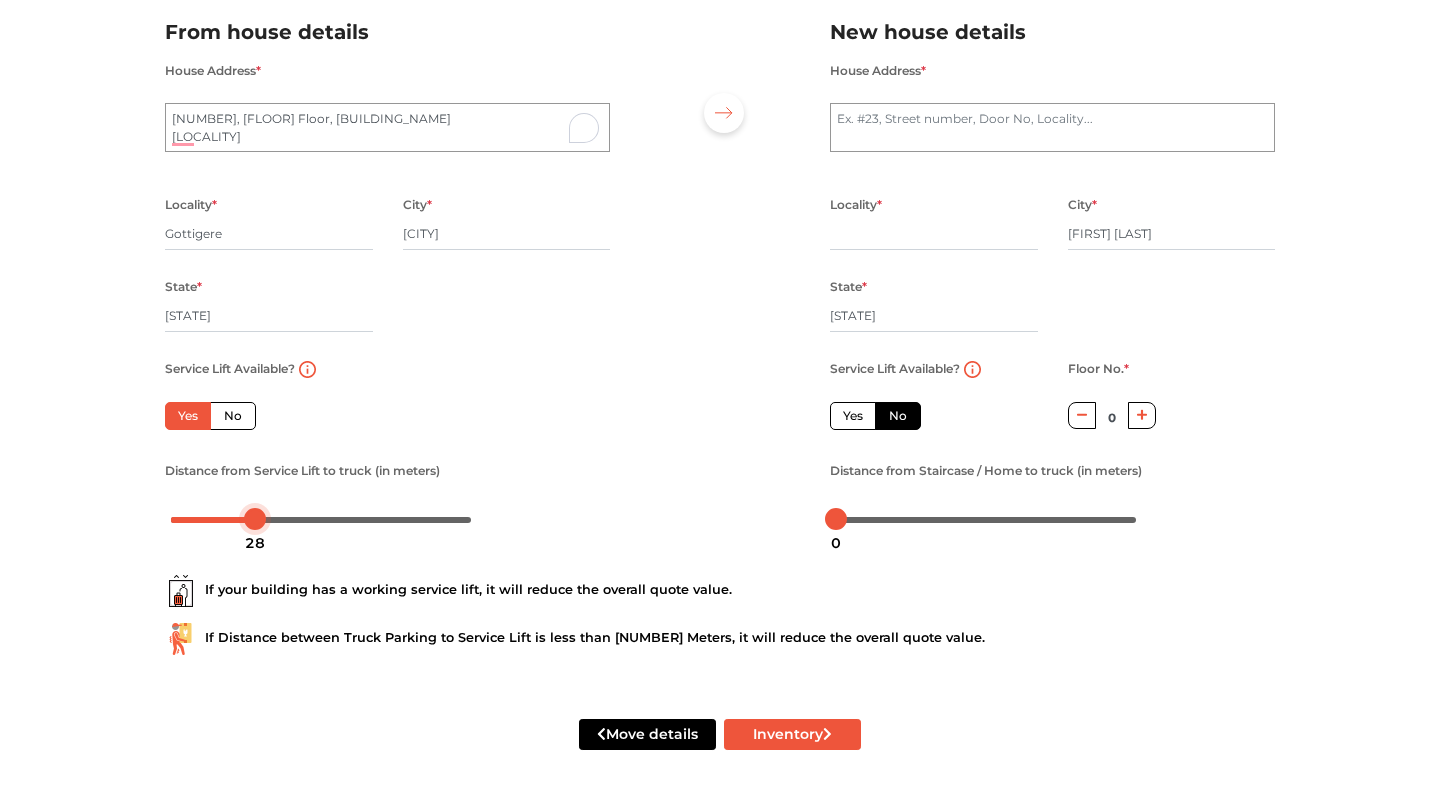 drag, startPoint x: 169, startPoint y: 519, endPoint x: 253, endPoint y: 523, distance: 84.095184 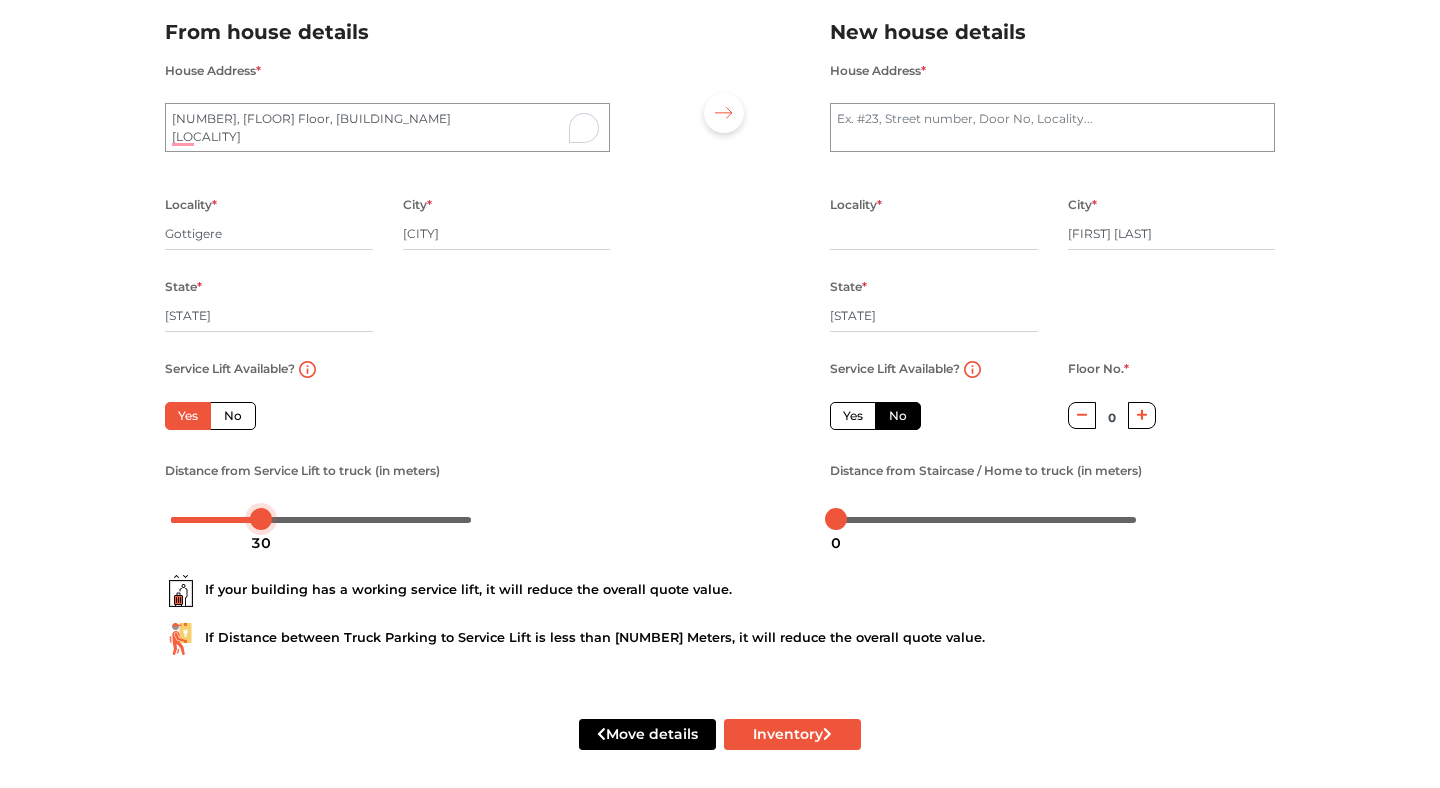 drag, startPoint x: 253, startPoint y: 523, endPoint x: 270, endPoint y: 514, distance: 19.235384 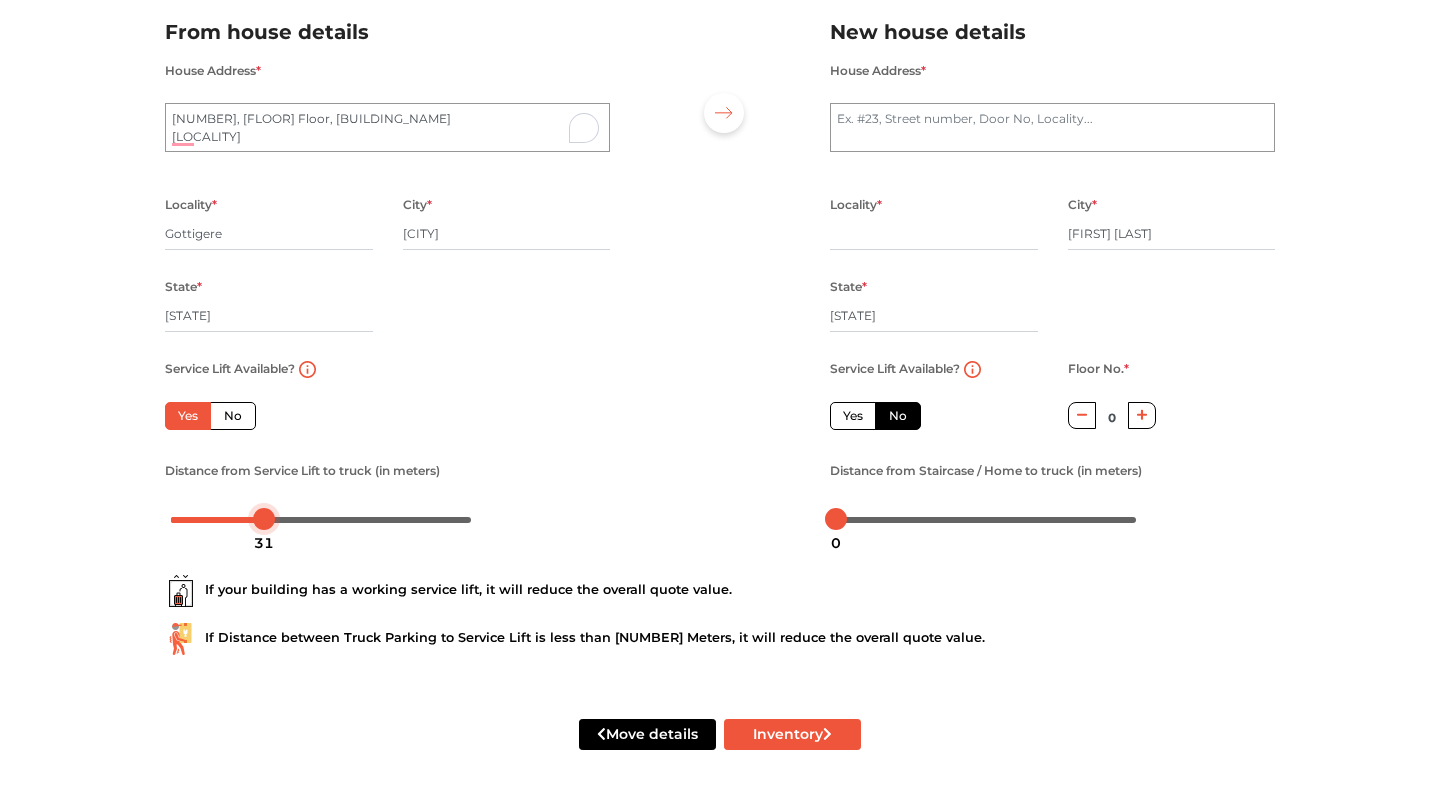 drag, startPoint x: 269, startPoint y: 515, endPoint x: 259, endPoint y: 529, distance: 17.20465 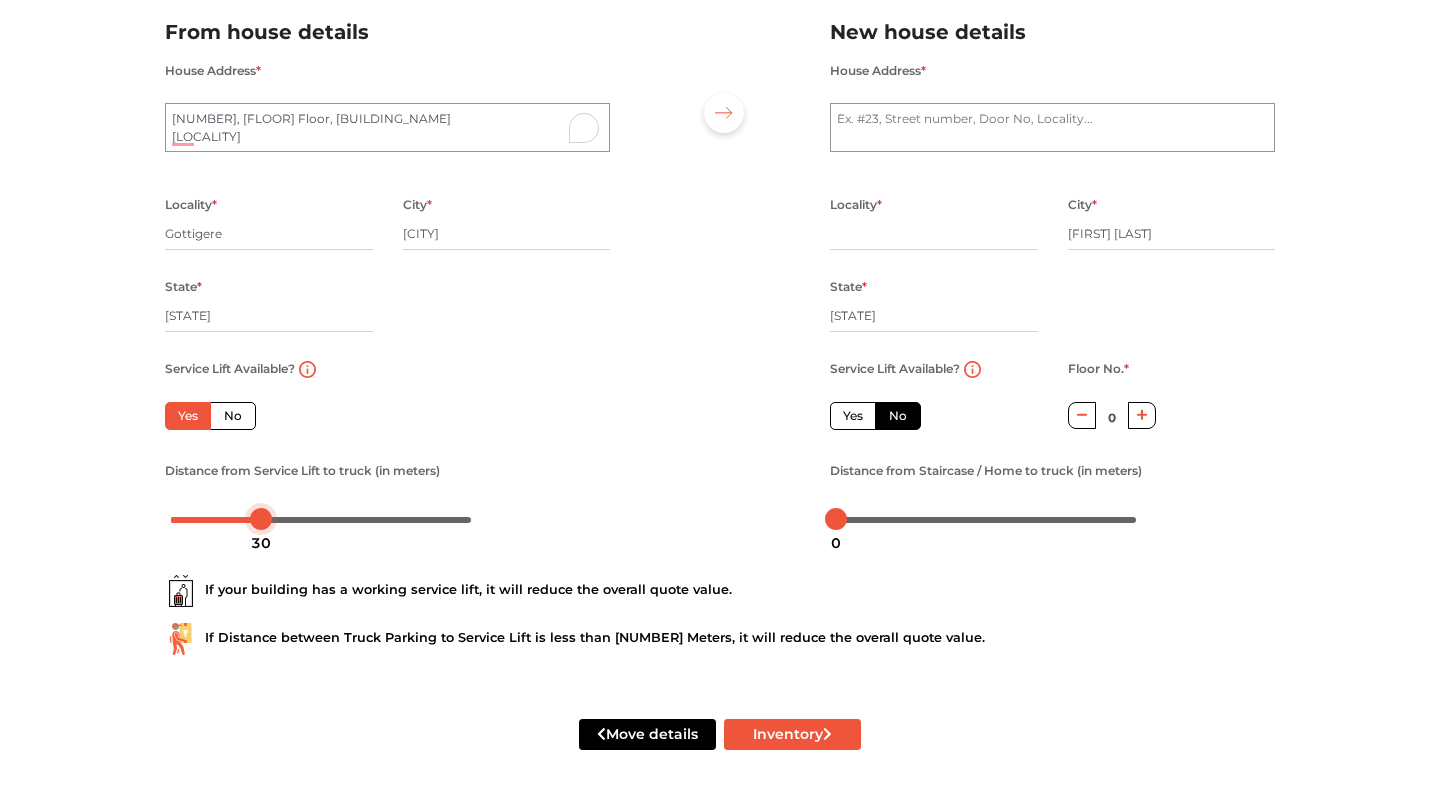click at bounding box center (261, 519) 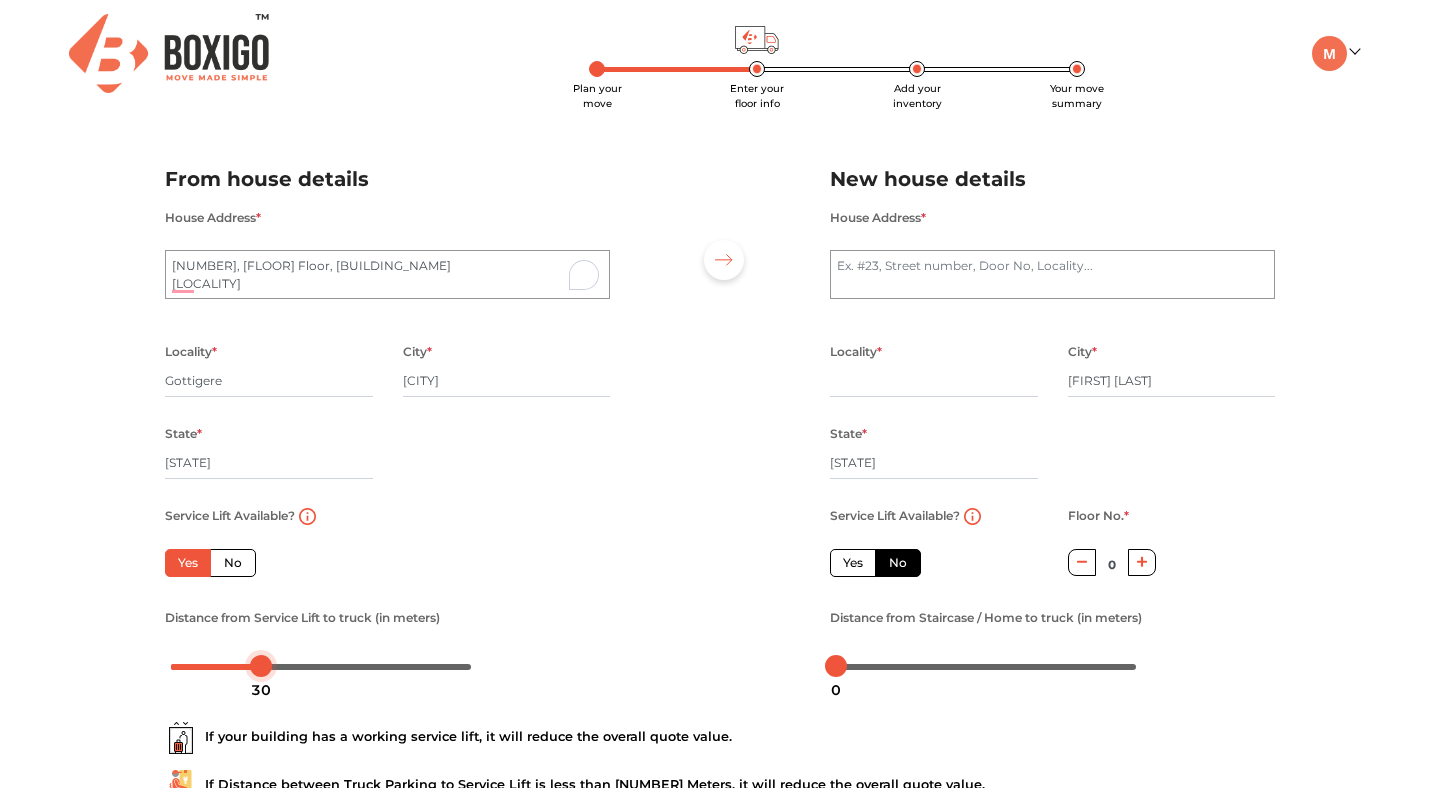 scroll, scrollTop: 0, scrollLeft: 0, axis: both 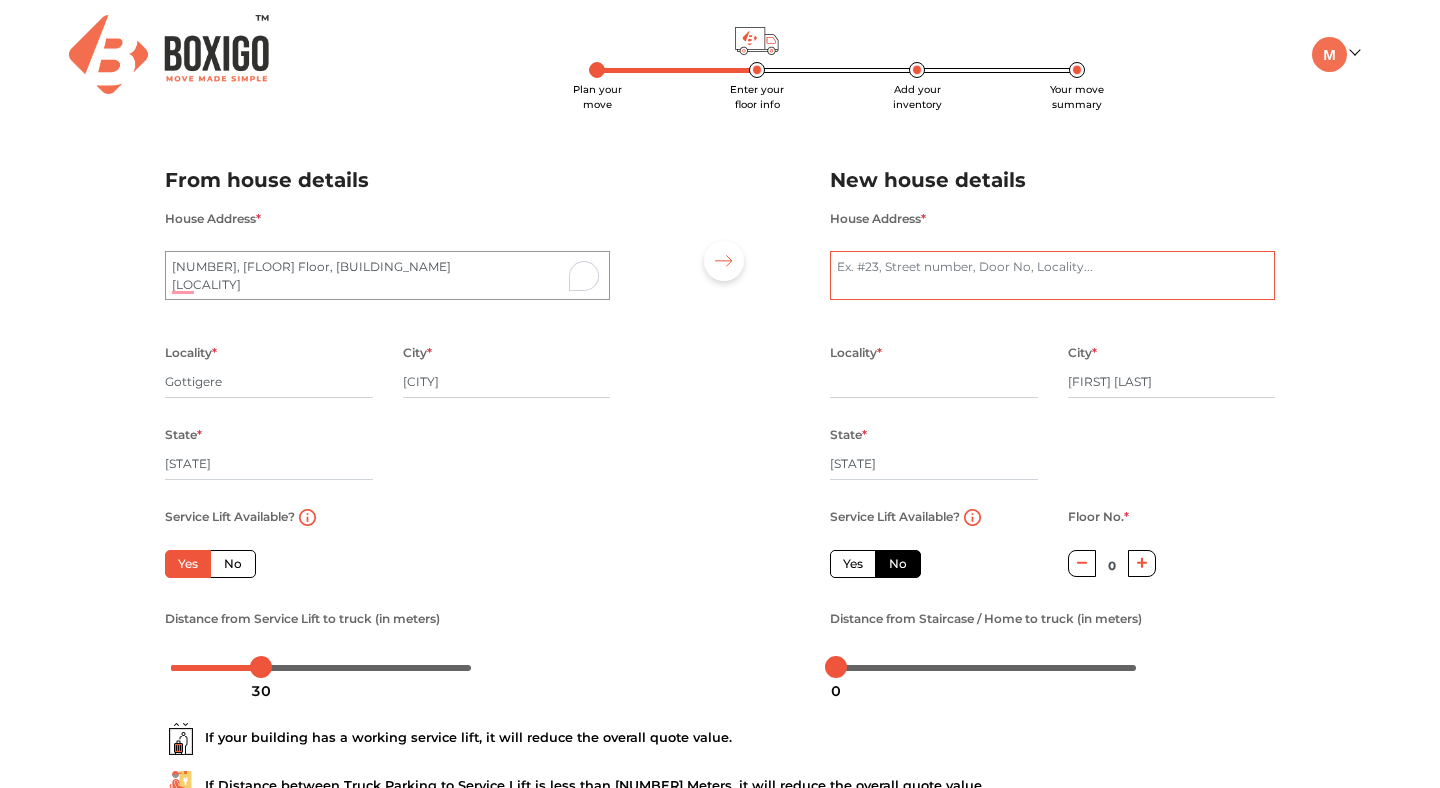 click on "House Address  *" at bounding box center (1052, 276) 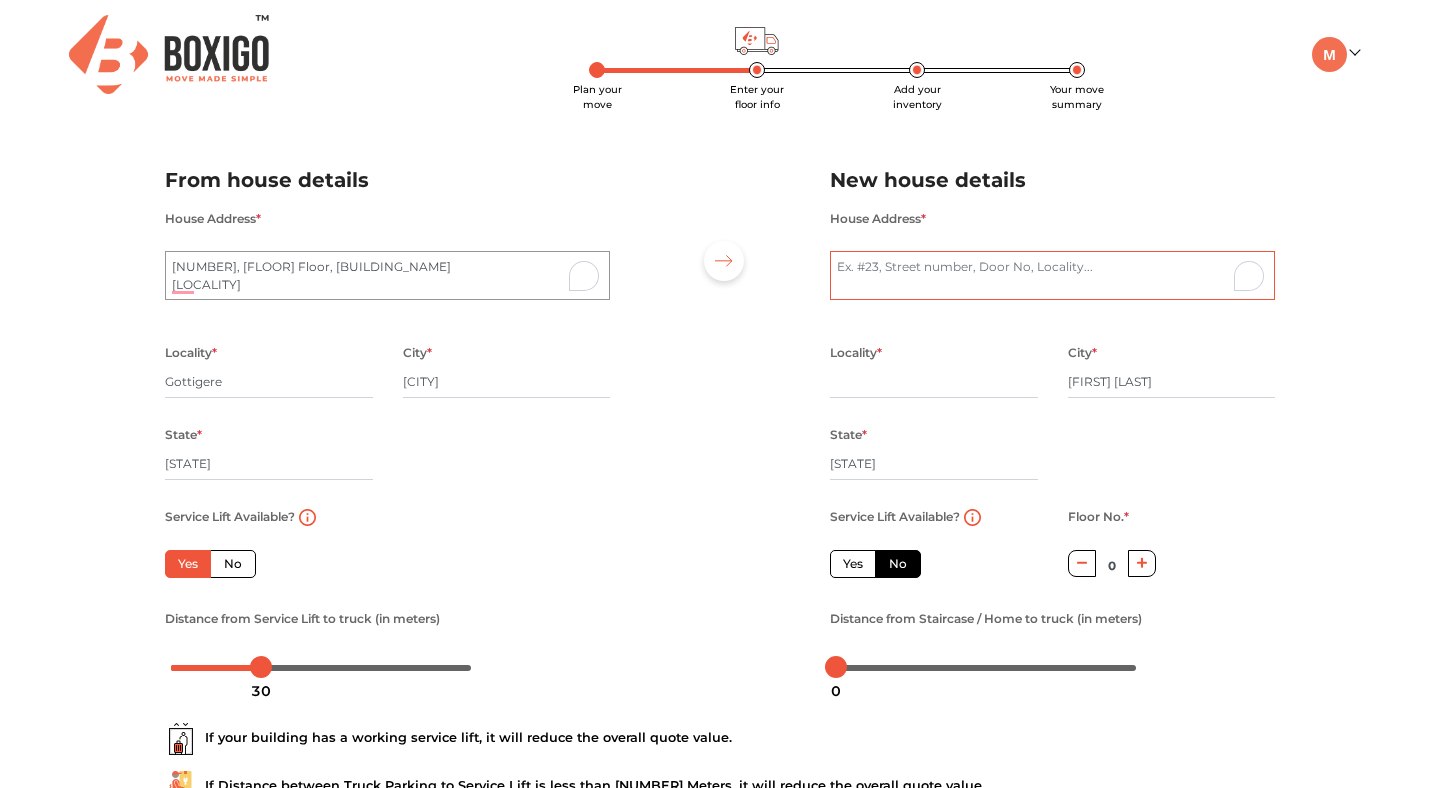 click on "House Address  *" at bounding box center (1052, 276) 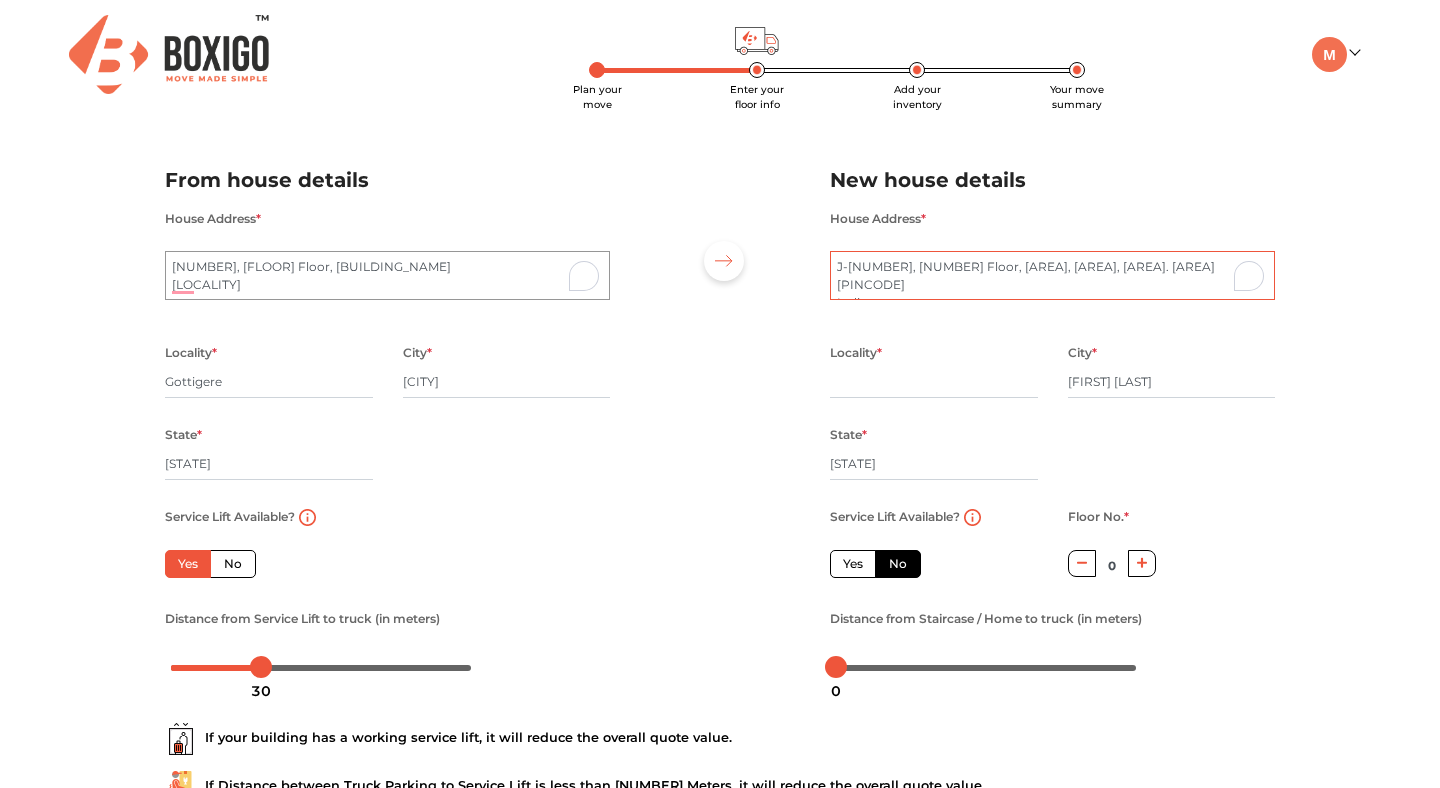 scroll, scrollTop: 10, scrollLeft: 0, axis: vertical 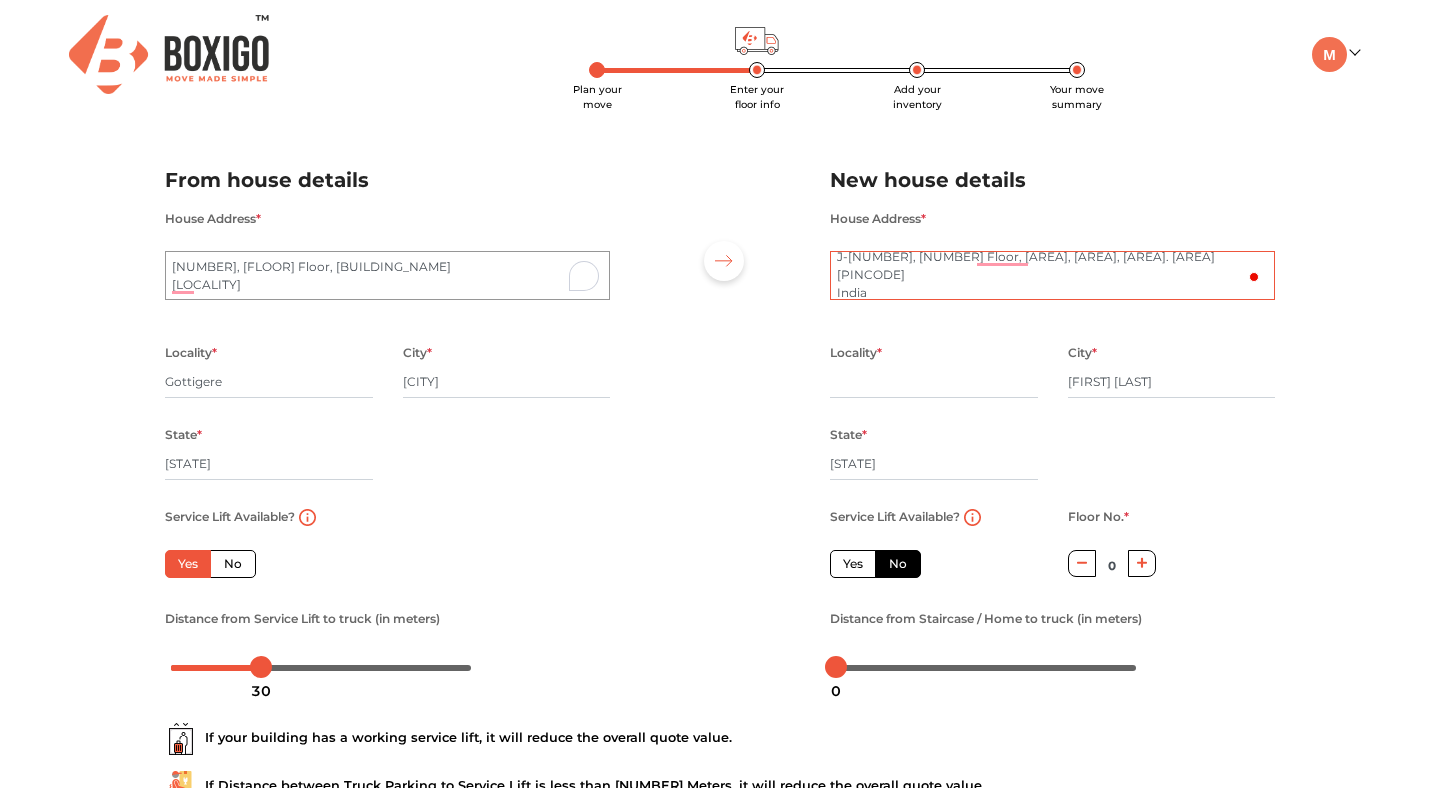 type on "J-7, Third Floor, Bandar wali khu, Ramesh Nagar. Near Sanatan Dharma Mandir. 110015
India" 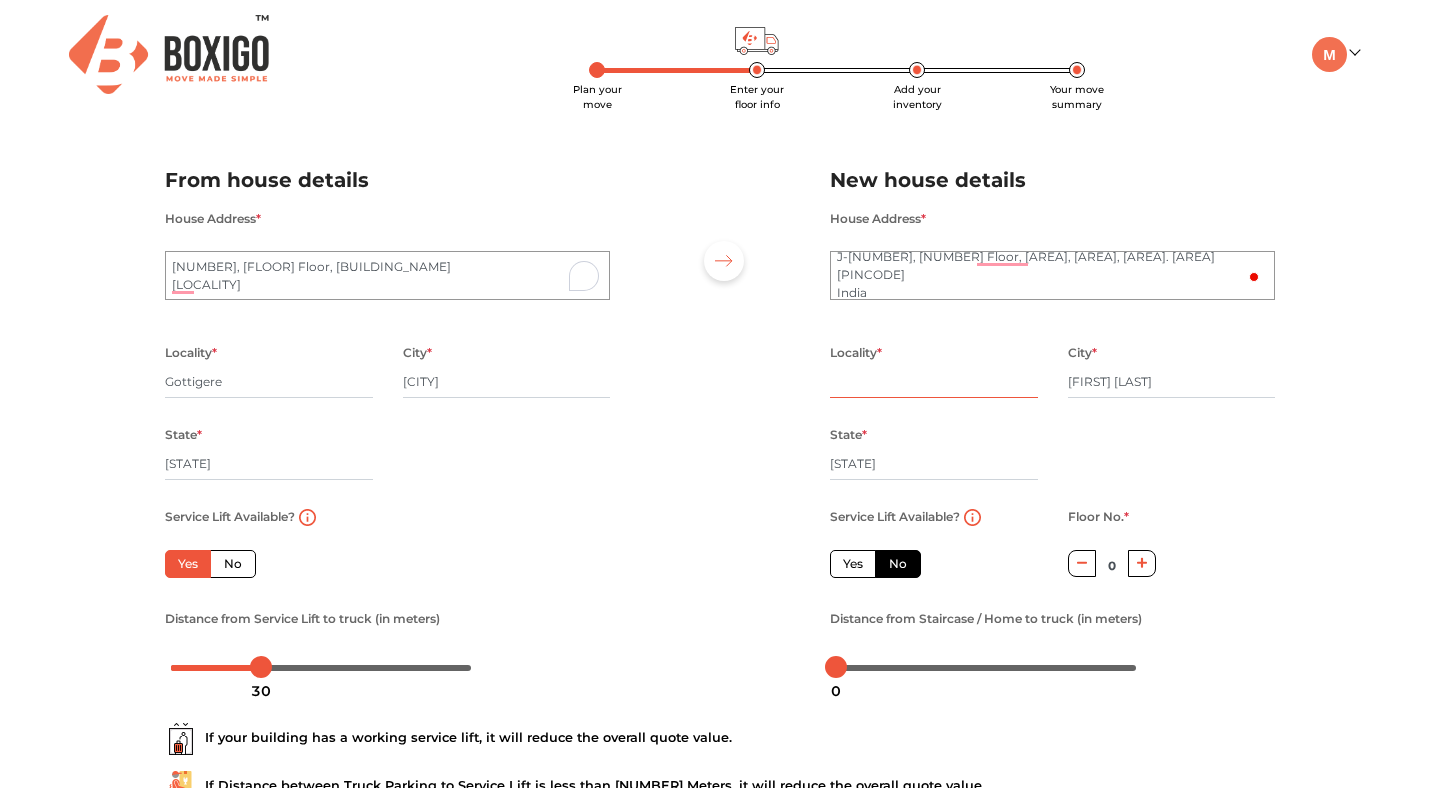 click at bounding box center (934, 382) 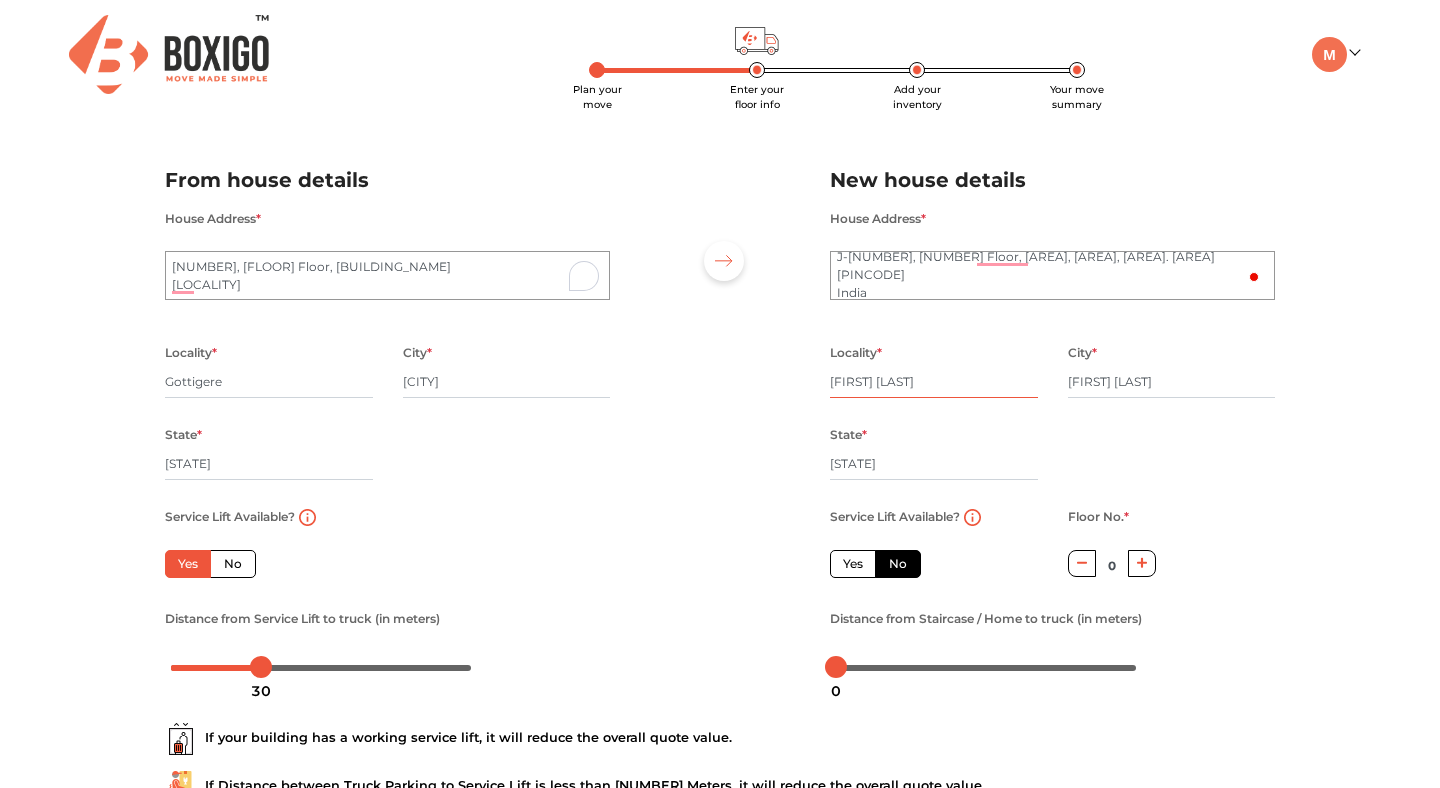 type on "[AREA]" 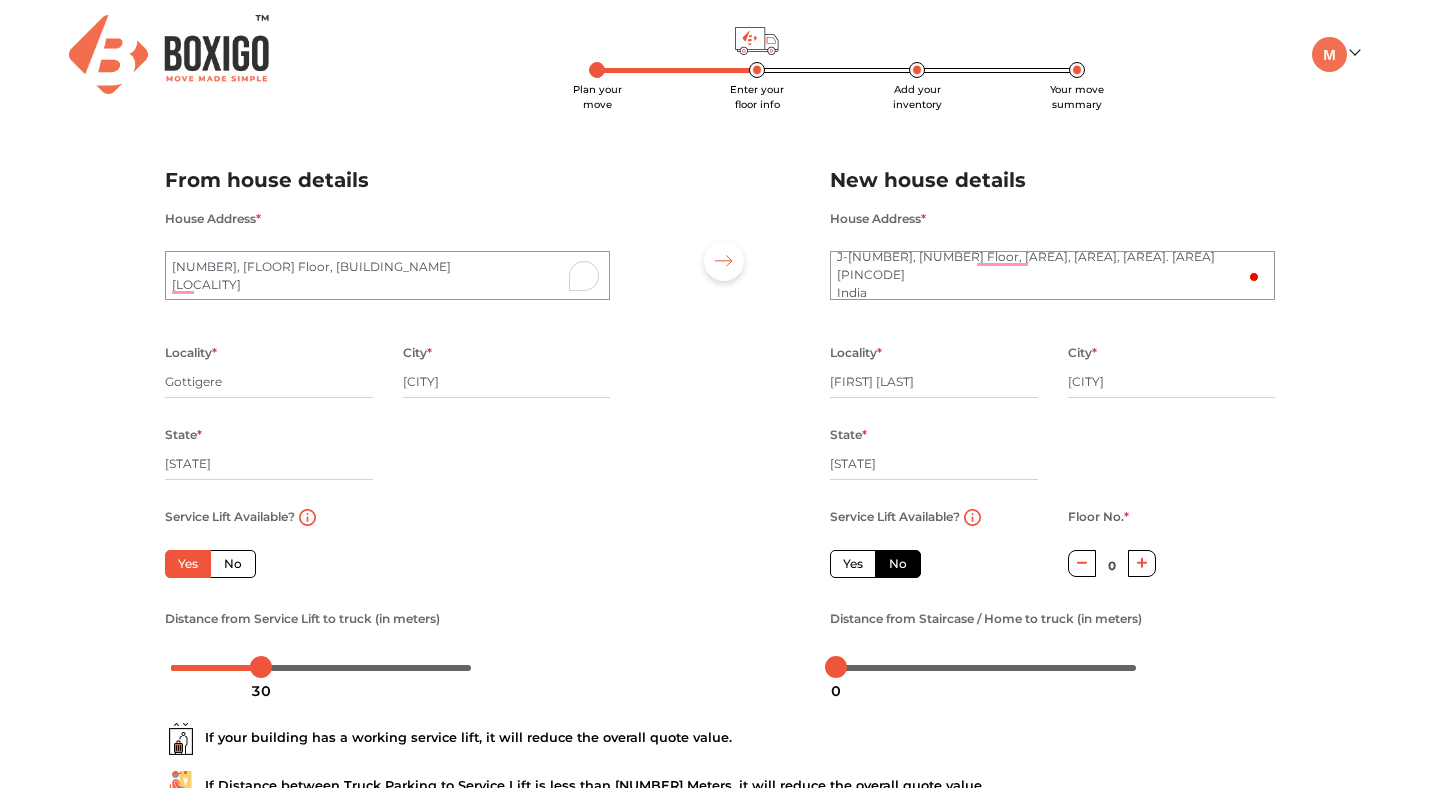 click at bounding box center [720, 415] 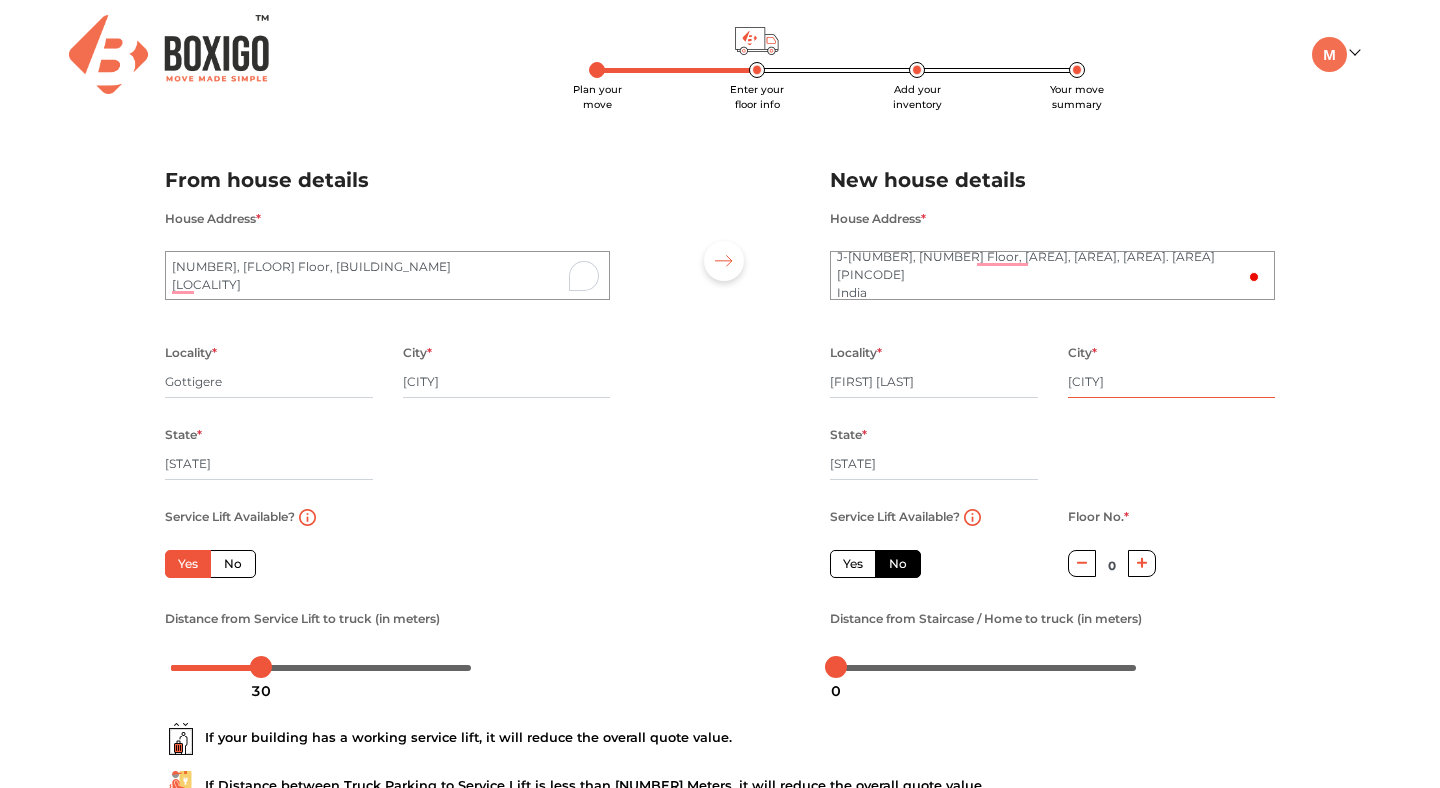 click on "New Delhi" at bounding box center (1172, 382) 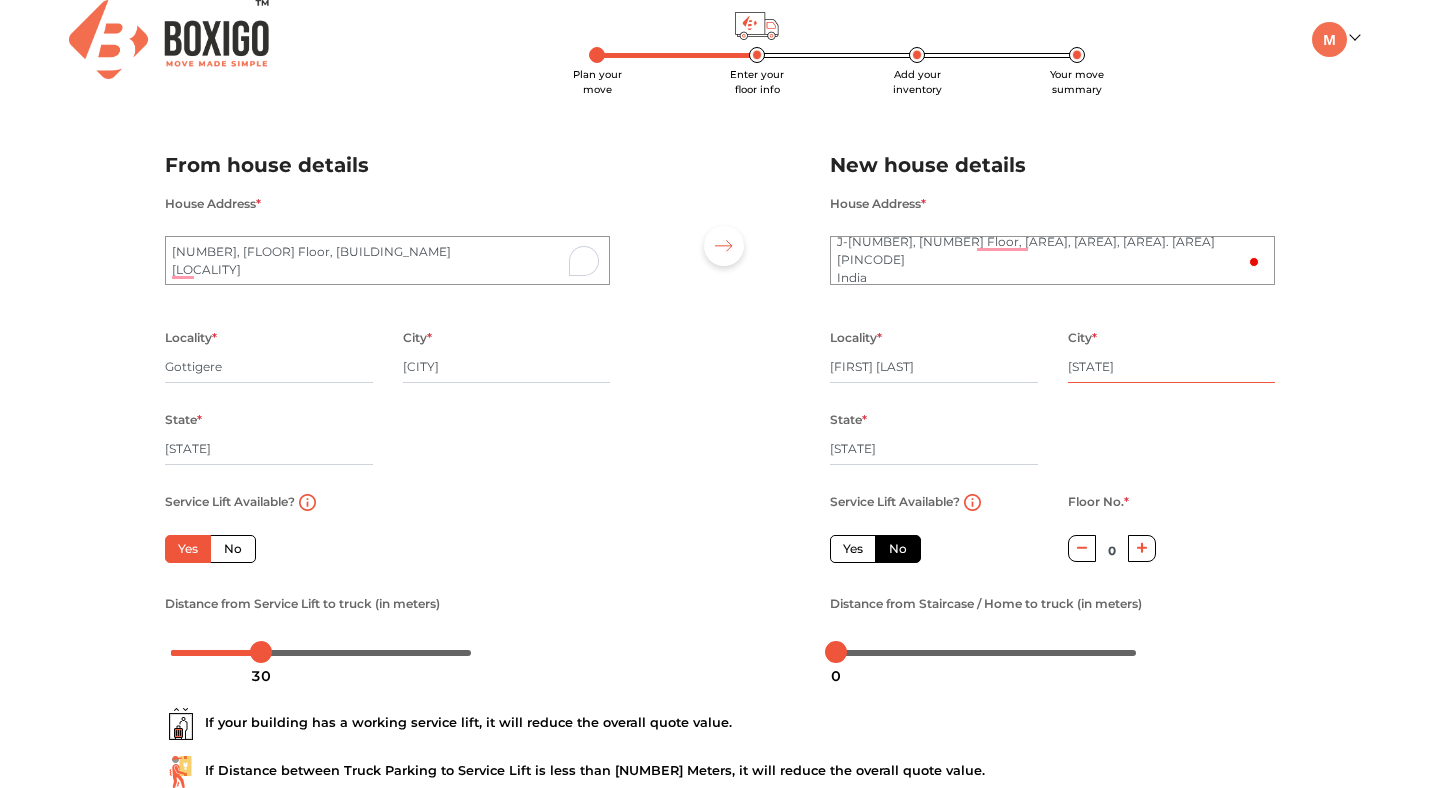 scroll, scrollTop: 27, scrollLeft: 0, axis: vertical 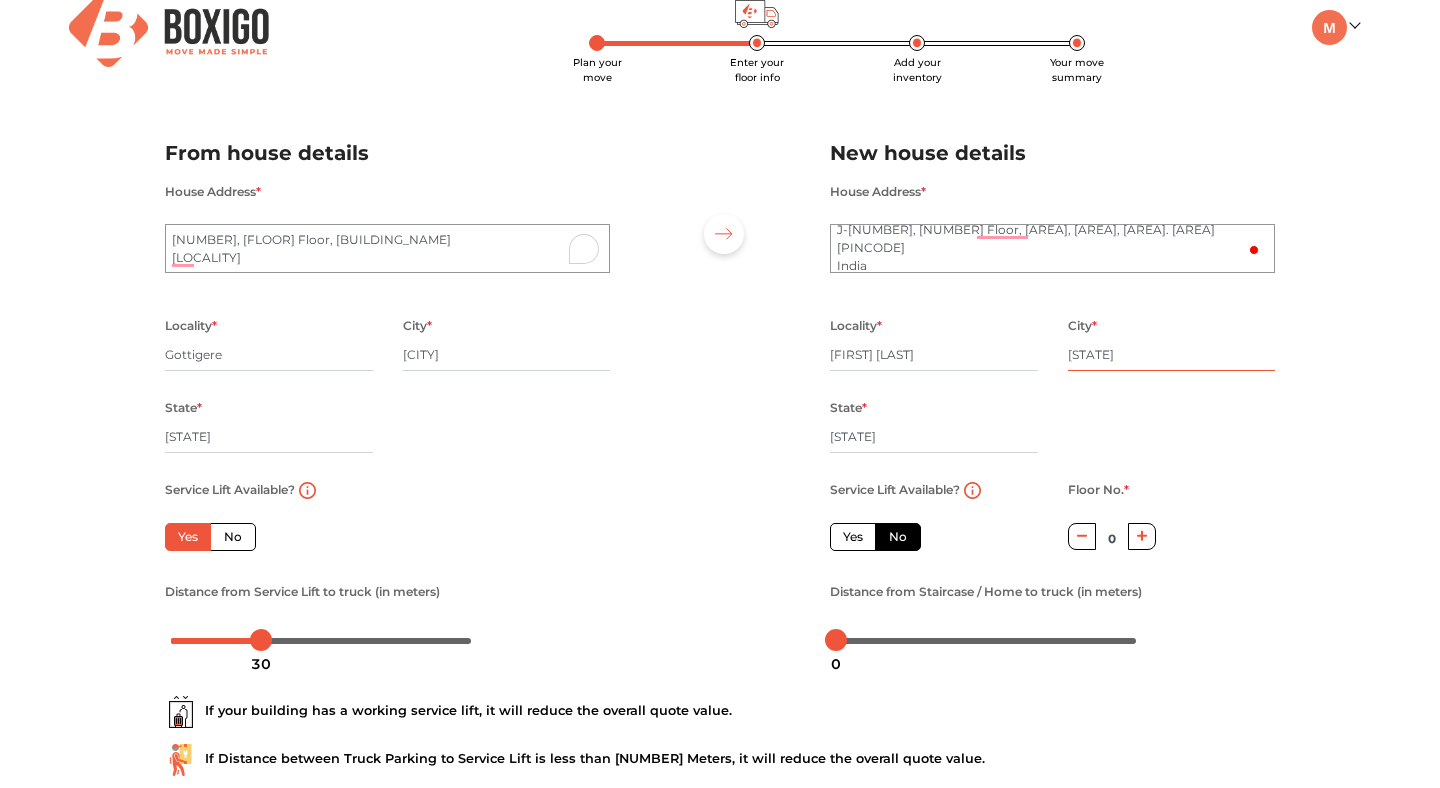 type on "[CITY]" 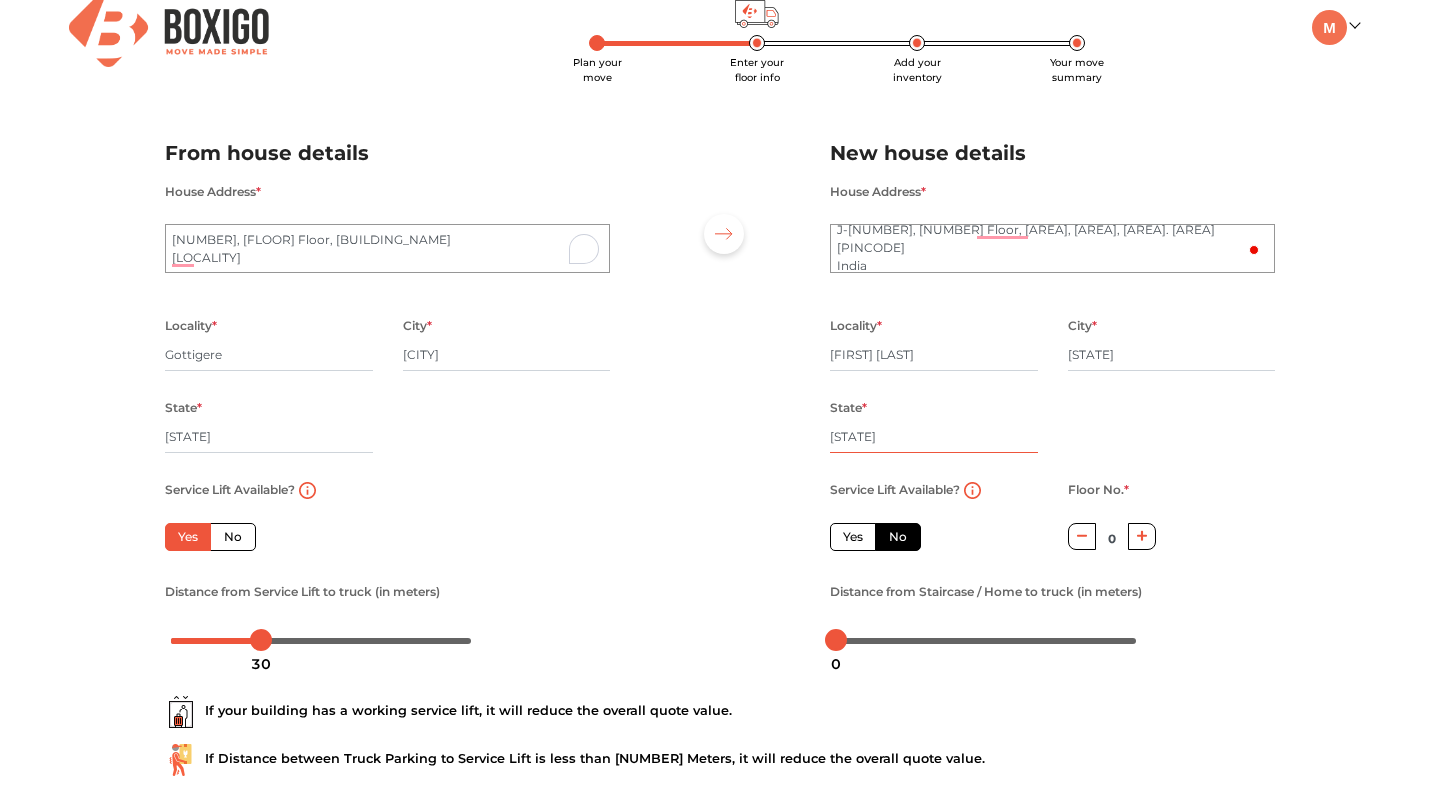 click on "[CITY]" at bounding box center (934, 437) 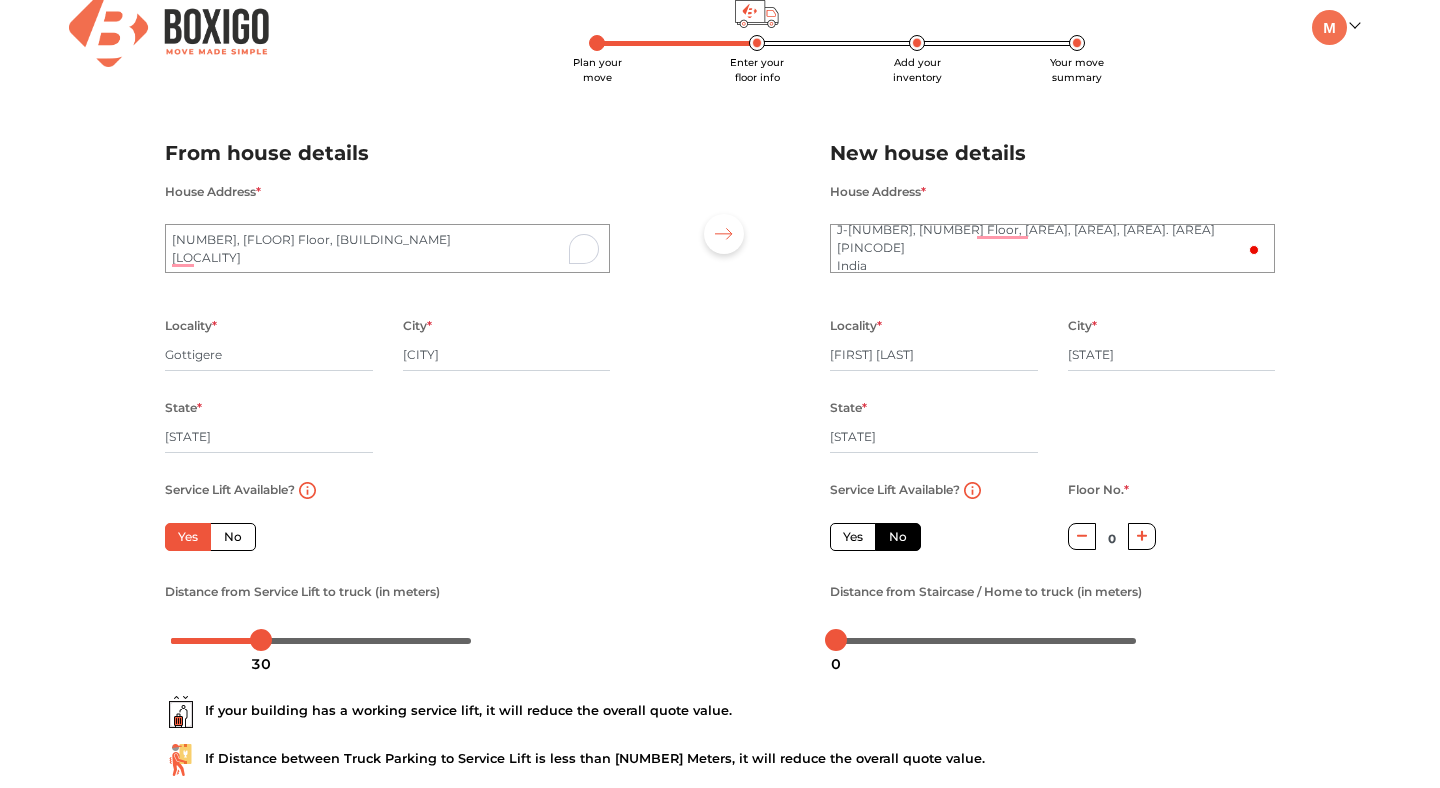click at bounding box center [720, 388] 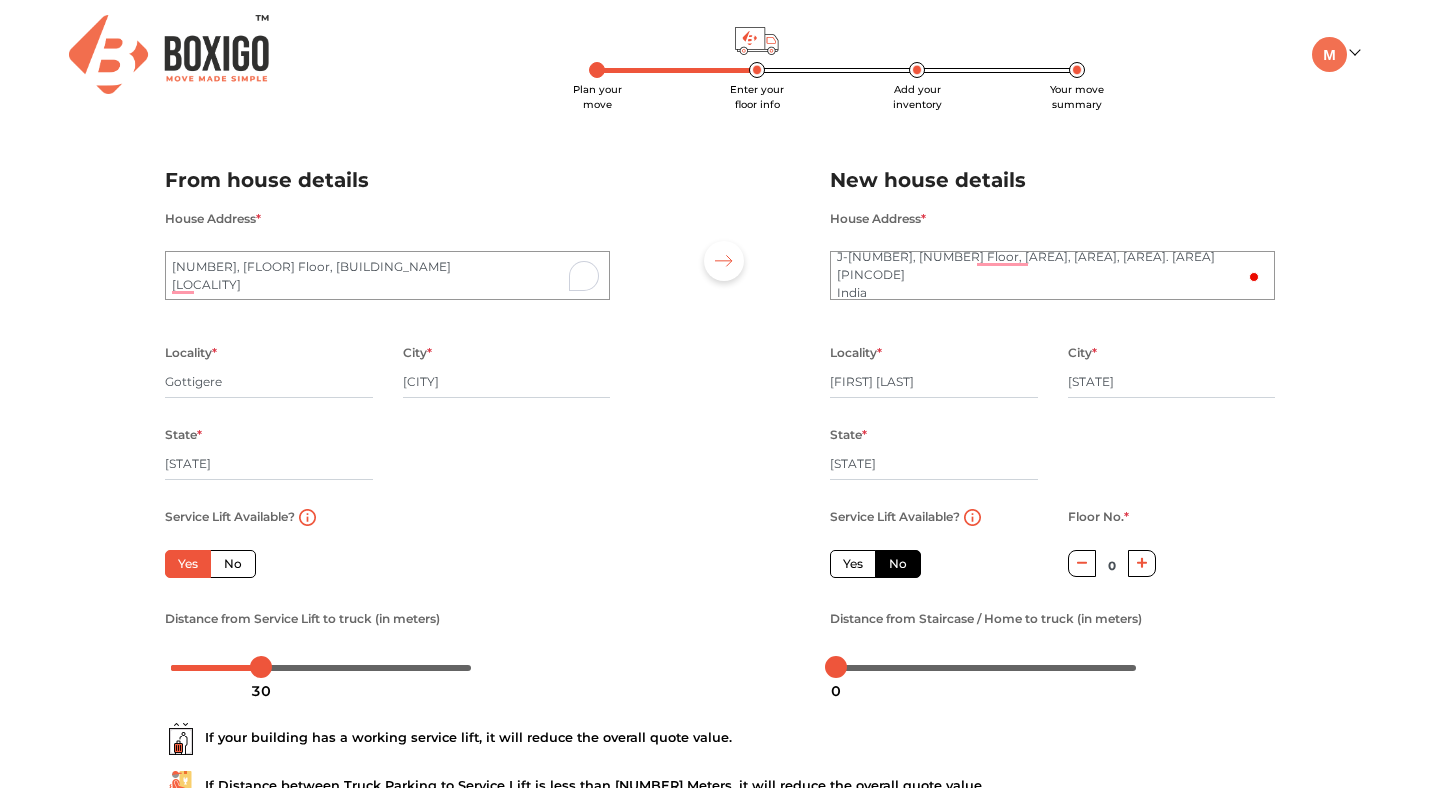scroll, scrollTop: 0, scrollLeft: 0, axis: both 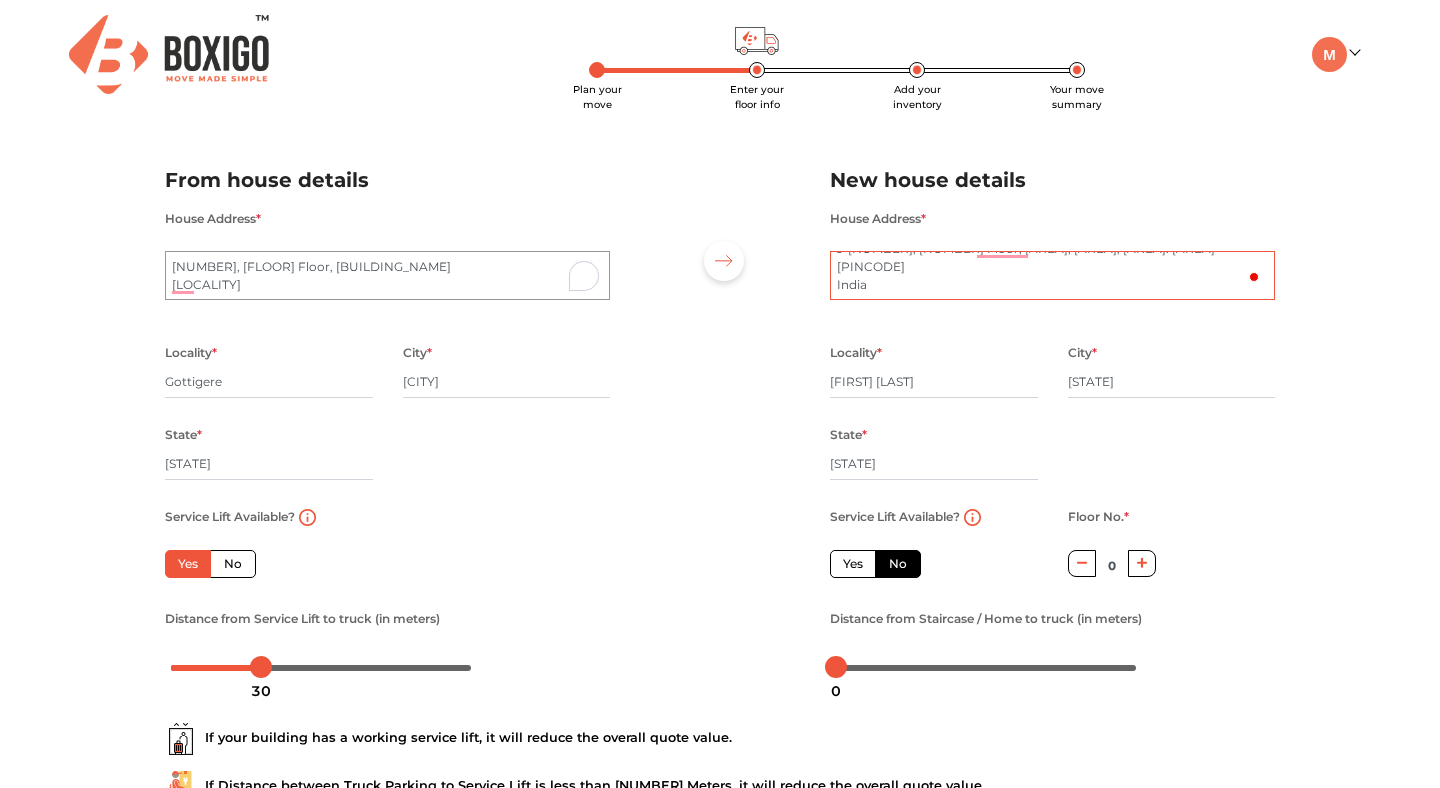 click on "J-7, Third Floor, Bandar wali khu, Ramesh Nagar. Near Sanatan Dharma Mandir. 110015
India" at bounding box center (1052, 276) 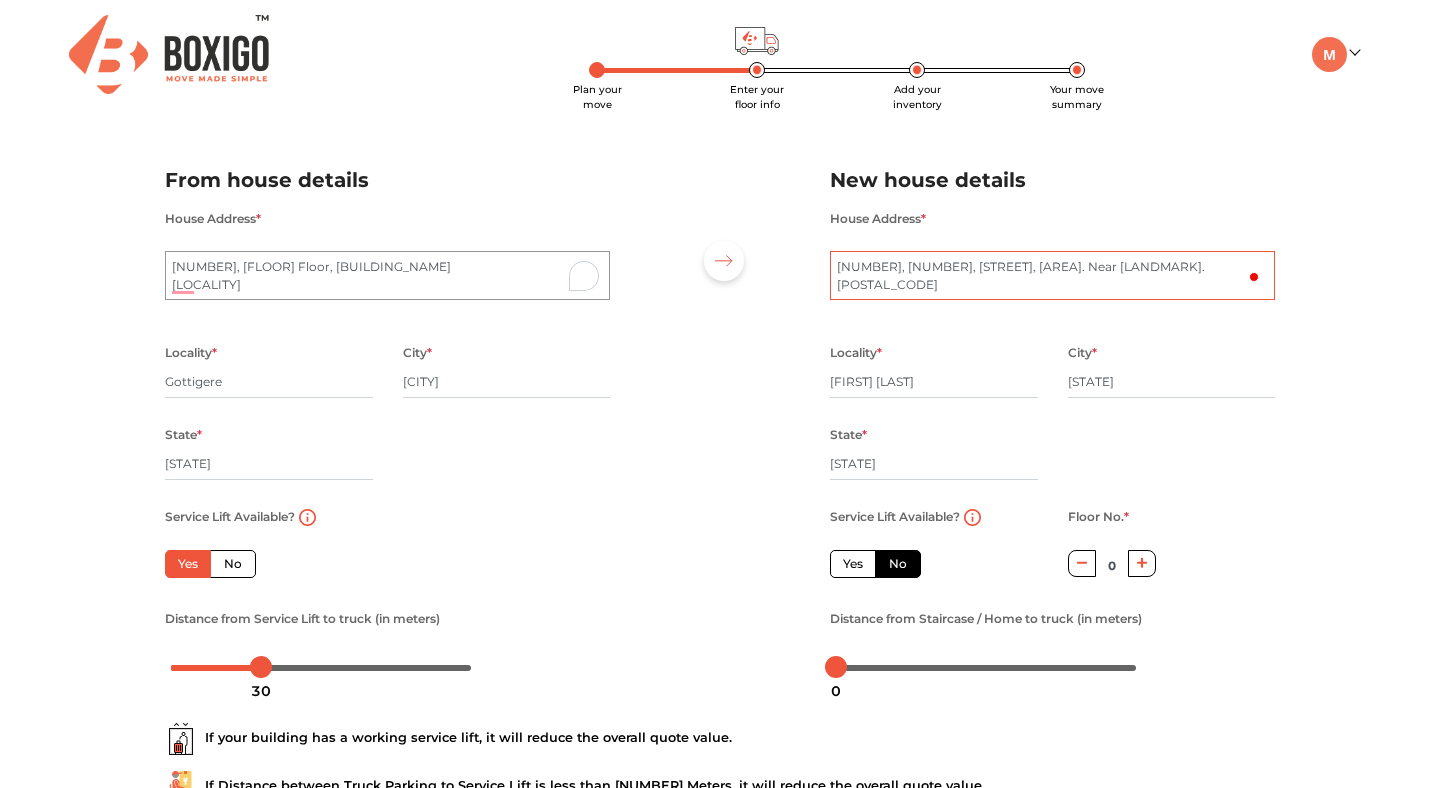 scroll, scrollTop: 10, scrollLeft: 0, axis: vertical 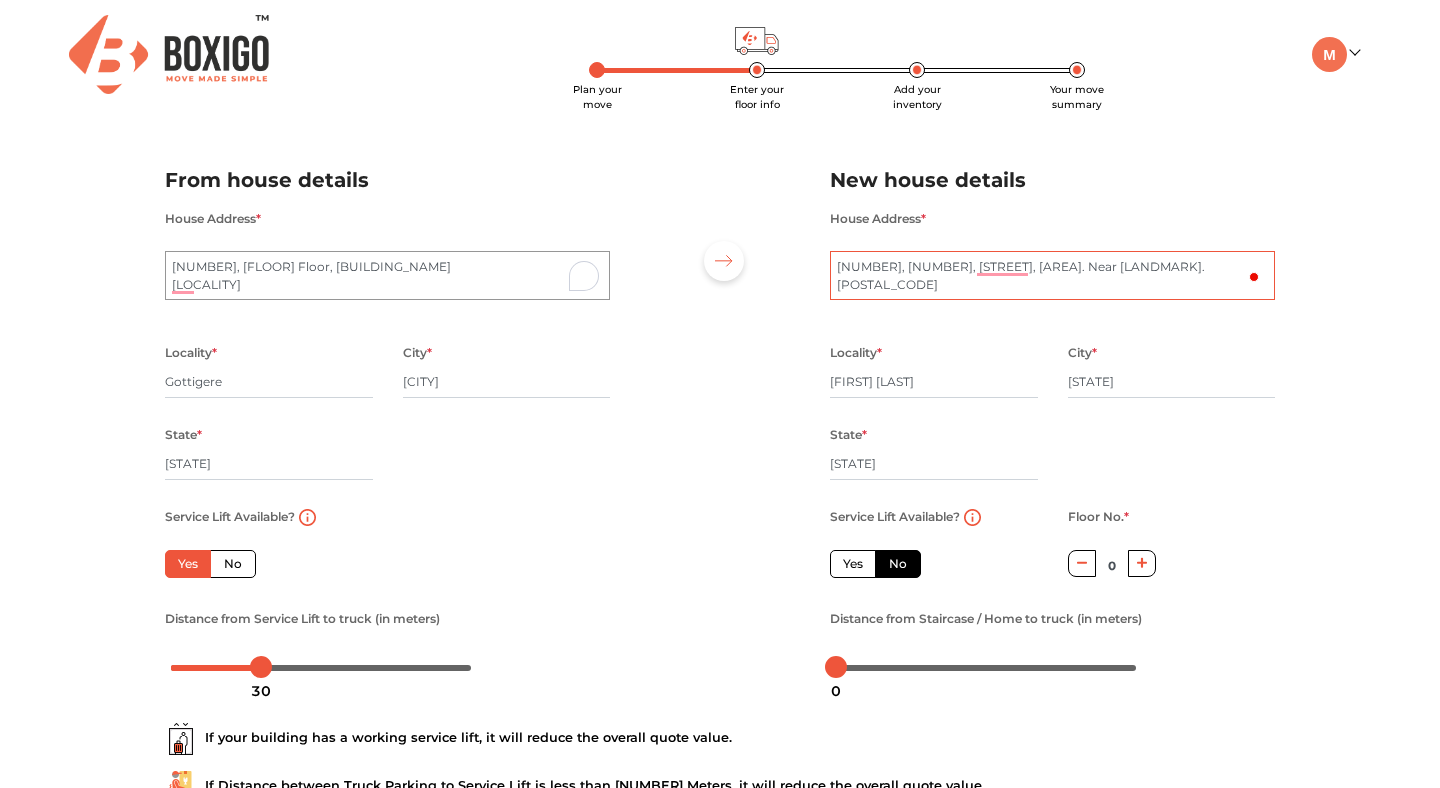 type on "J-7, Third Floor, Bandar wali khu, Ramesh Nagar. Near Sanatan Dharma Mandir. 110015" 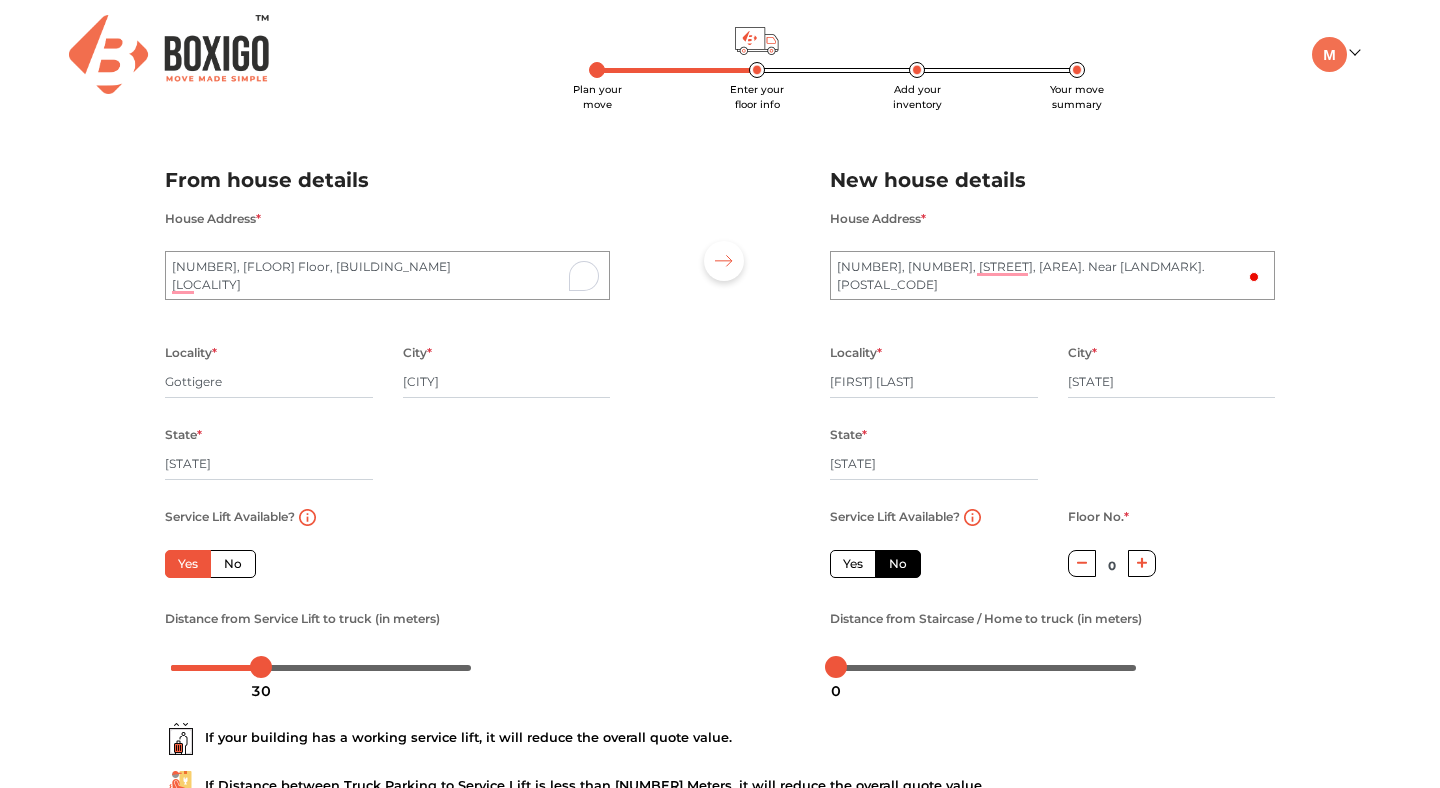 click 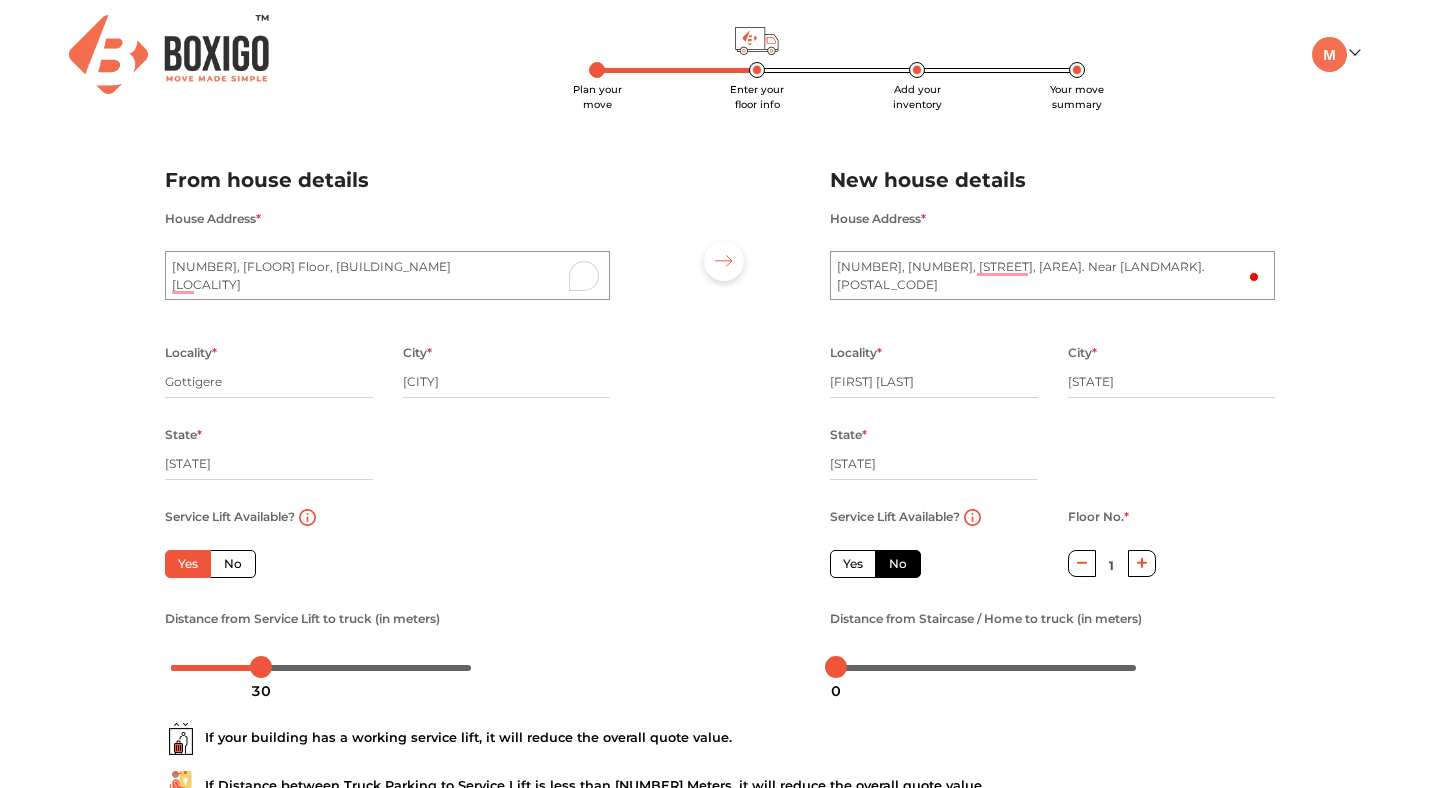 click 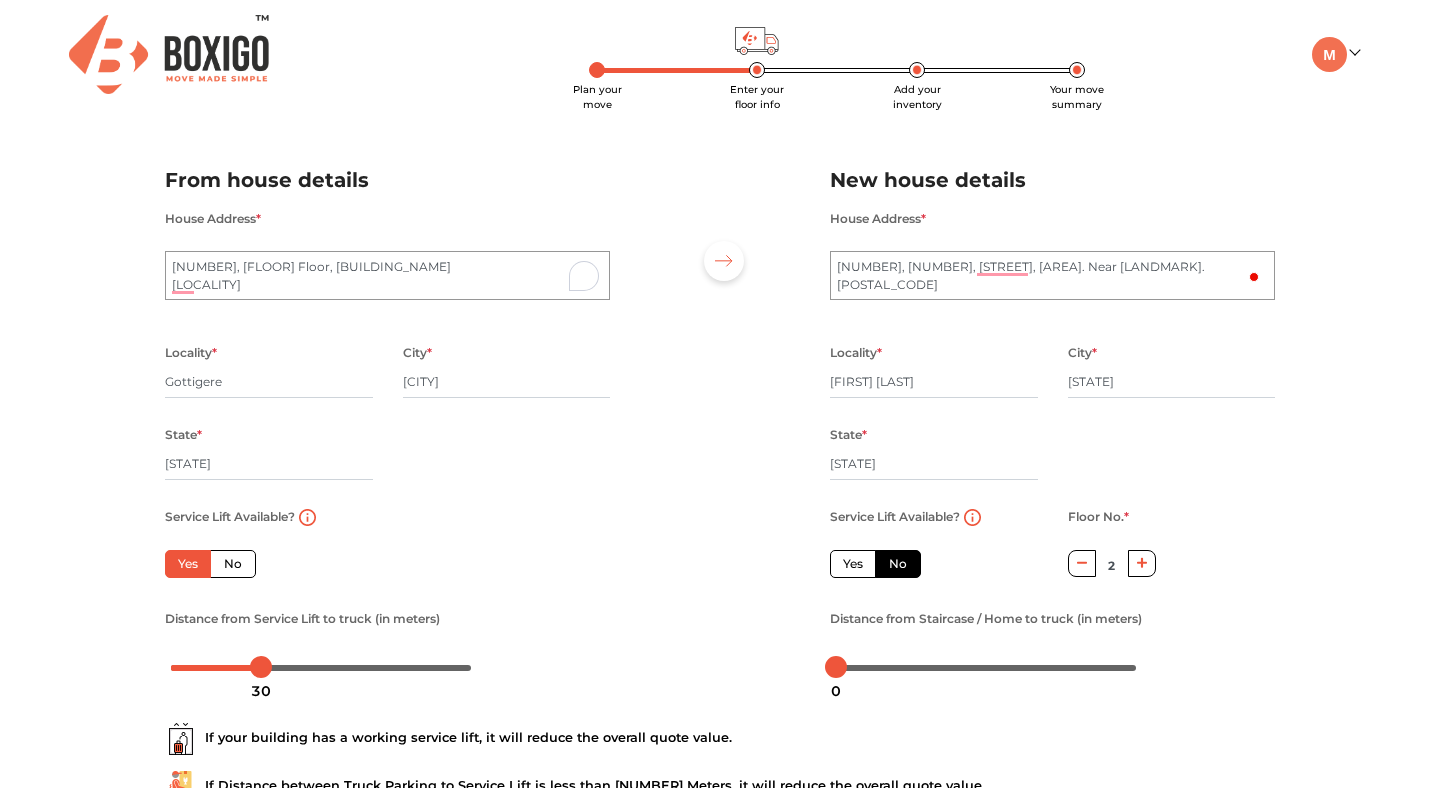 click 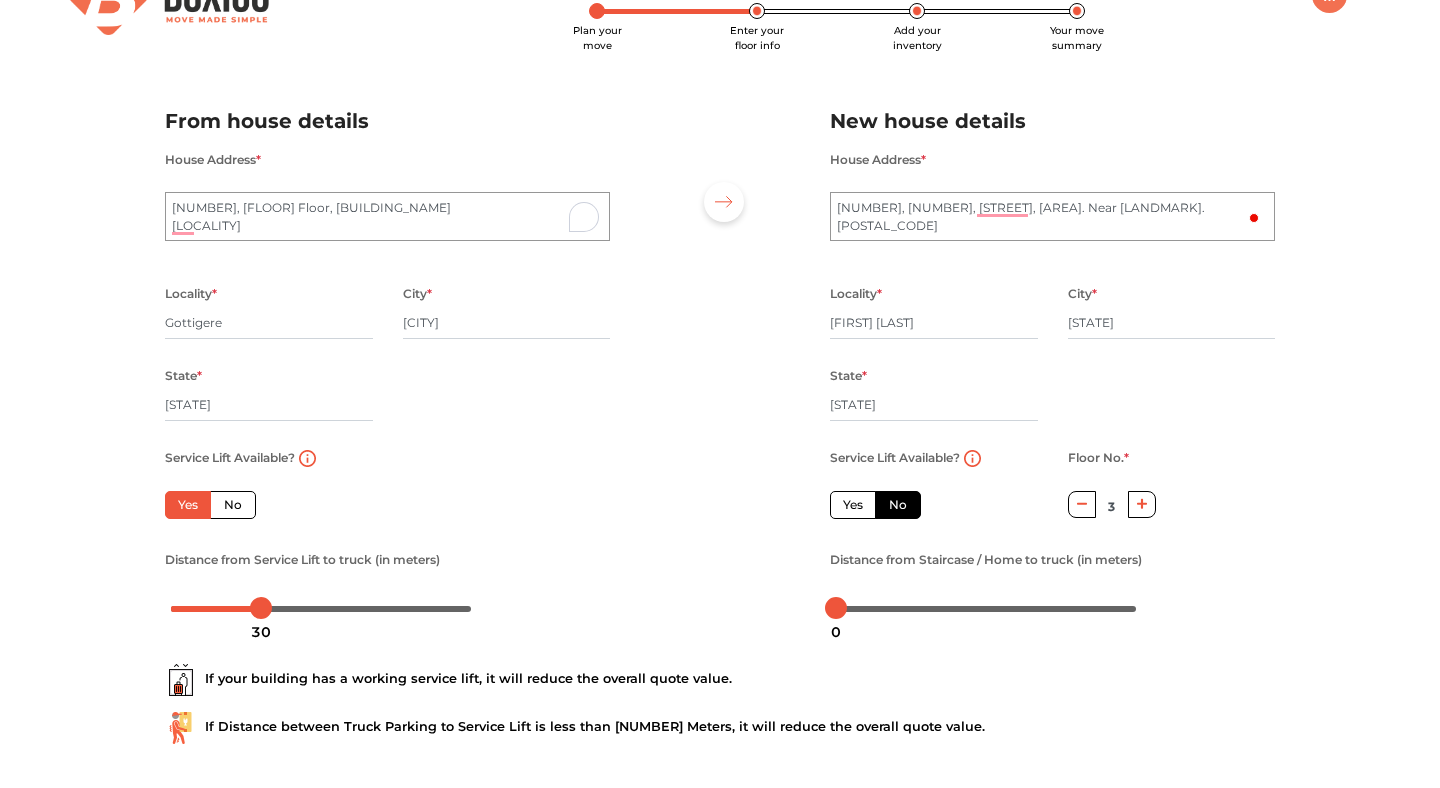 scroll, scrollTop: 61, scrollLeft: 0, axis: vertical 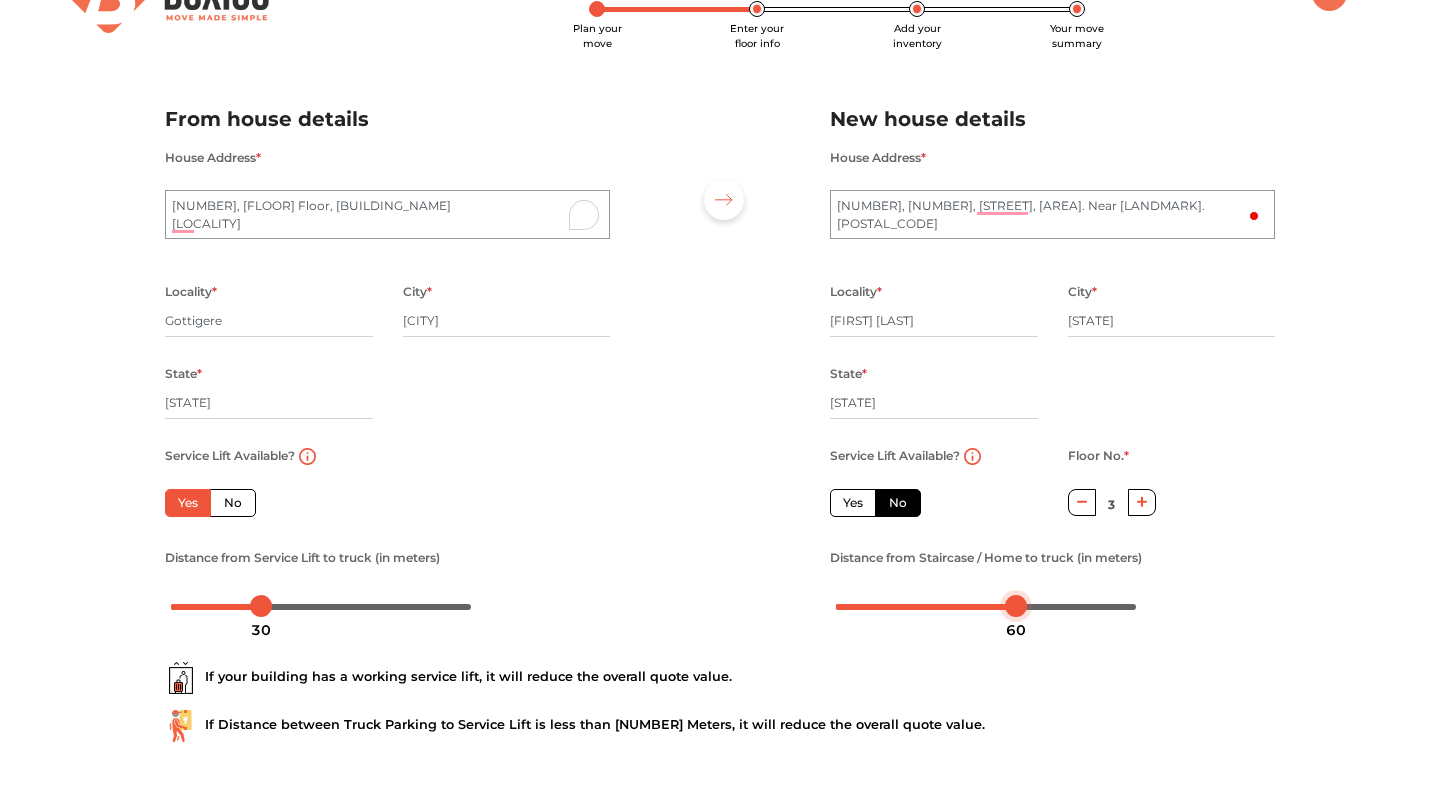 drag, startPoint x: 838, startPoint y: 599, endPoint x: 1017, endPoint y: 598, distance: 179.00279 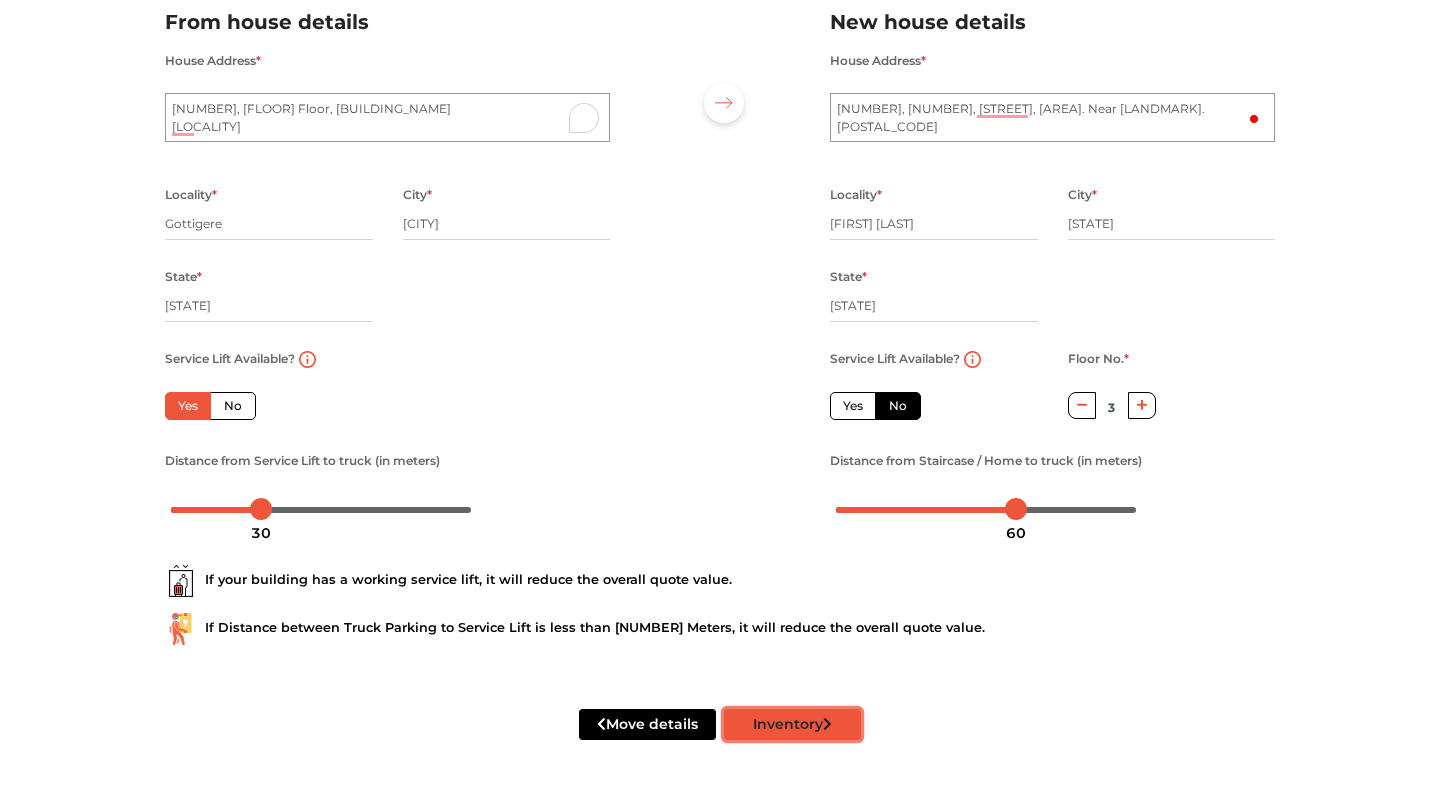 click on "Inventory" at bounding box center (792, 724) 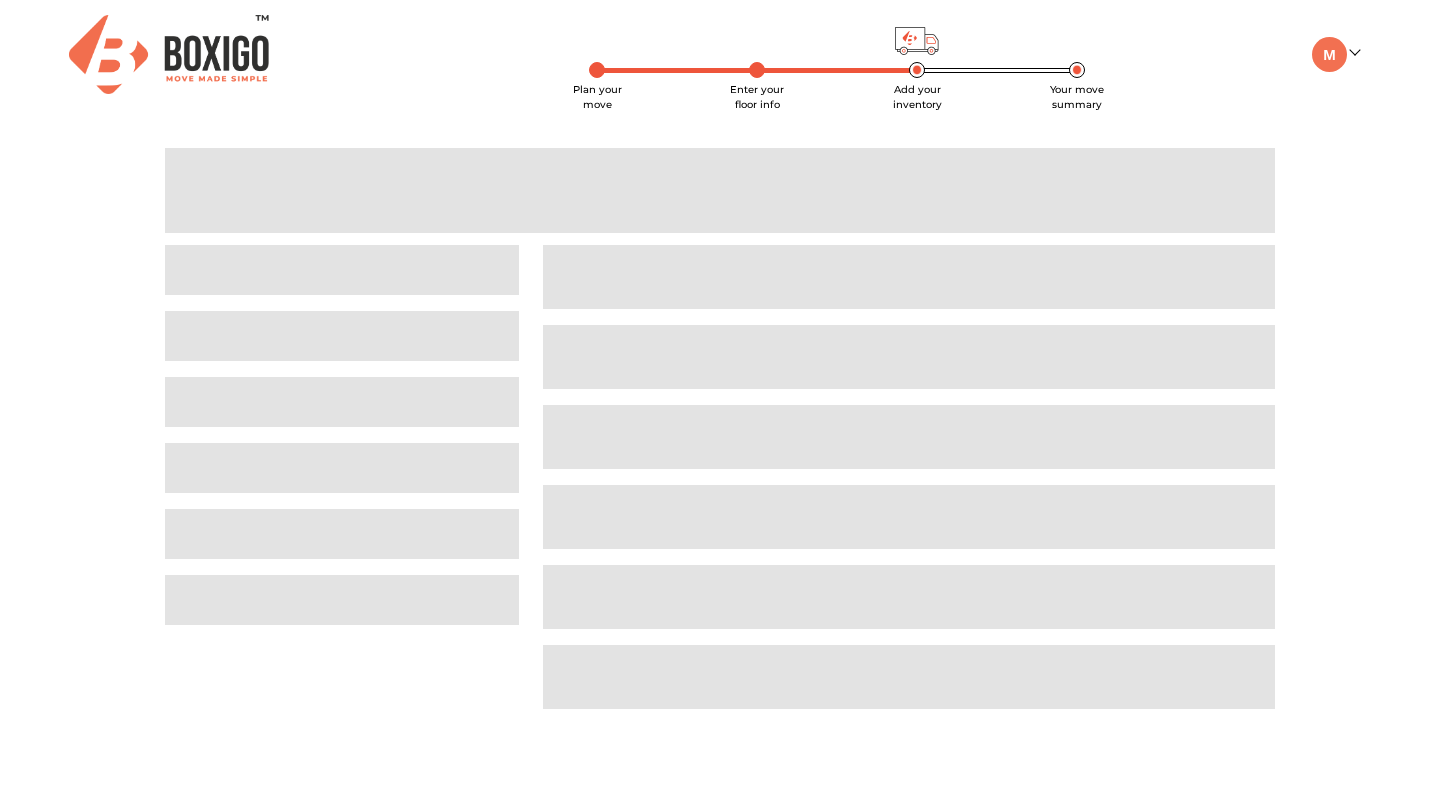 scroll, scrollTop: 0, scrollLeft: 0, axis: both 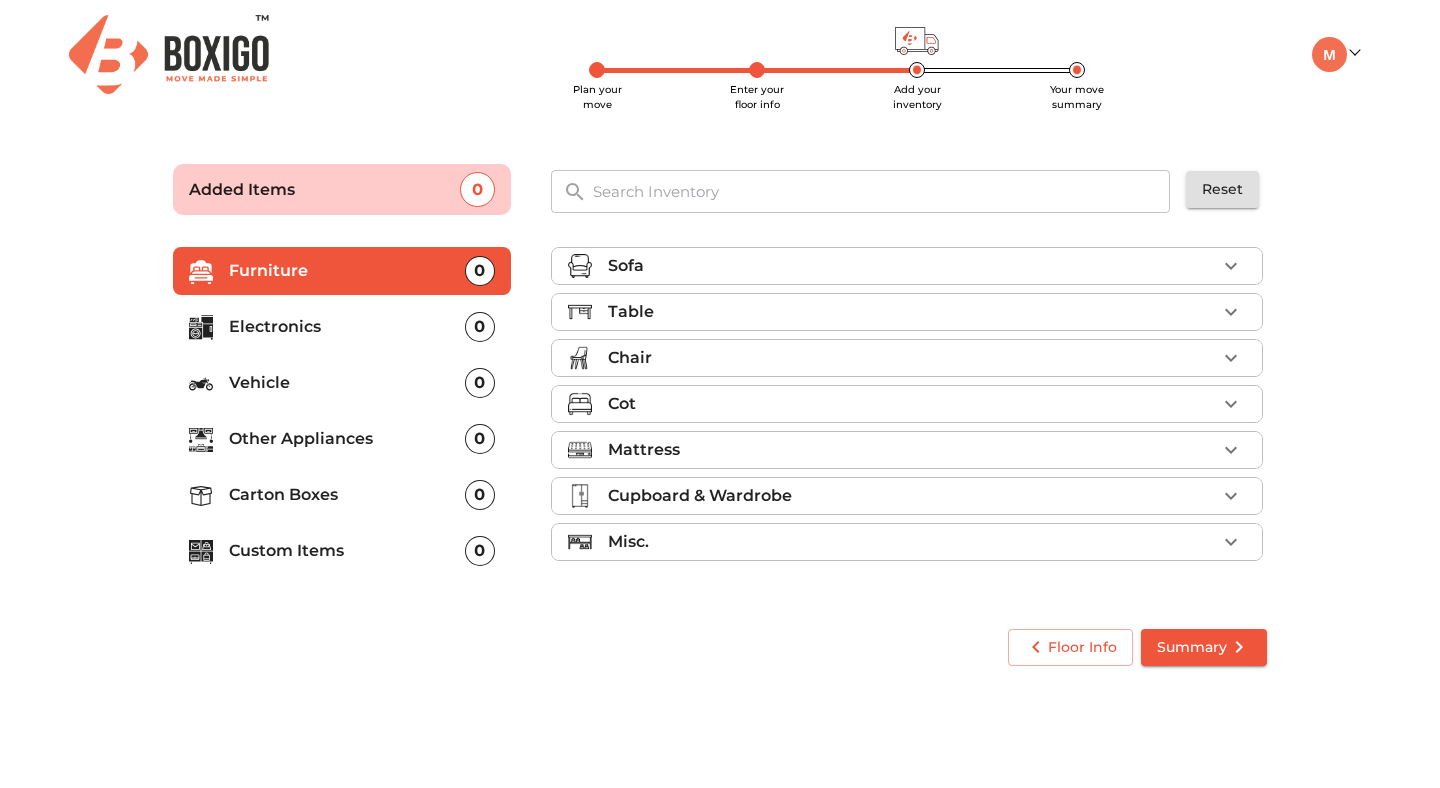 click on "Sofa" at bounding box center (907, 266) 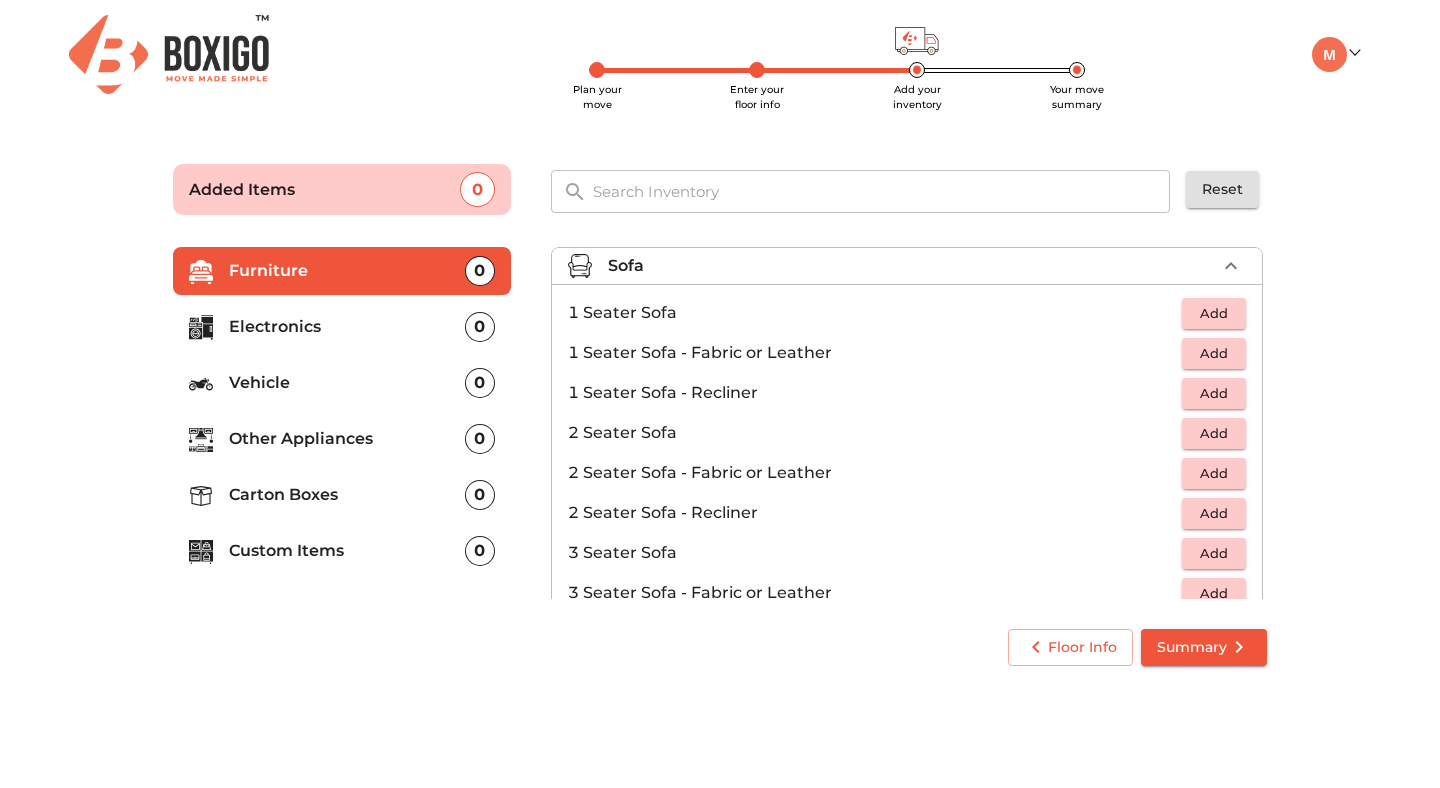 click on "Sofa" at bounding box center (907, 266) 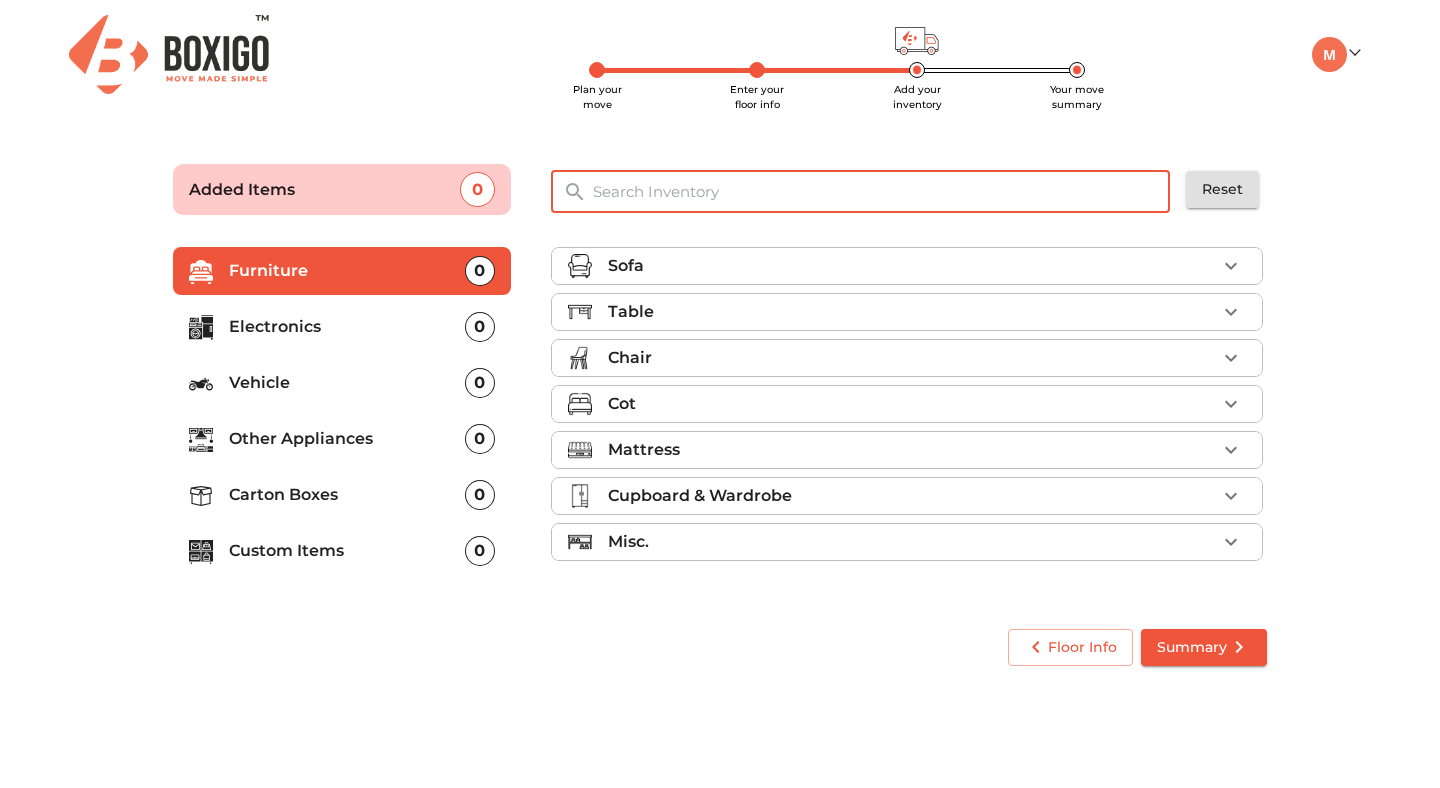 click at bounding box center [882, 191] 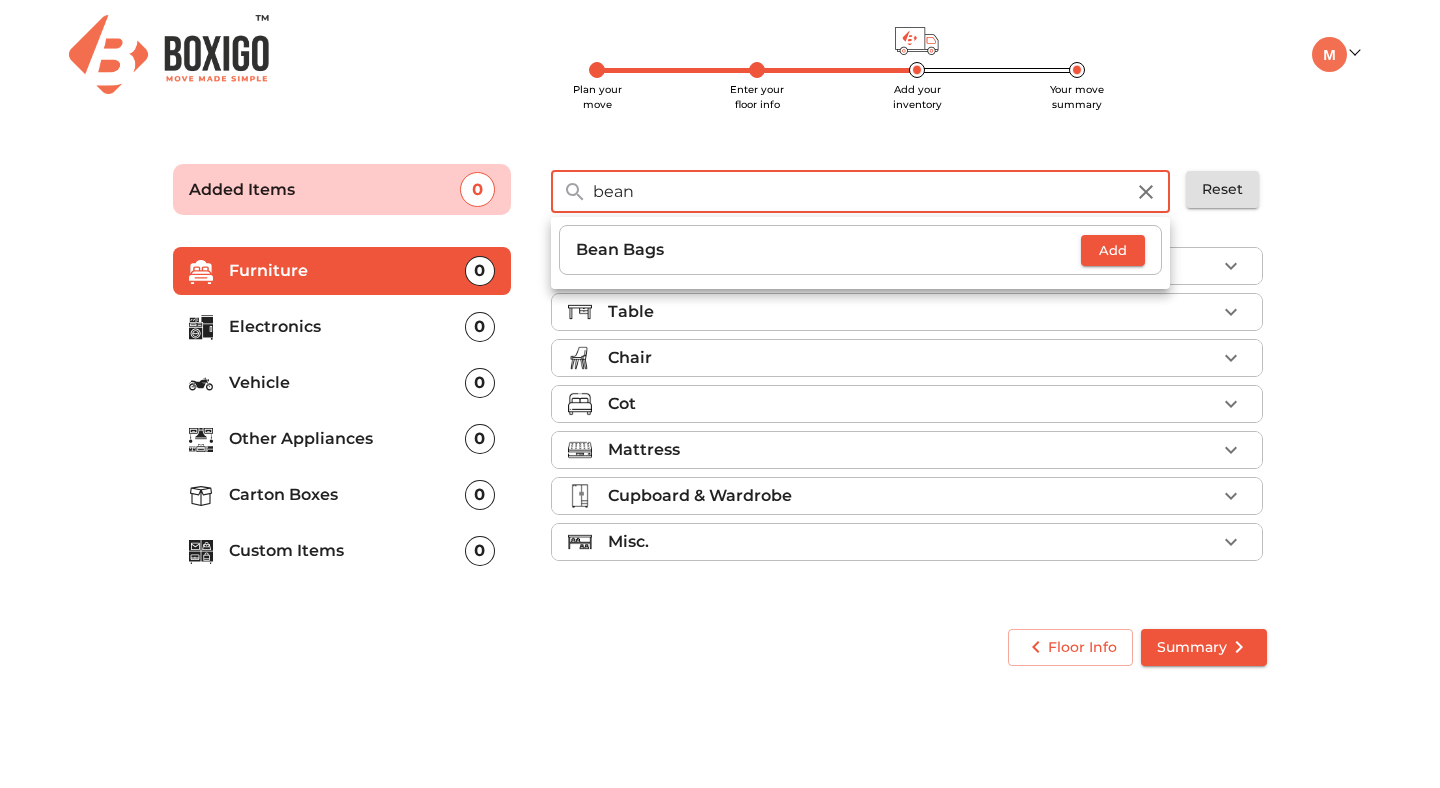 type on "bean" 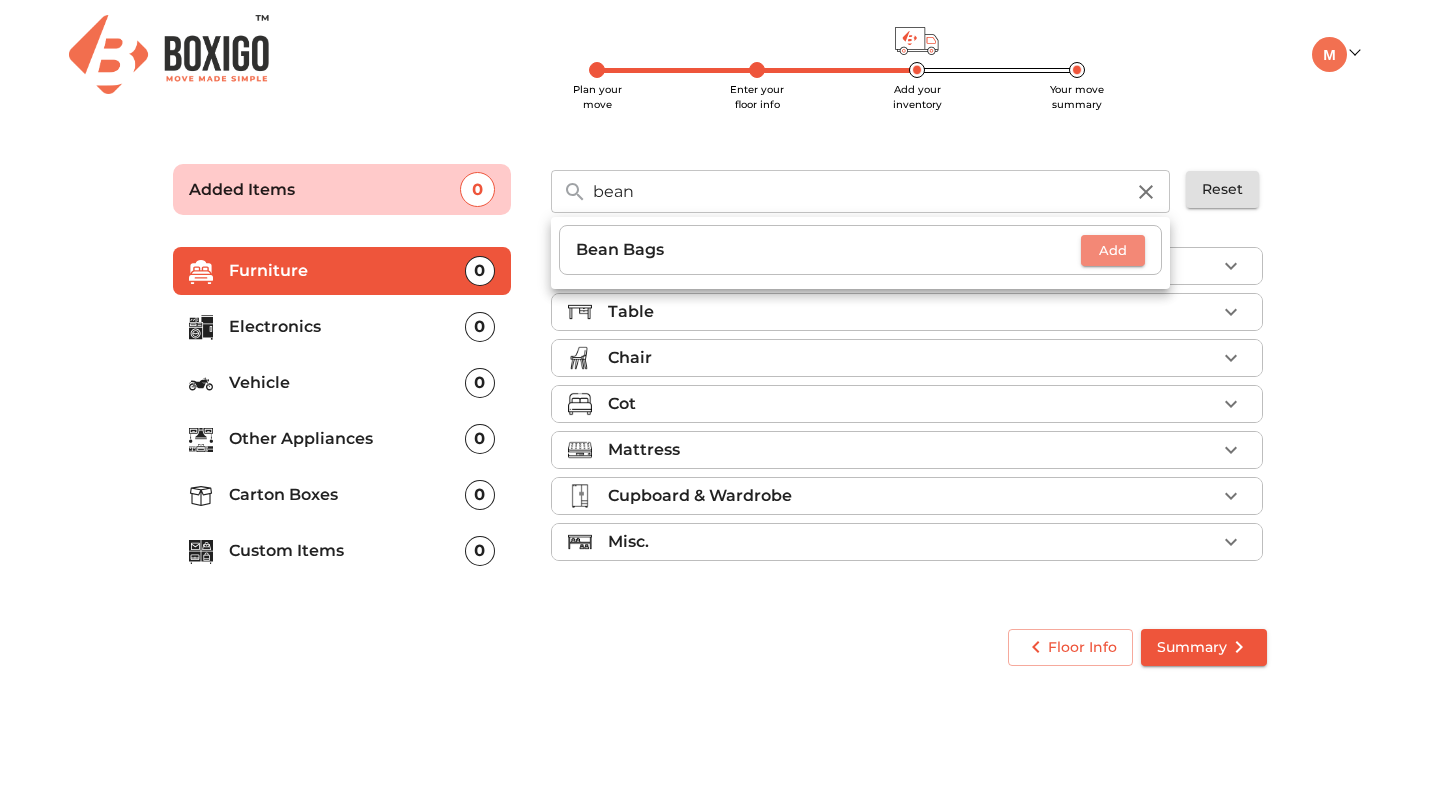 click on "Add" at bounding box center (1113, 250) 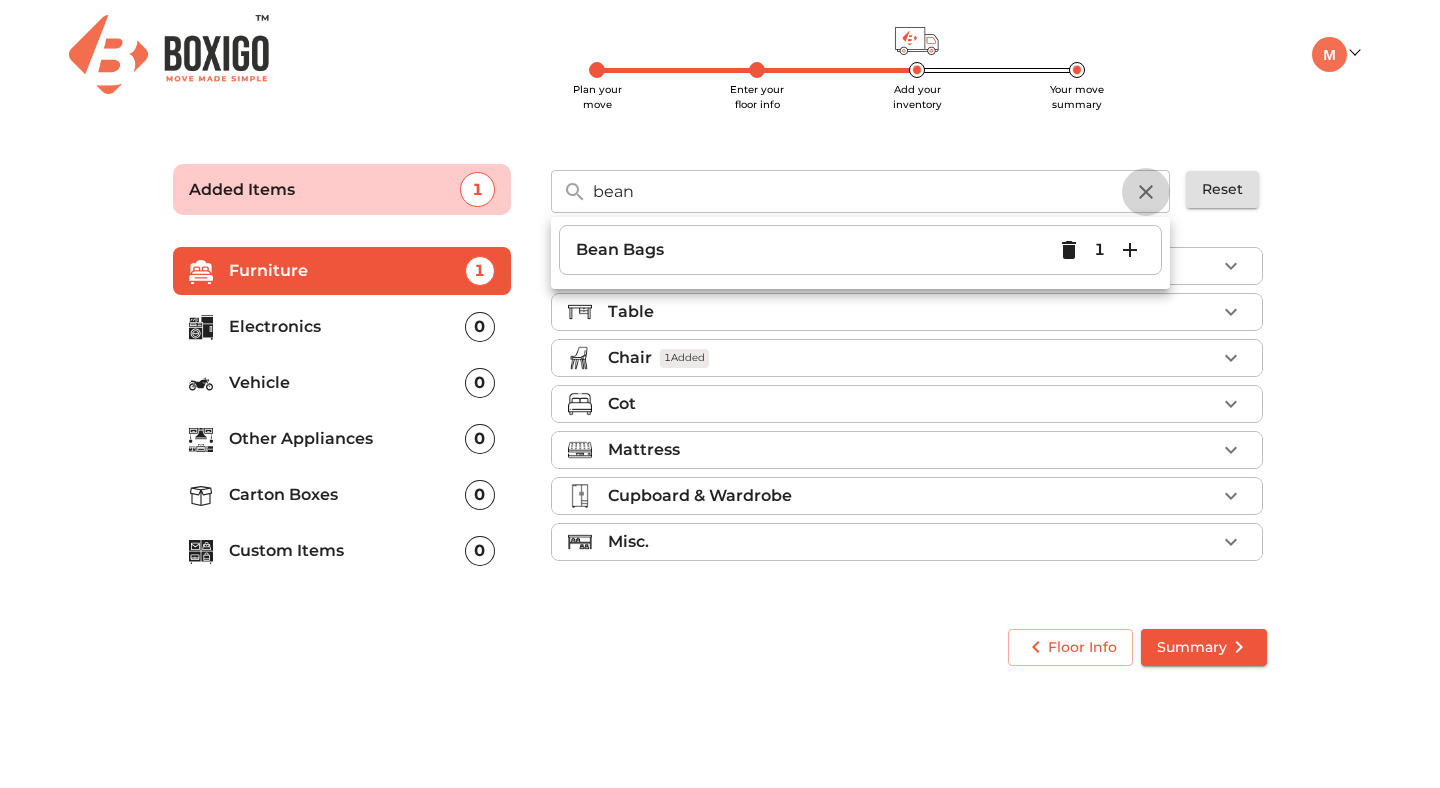 click 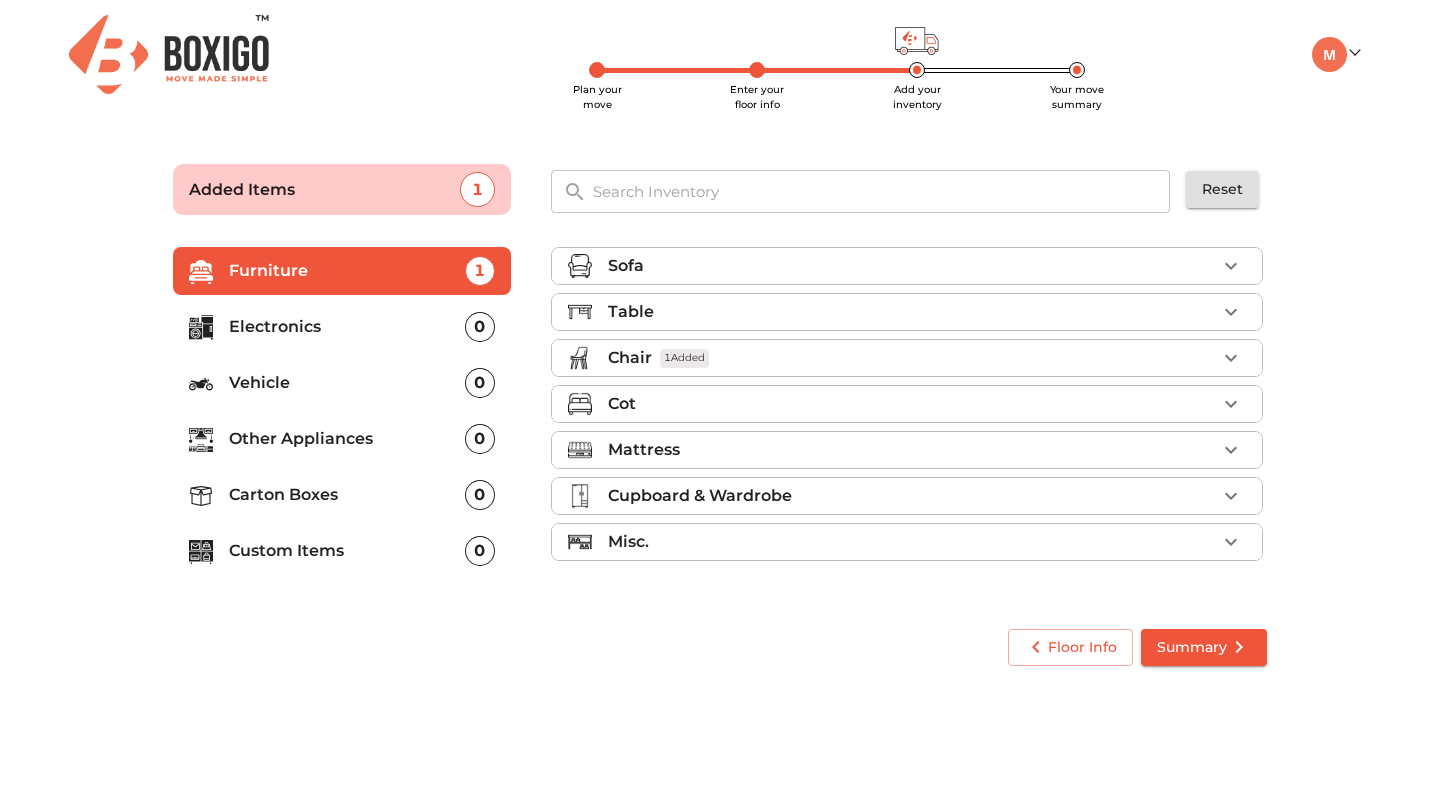 click on "Sofa Table Chair 1  Added Cot Mattress Cupboard & Wardrobe Misc." at bounding box center [907, 408] 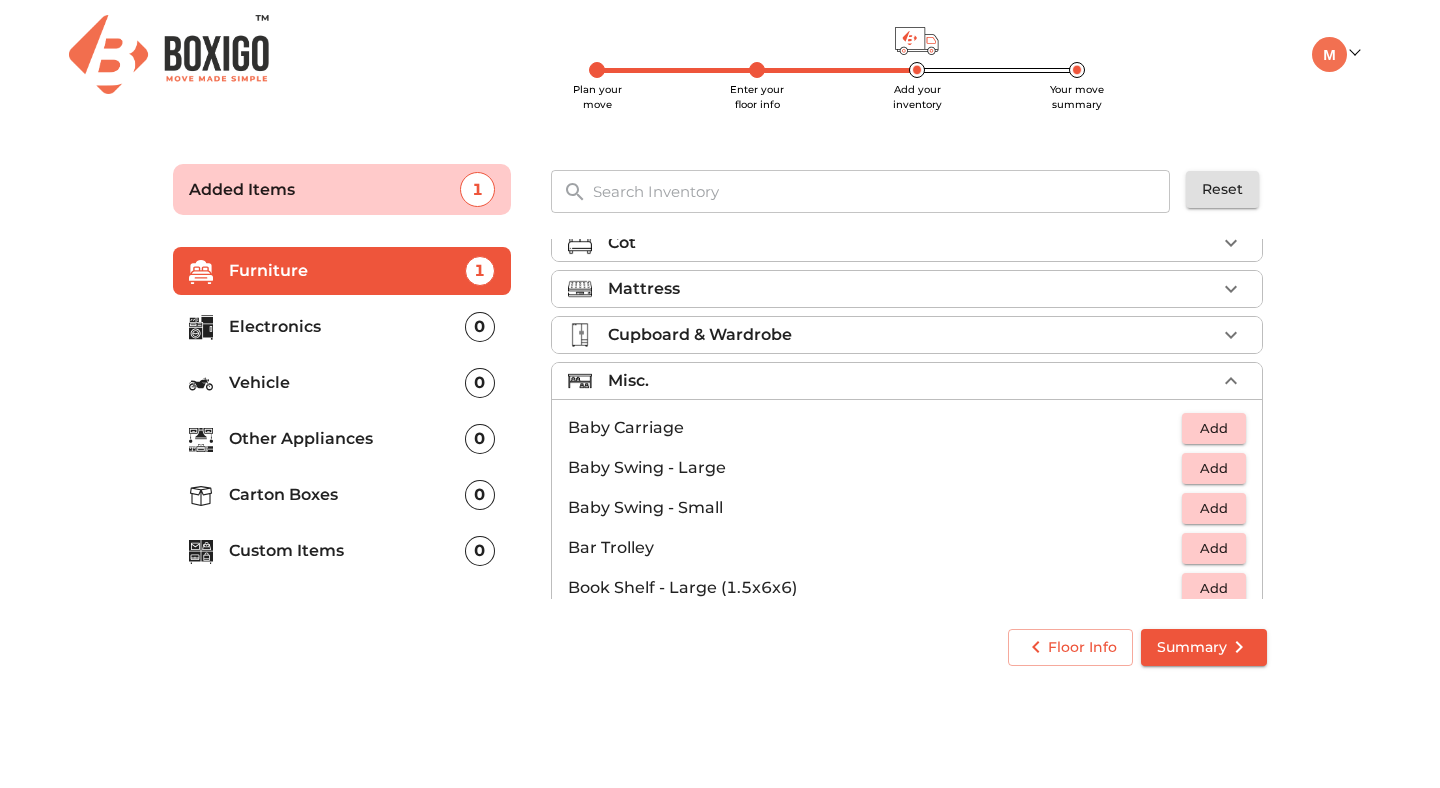 scroll, scrollTop: 0, scrollLeft: 0, axis: both 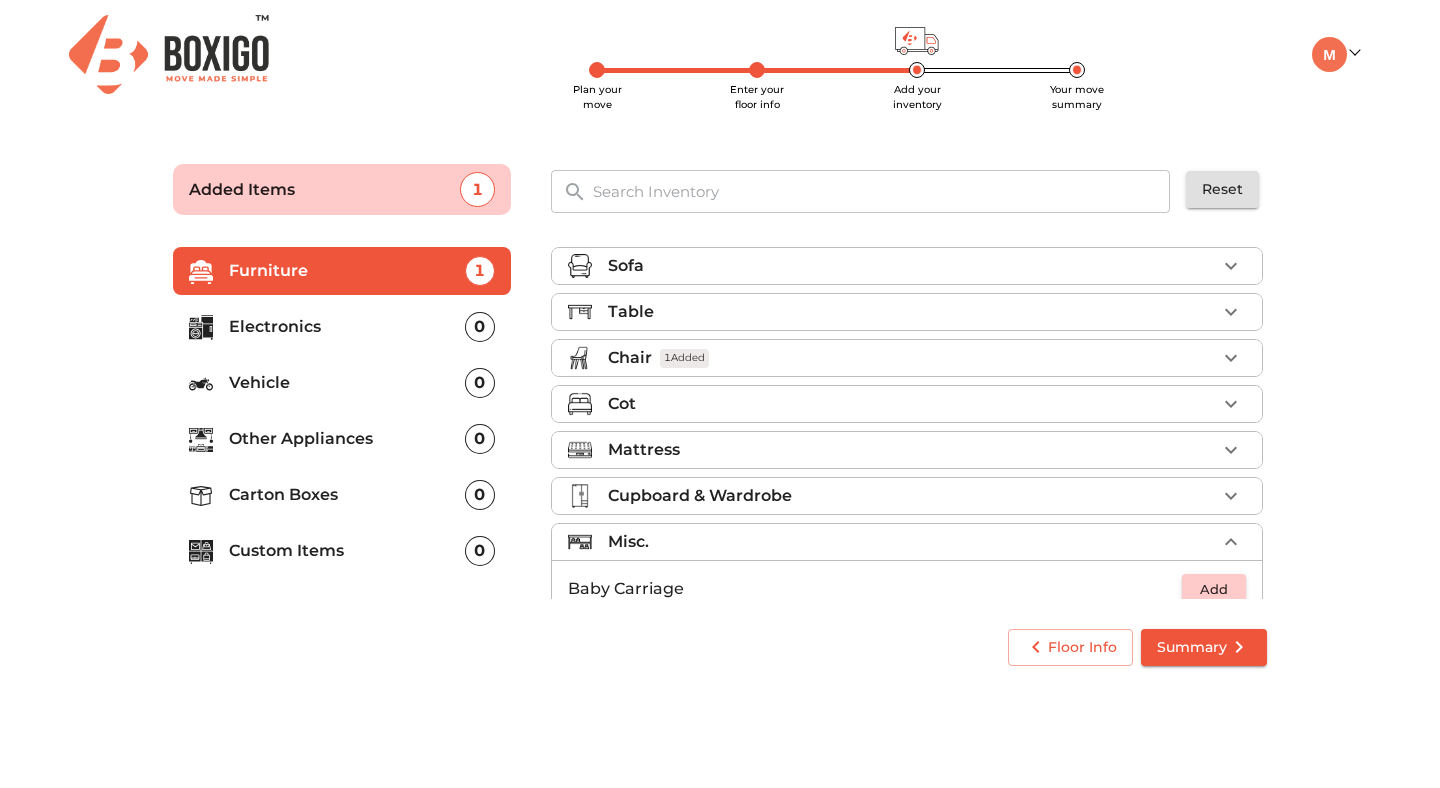 click on "Misc." at bounding box center (912, 542) 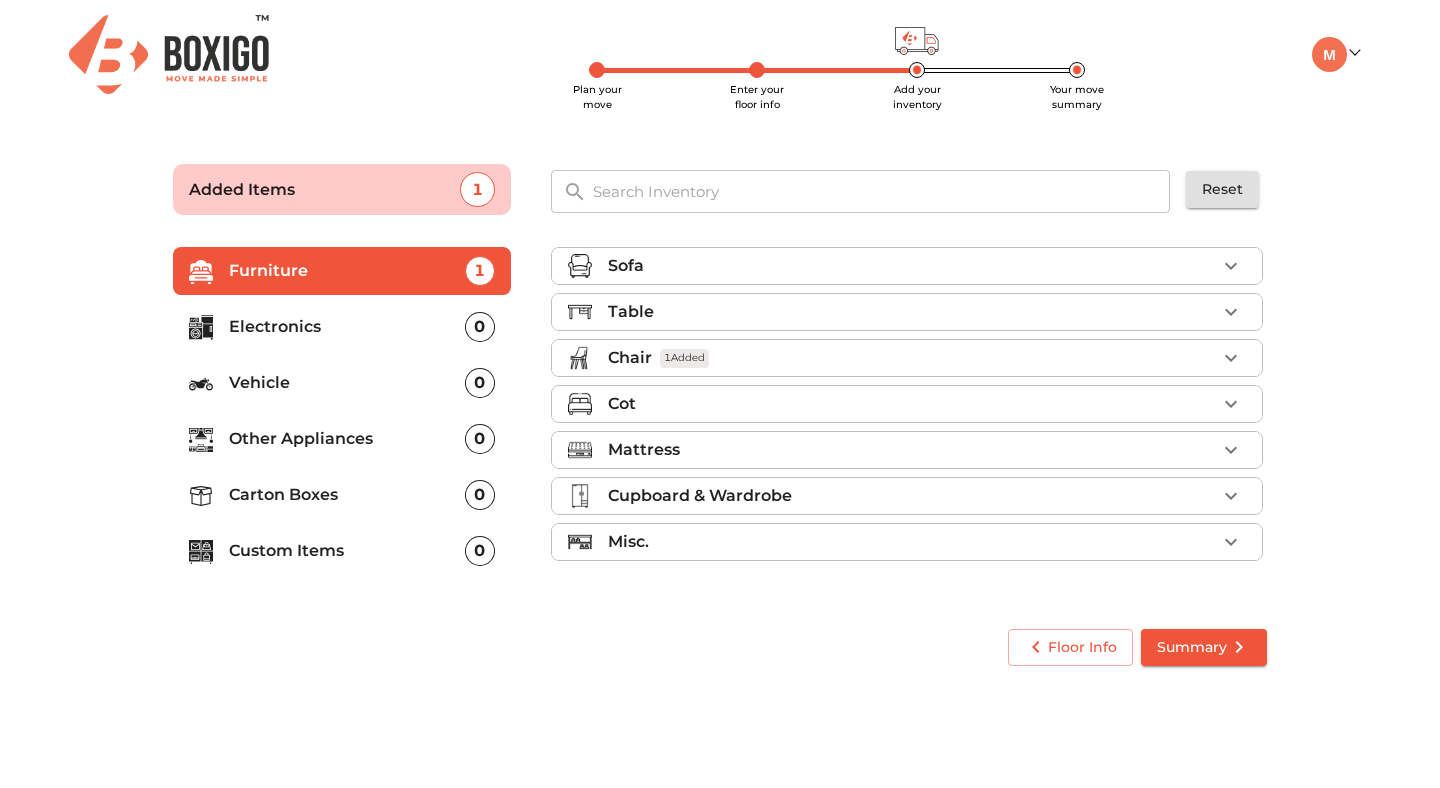 click at bounding box center (882, 191) 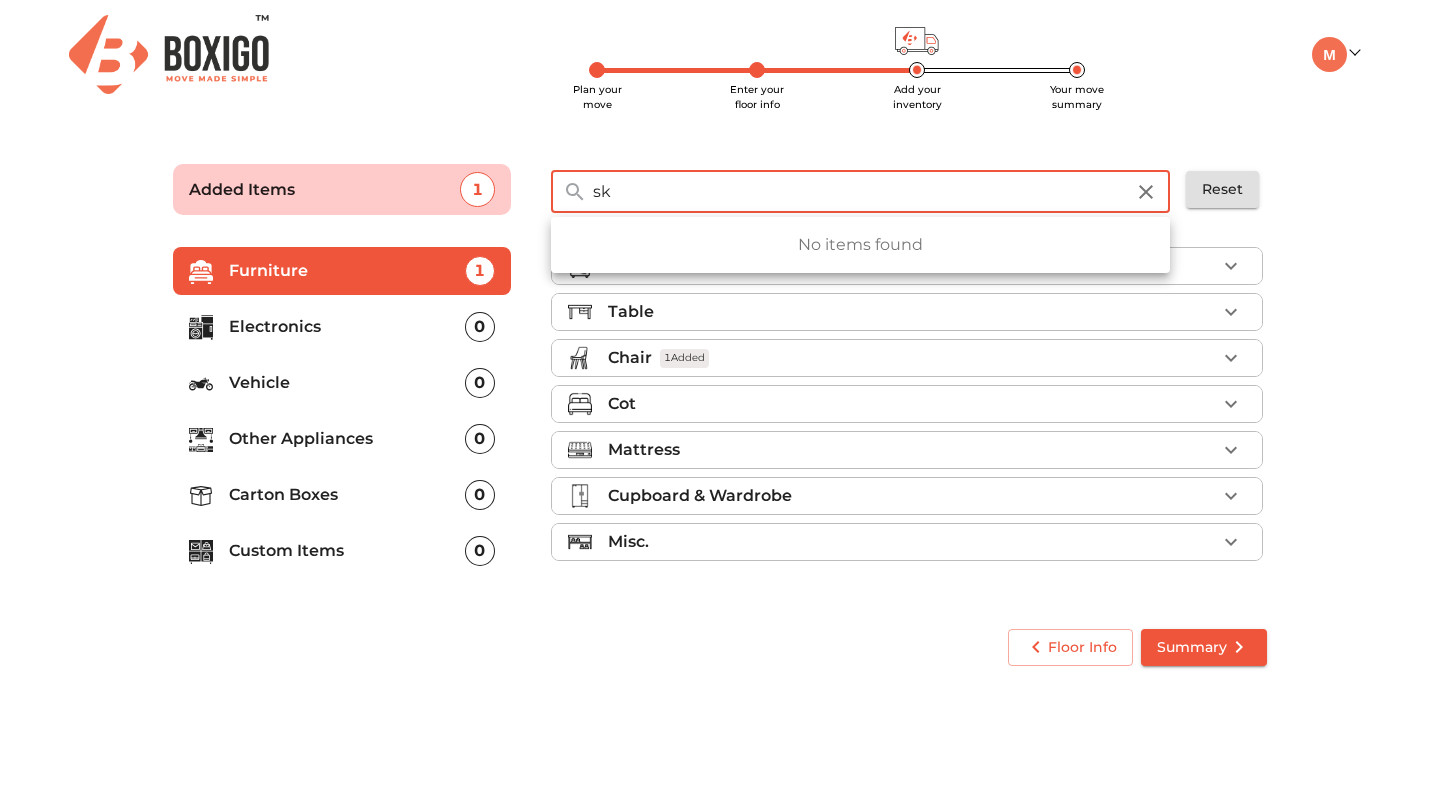 type on "s" 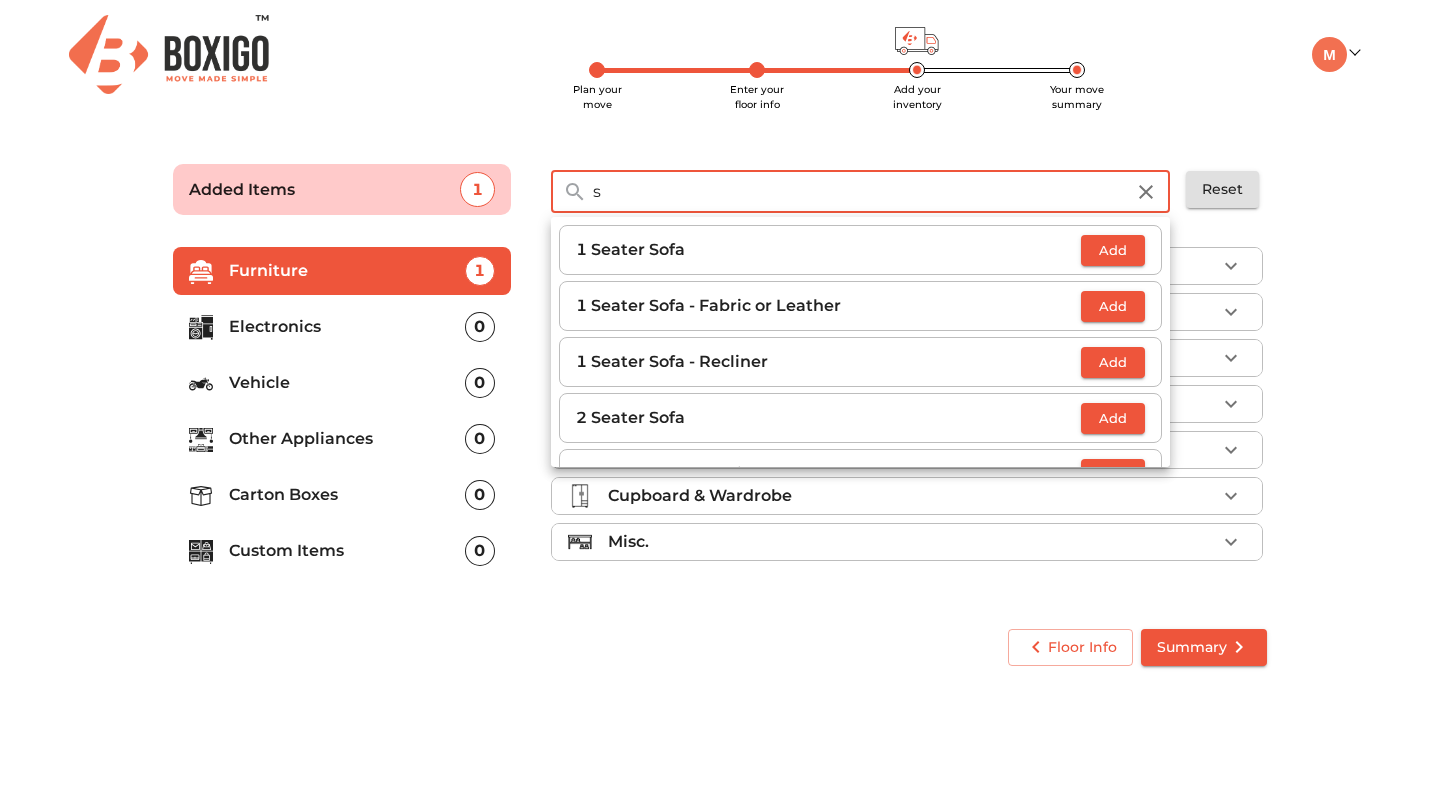 type 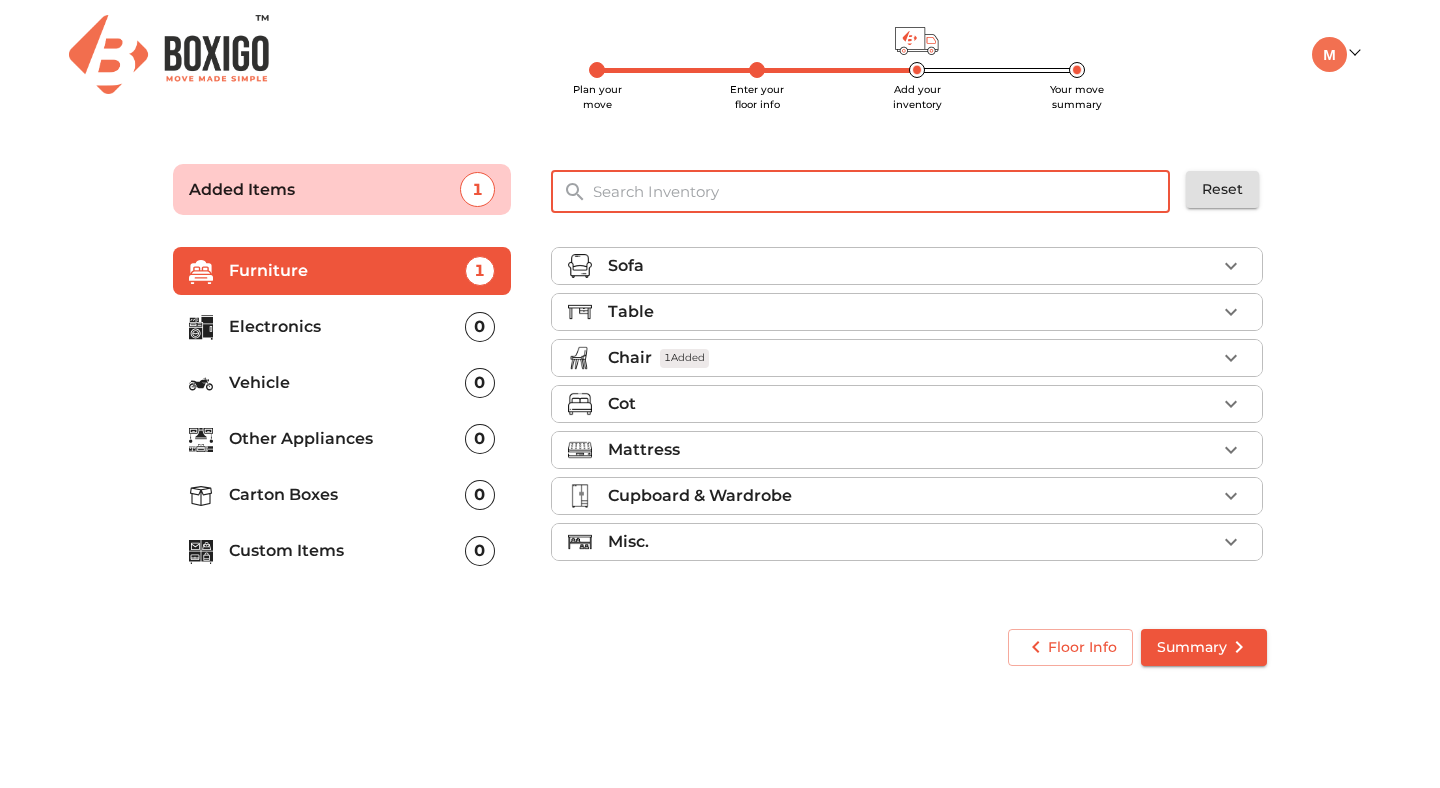 click on "Table" at bounding box center [631, 312] 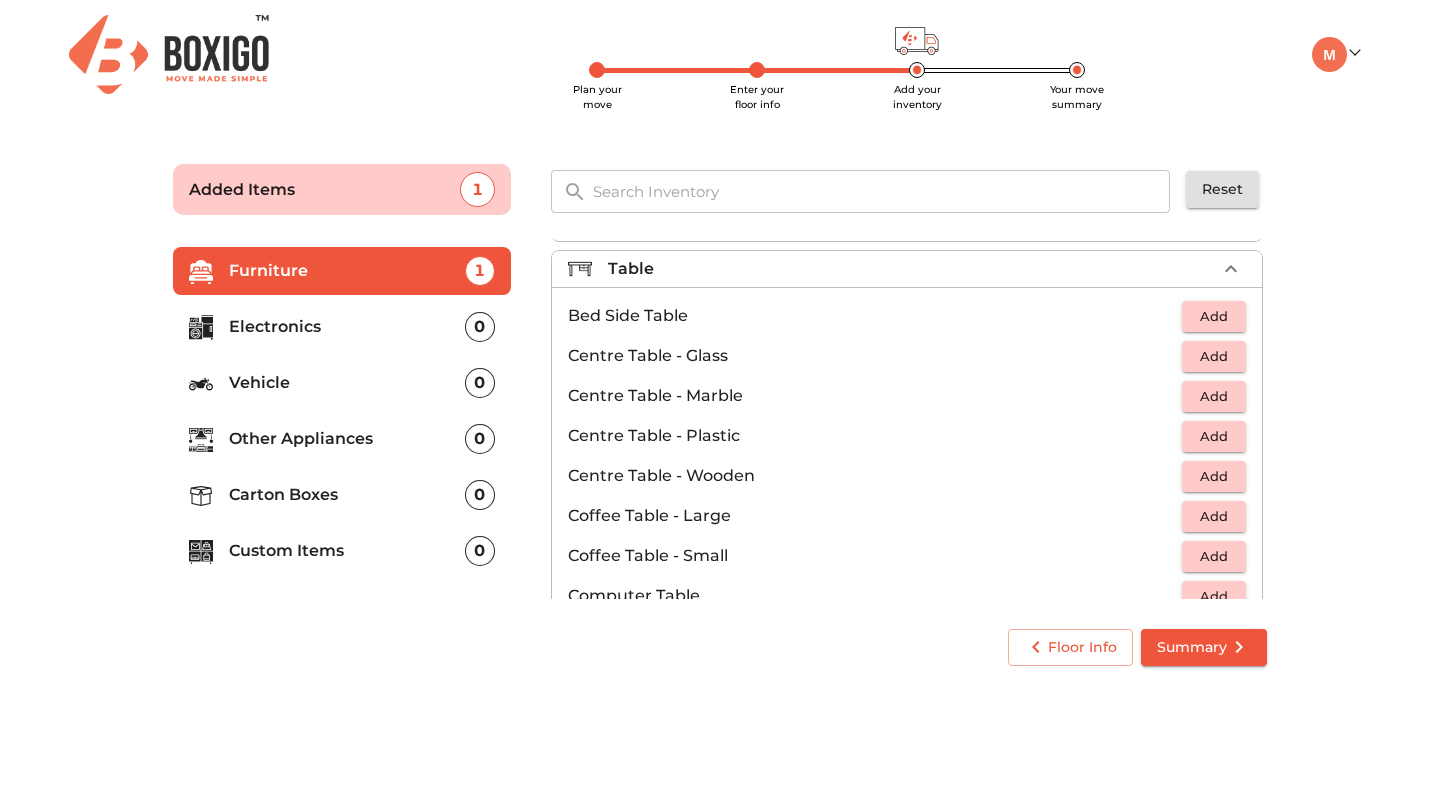 scroll, scrollTop: 49, scrollLeft: 0, axis: vertical 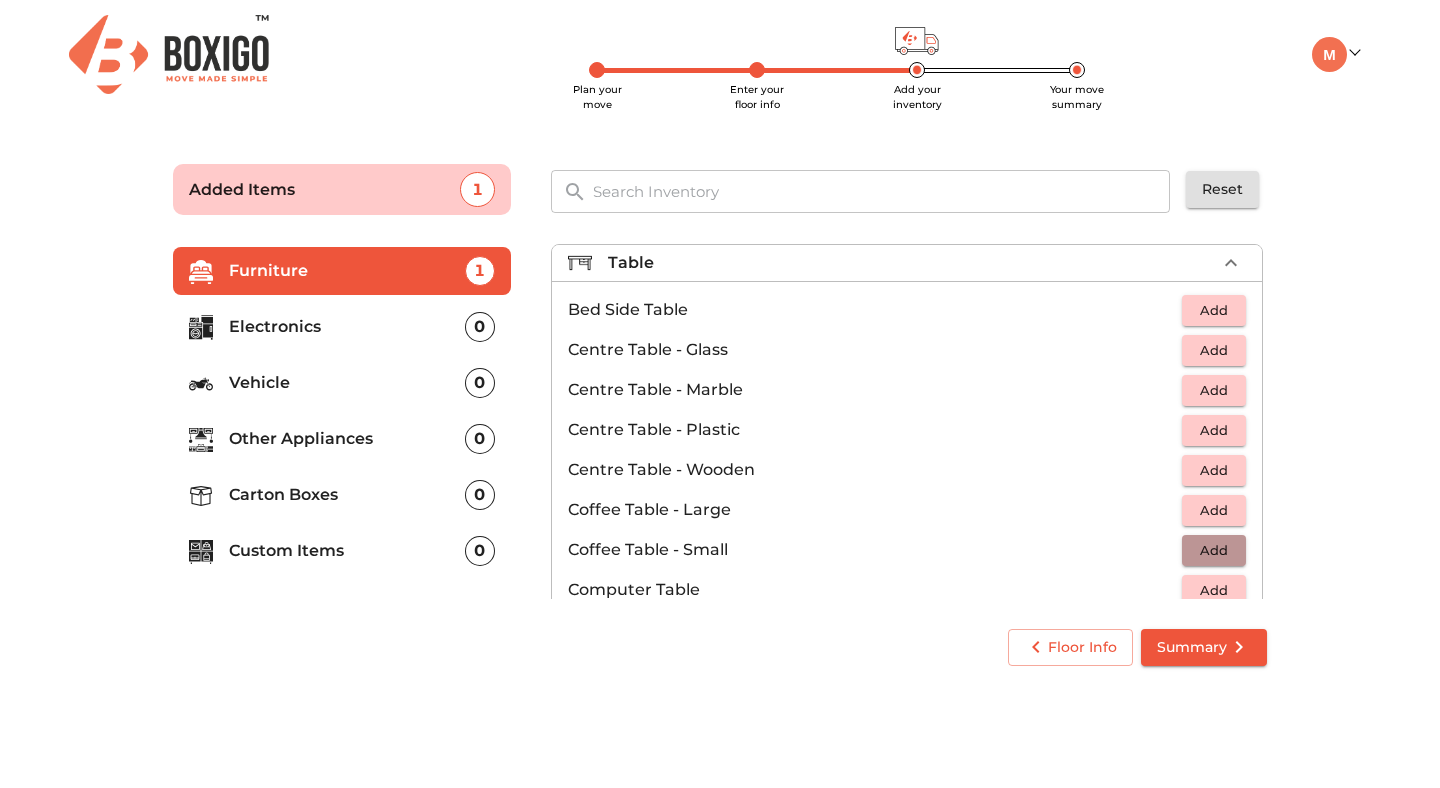 click on "Add" at bounding box center (1214, 550) 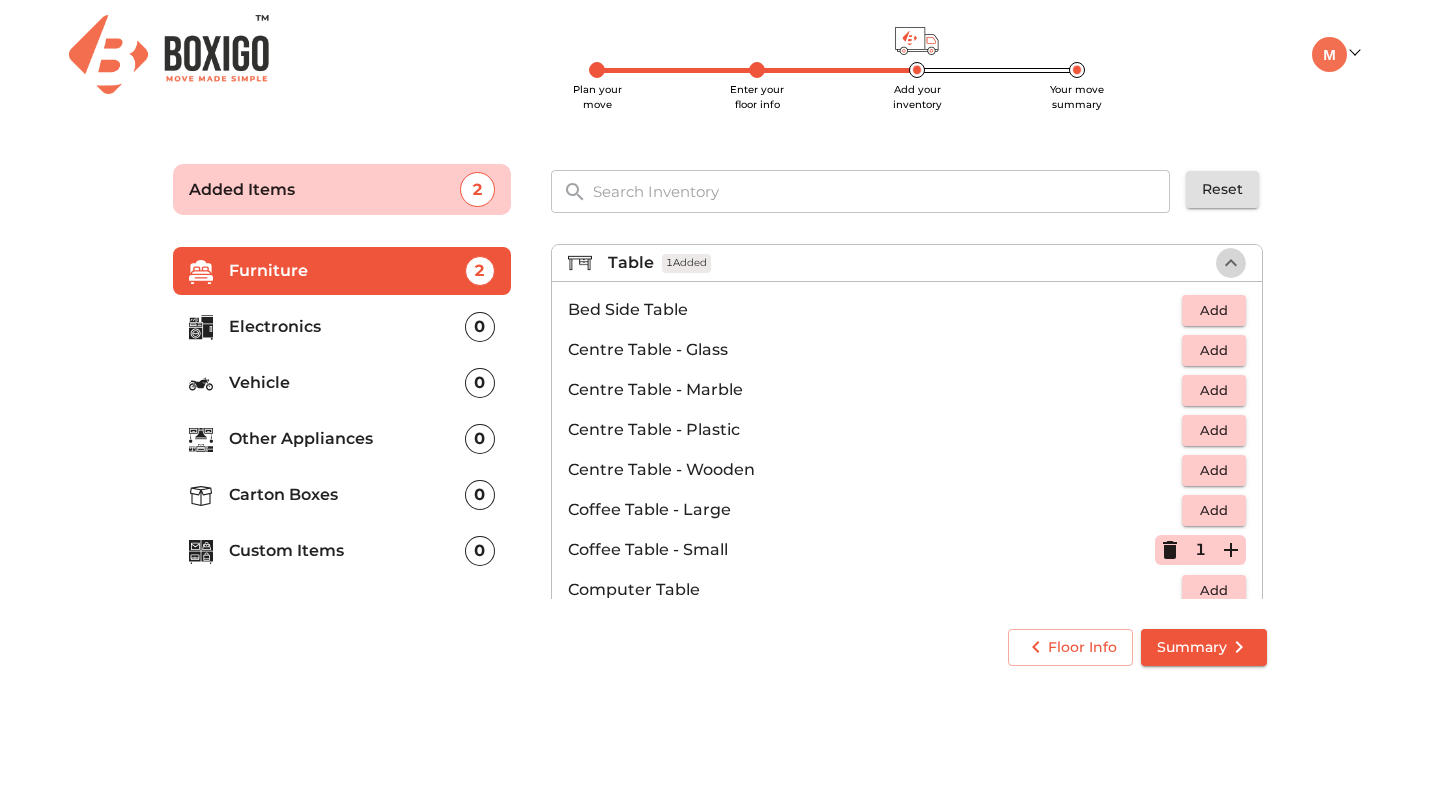click 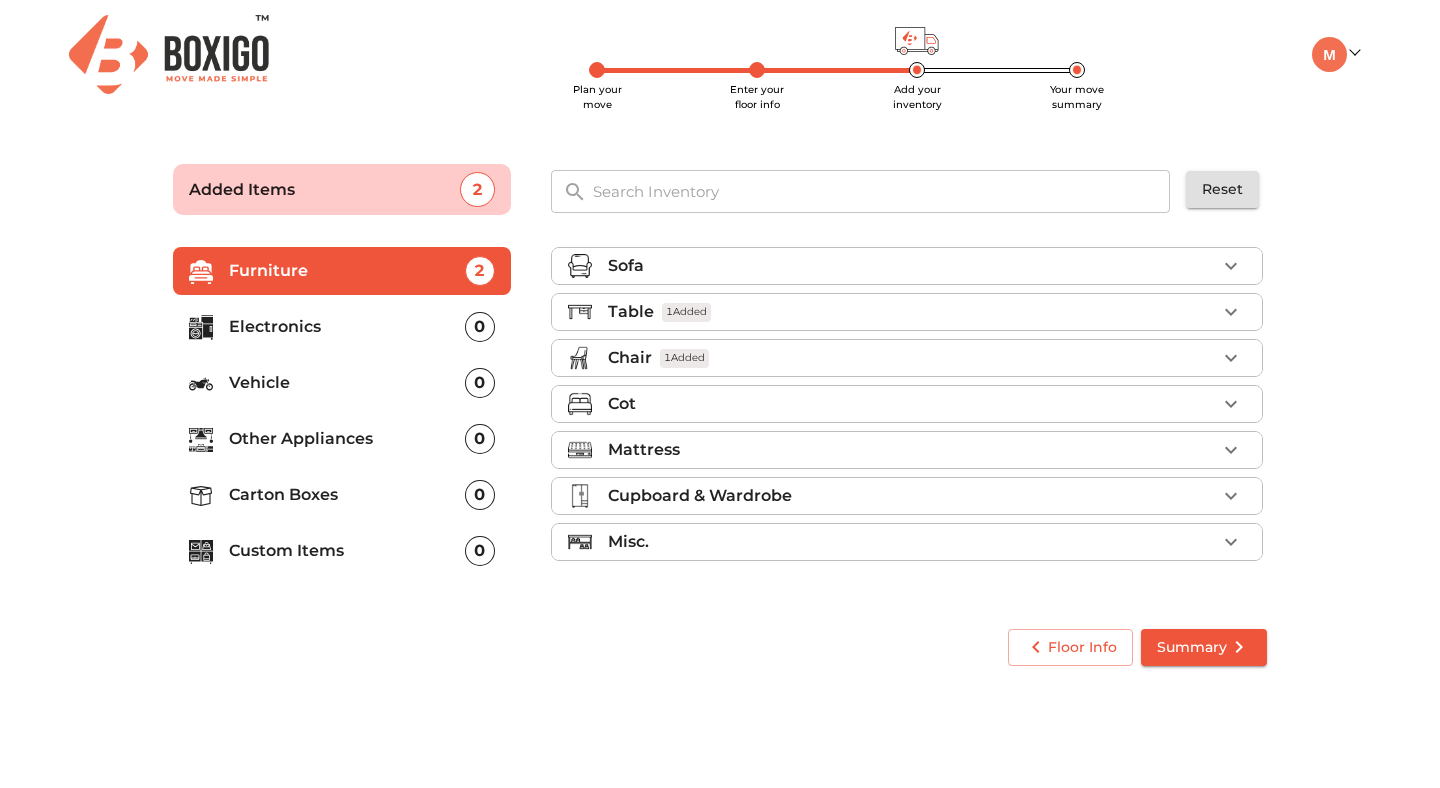 scroll, scrollTop: 0, scrollLeft: 0, axis: both 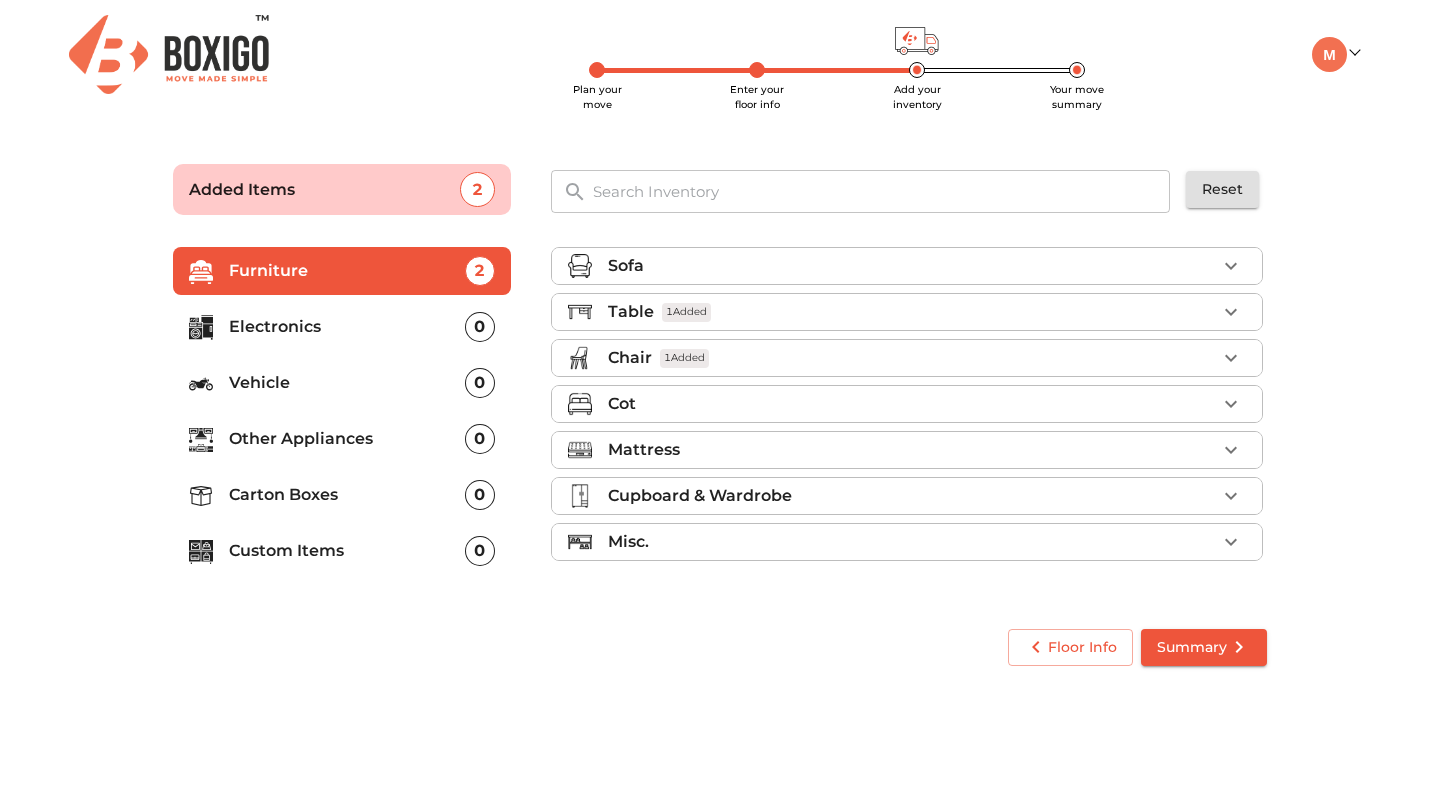 click 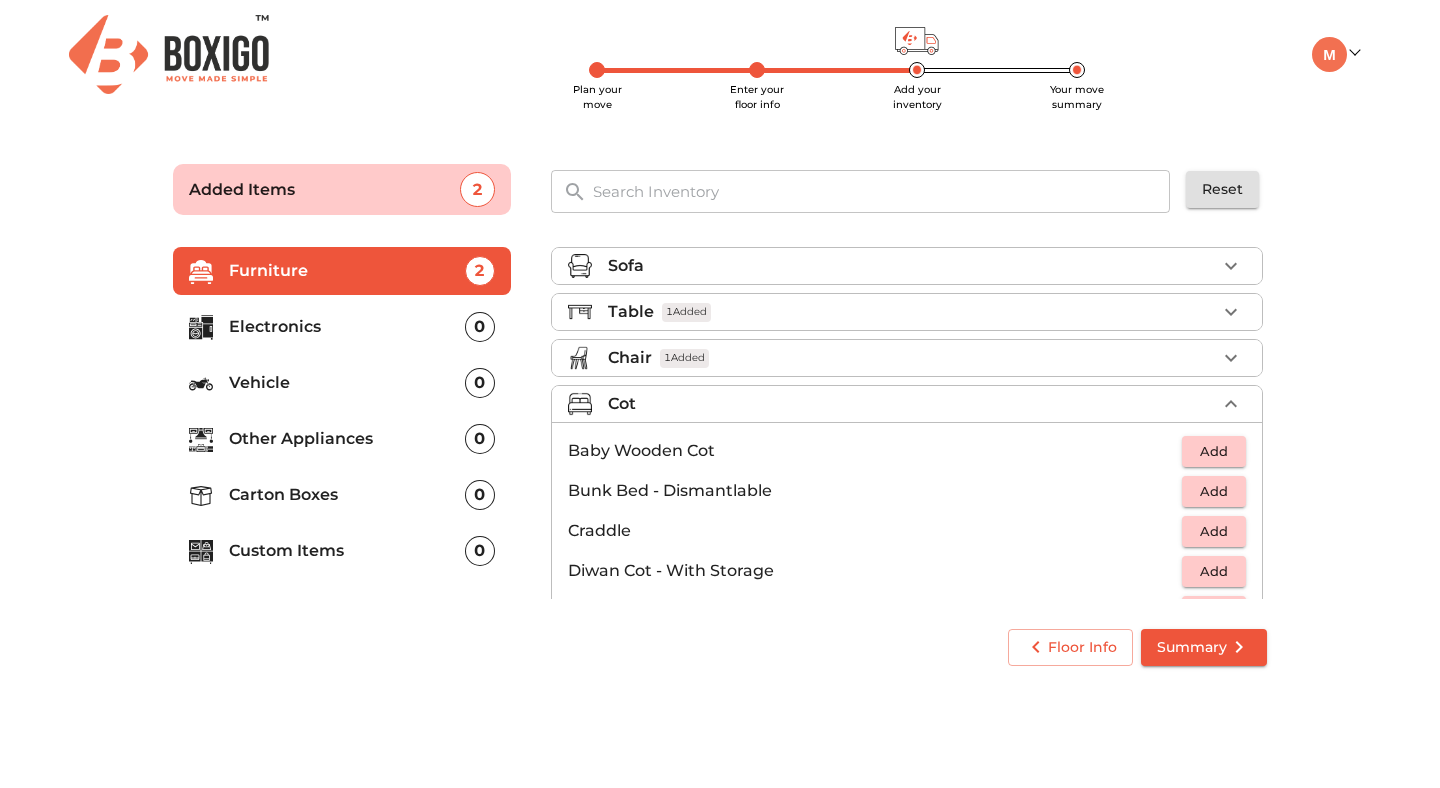 click on "Cot" at bounding box center (912, 404) 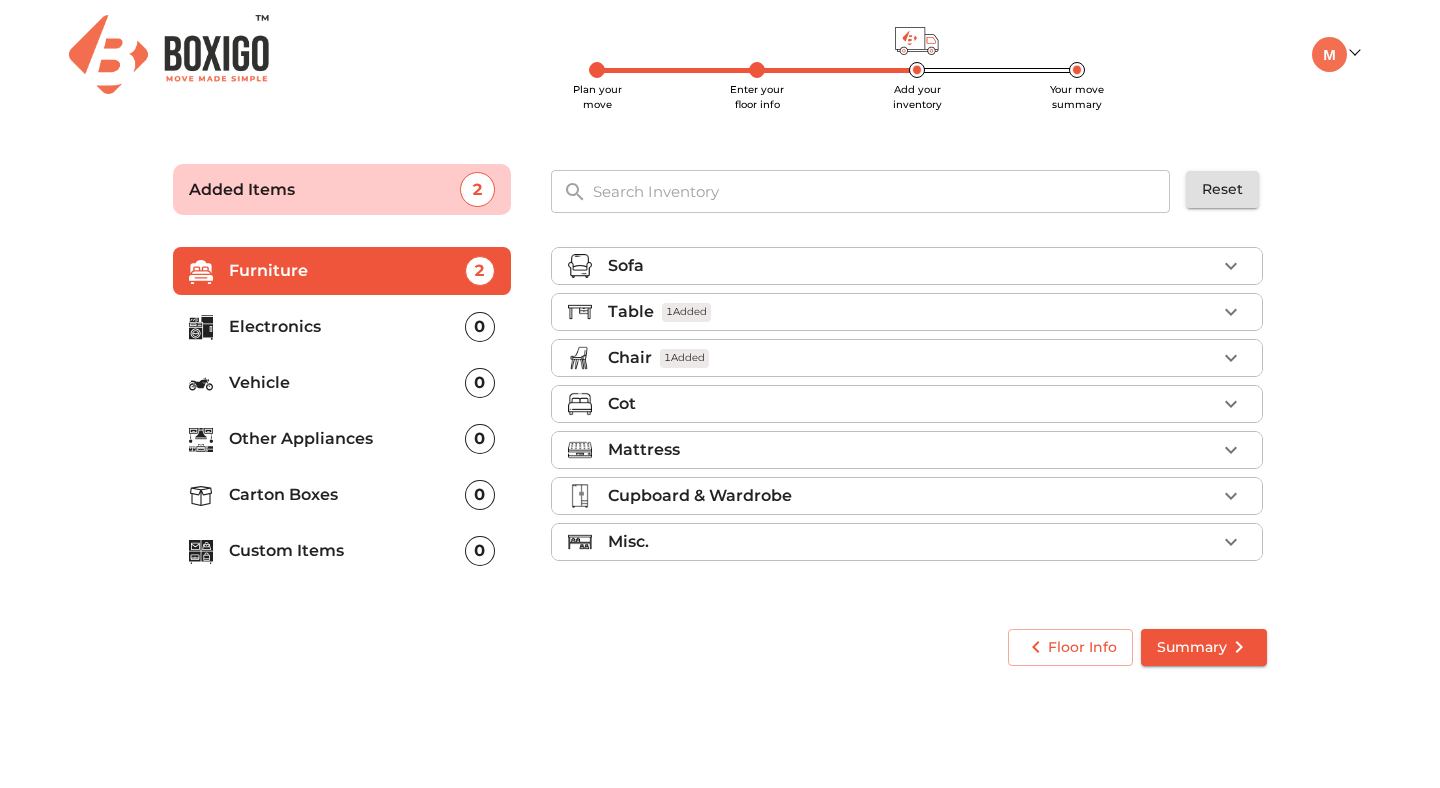 click on "Mattress" at bounding box center [912, 450] 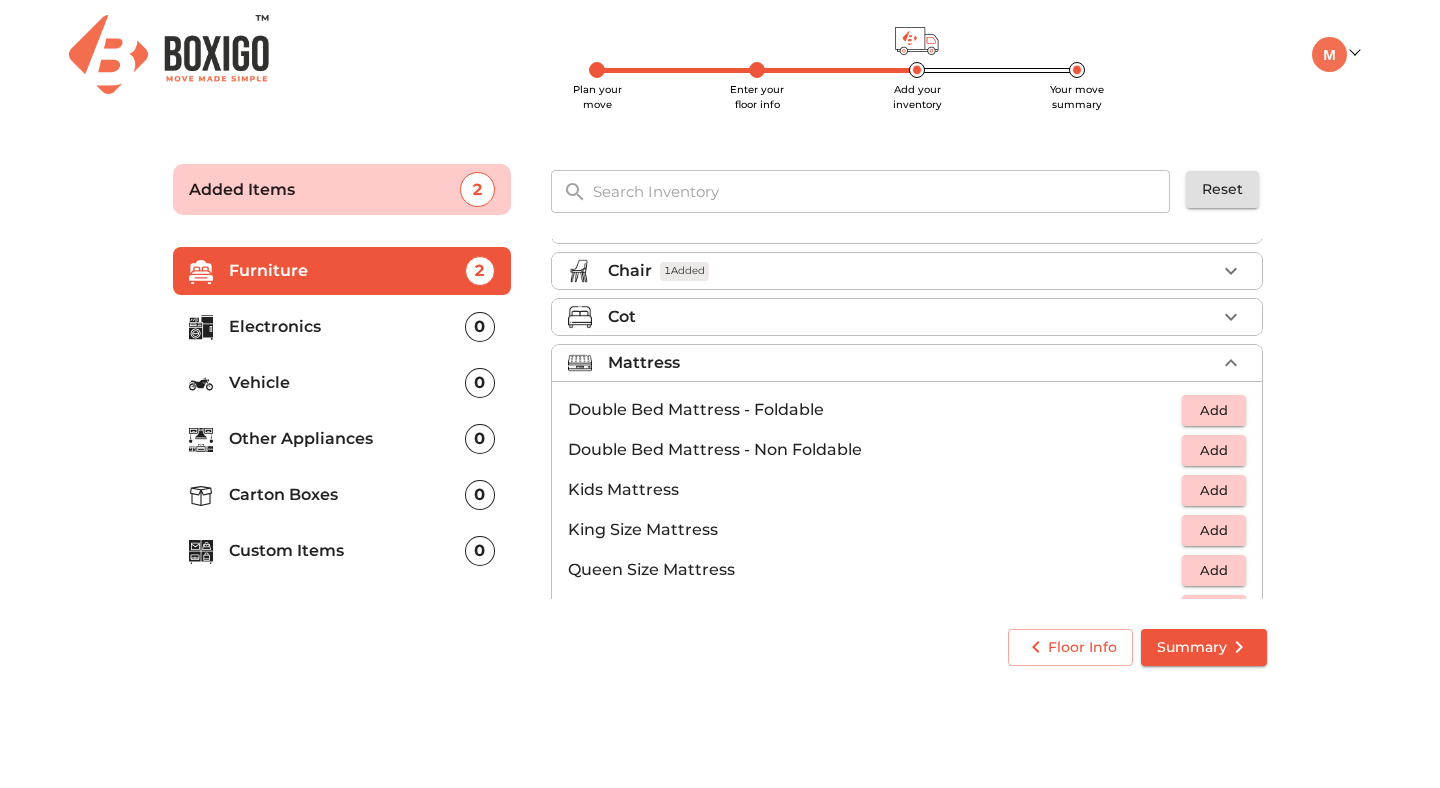 scroll, scrollTop: 112, scrollLeft: 0, axis: vertical 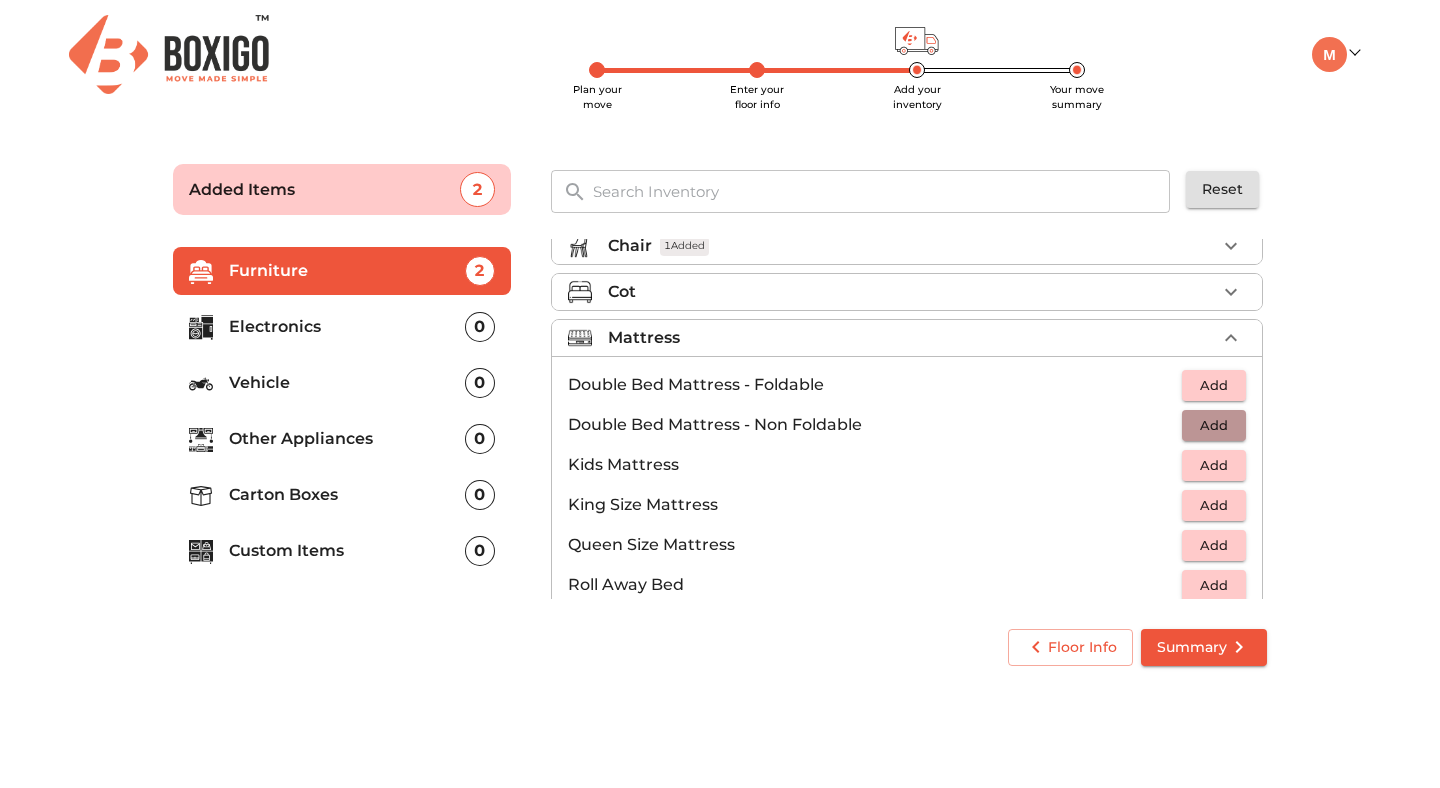 click on "Add" at bounding box center (1214, 425) 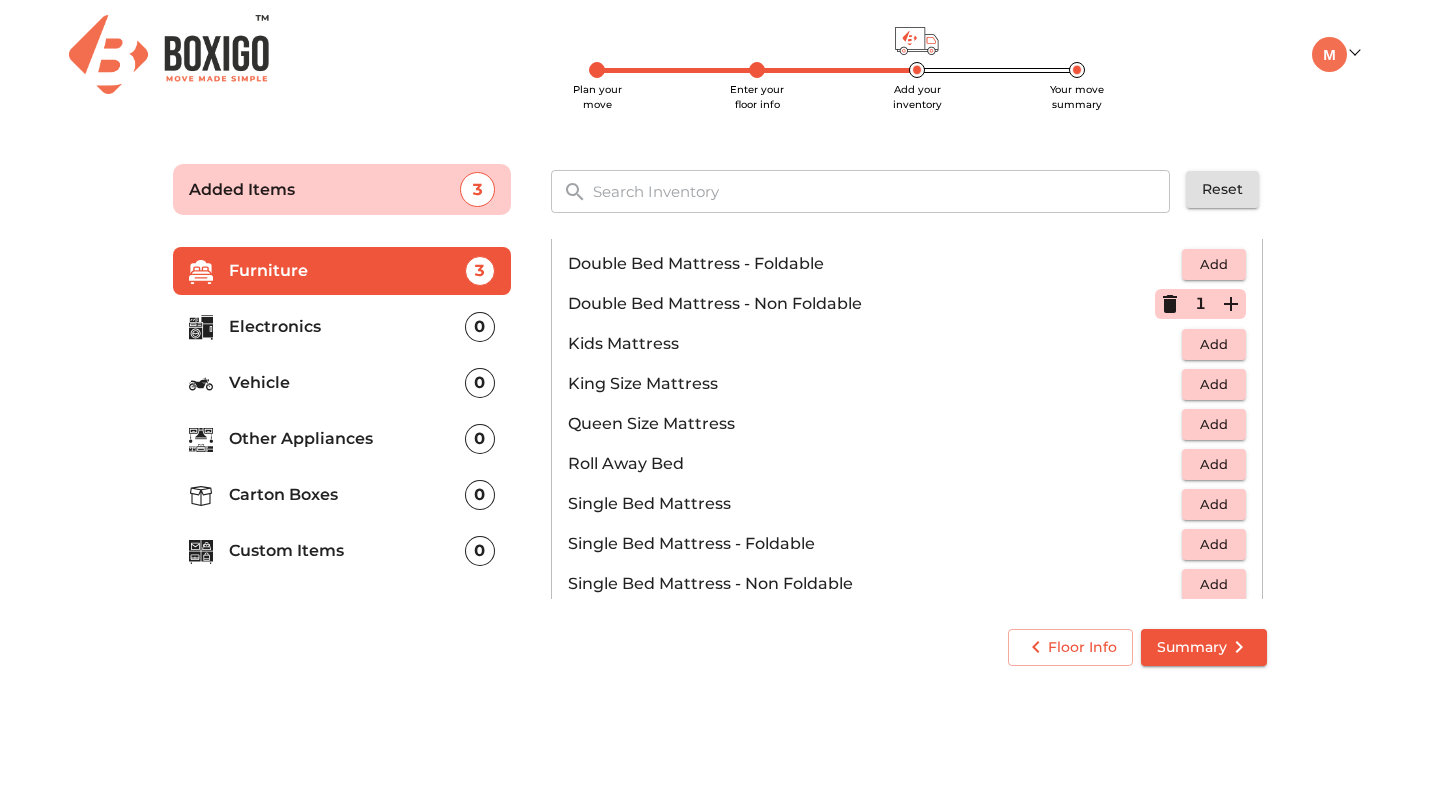 scroll, scrollTop: 235, scrollLeft: 0, axis: vertical 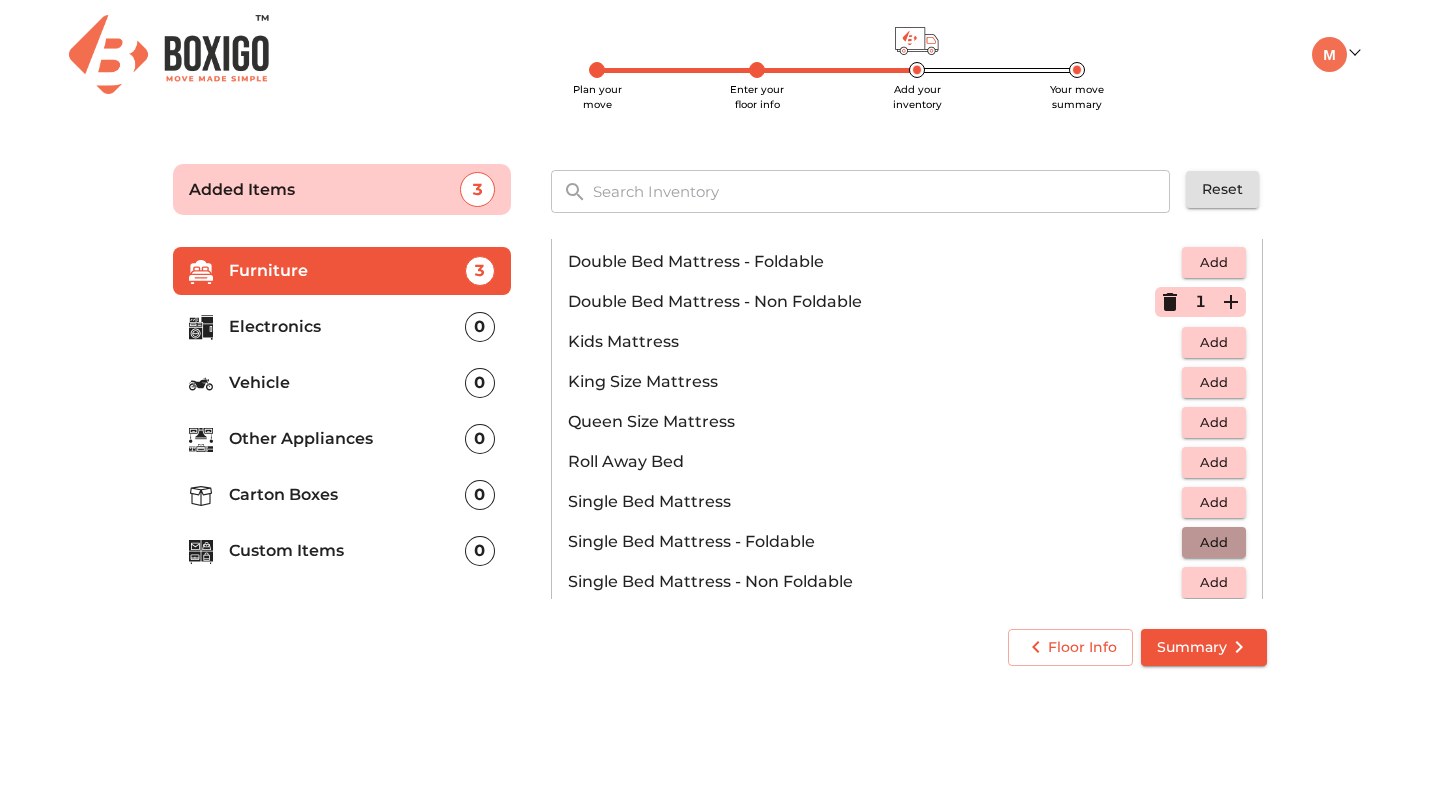 click on "Add" at bounding box center (1214, 542) 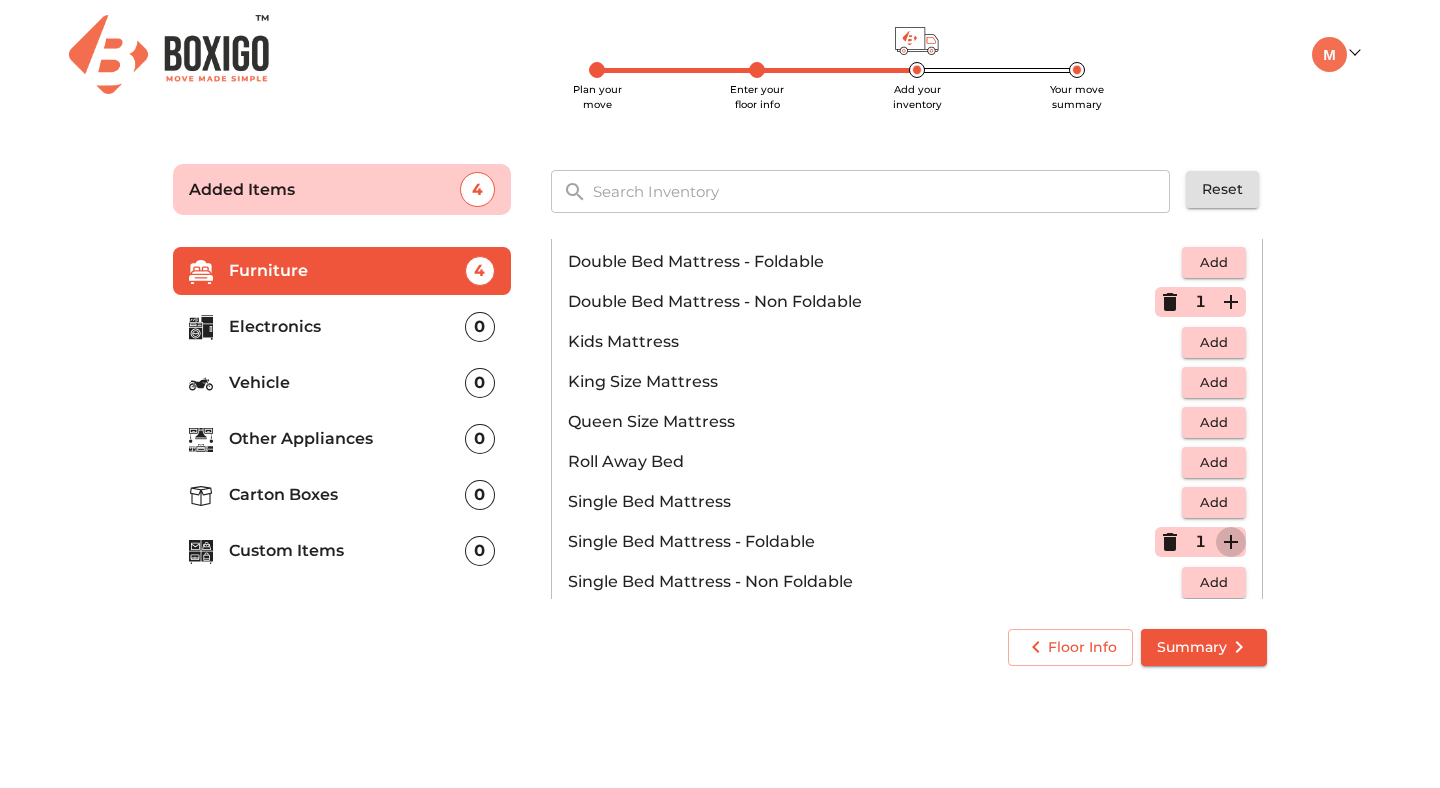click 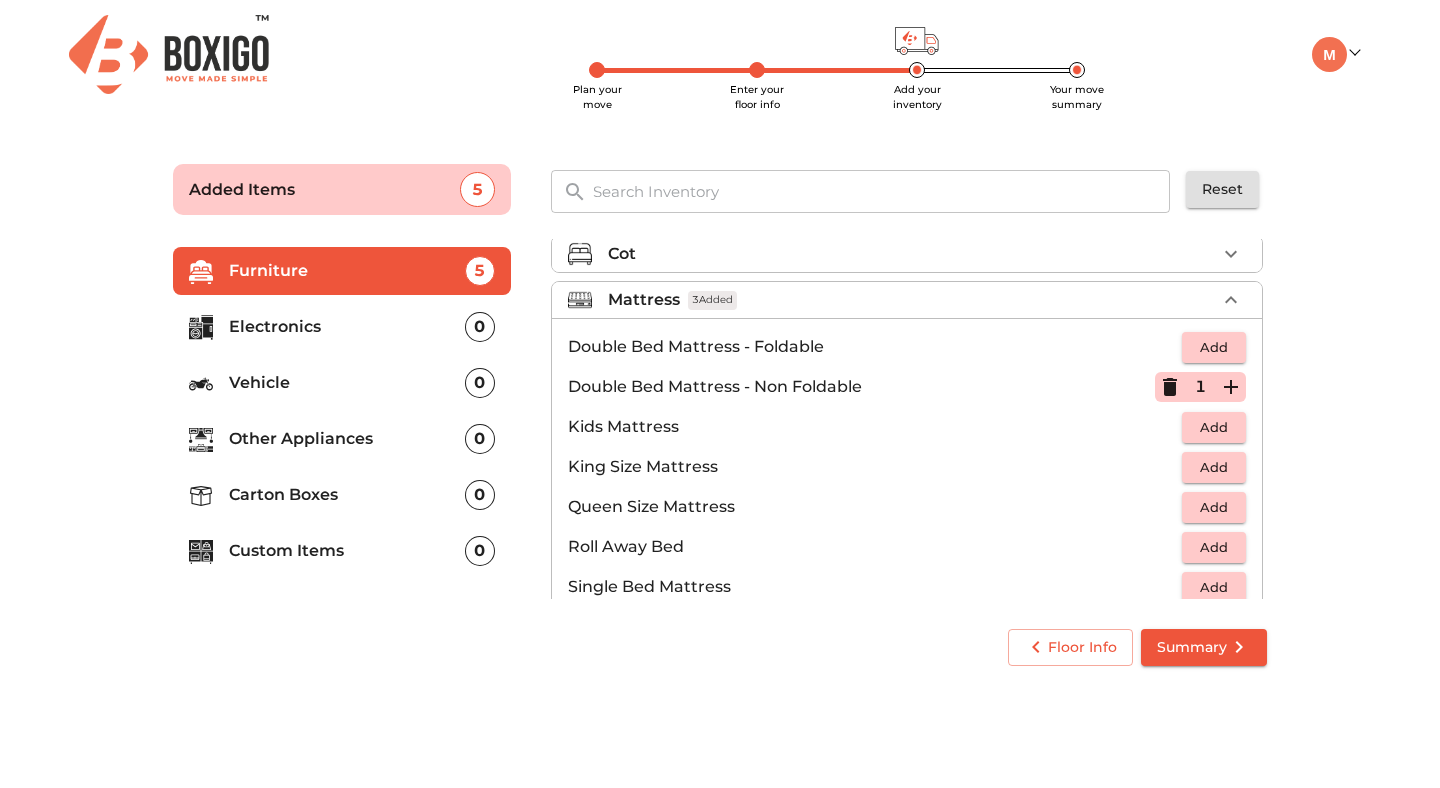 scroll, scrollTop: 145, scrollLeft: 0, axis: vertical 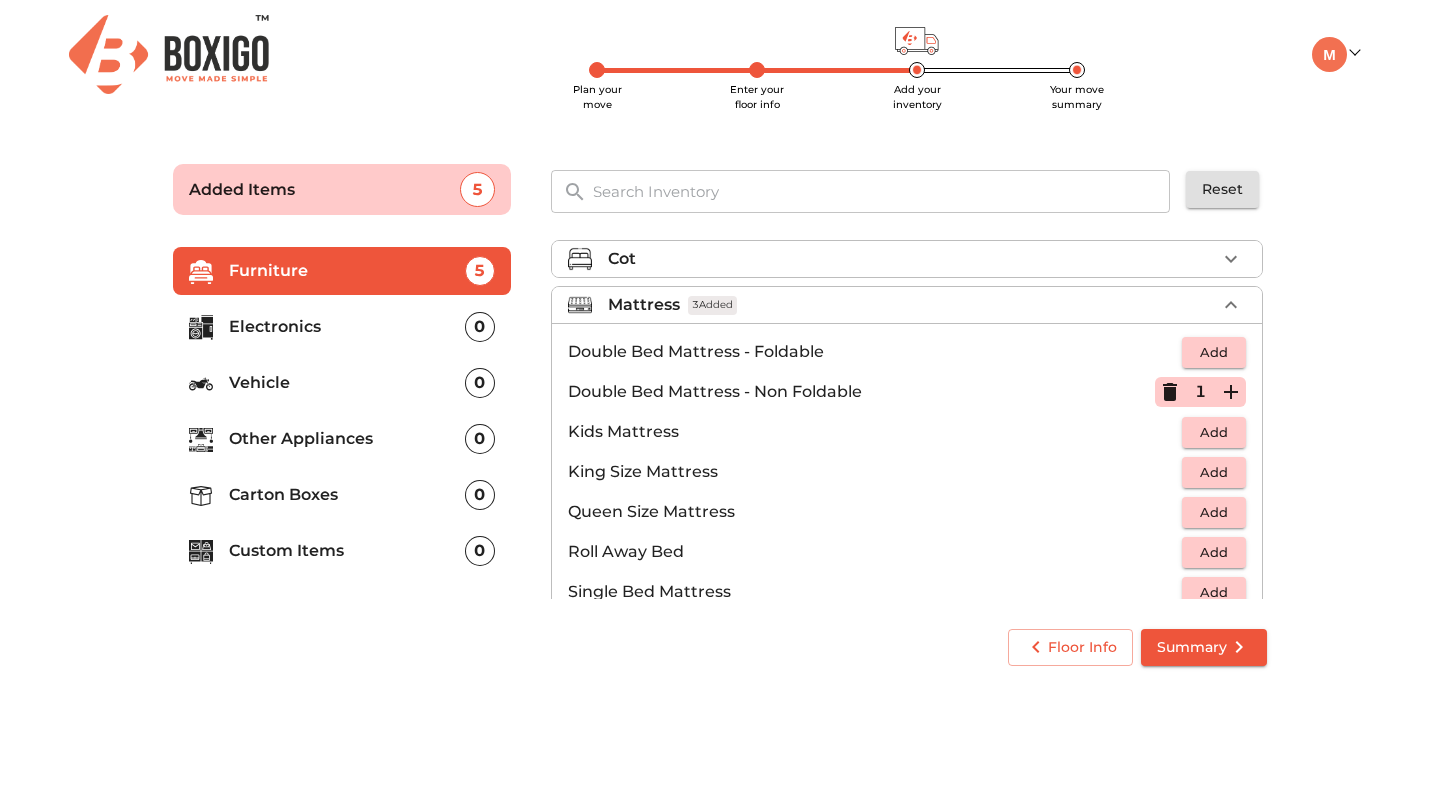 click on "Mattress 3  Added" at bounding box center [912, 305] 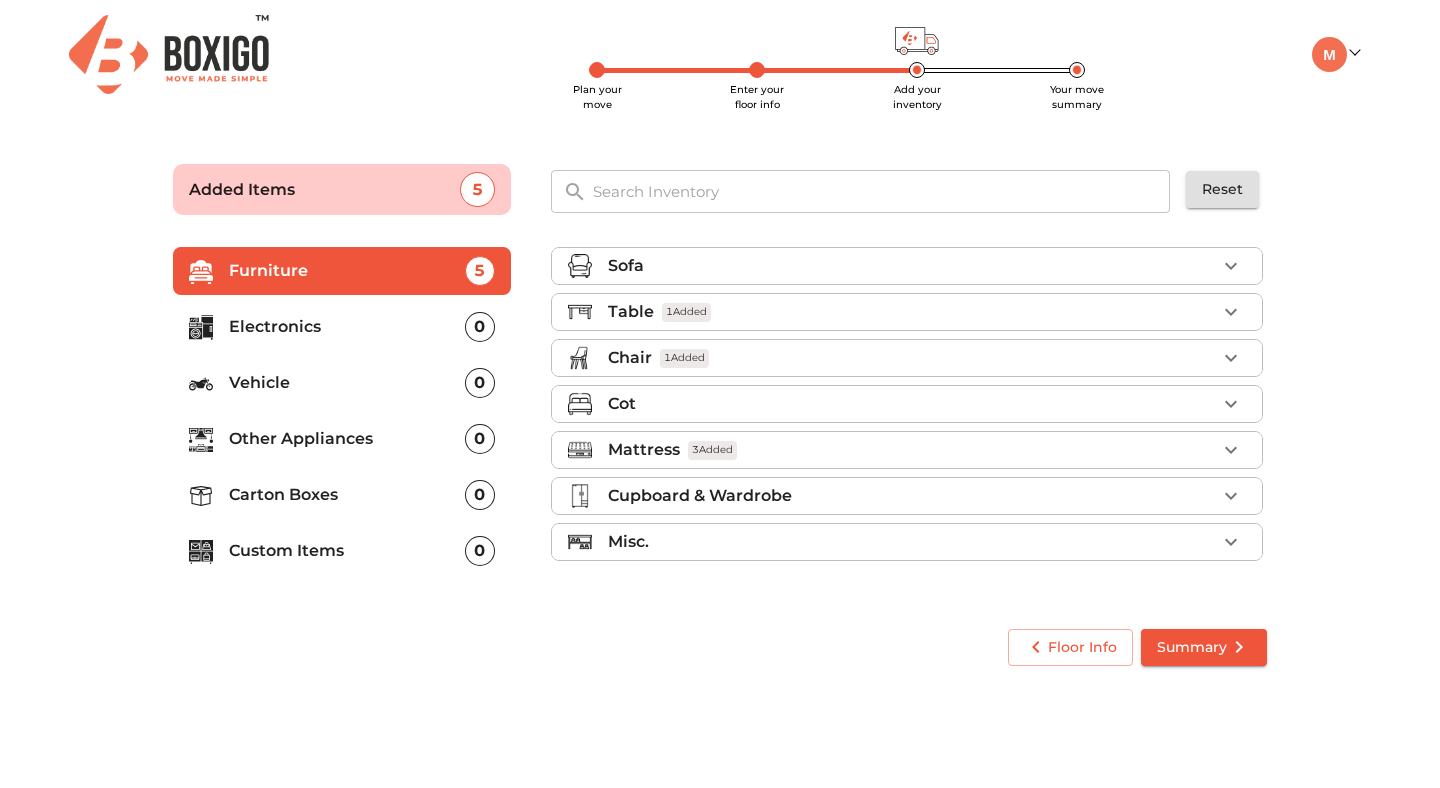 scroll, scrollTop: 0, scrollLeft: 0, axis: both 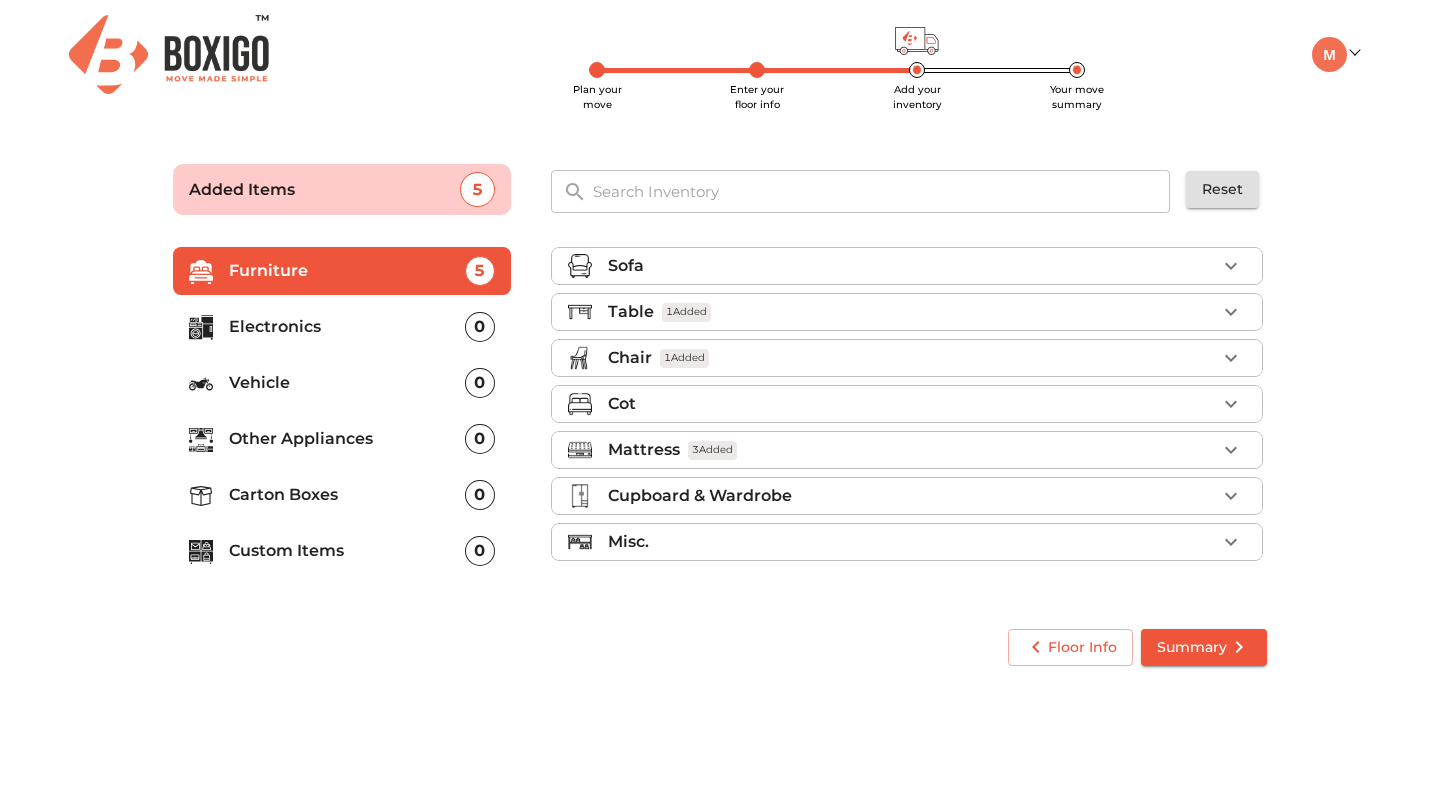 click on "Cupboard & Wardrobe" at bounding box center (700, 496) 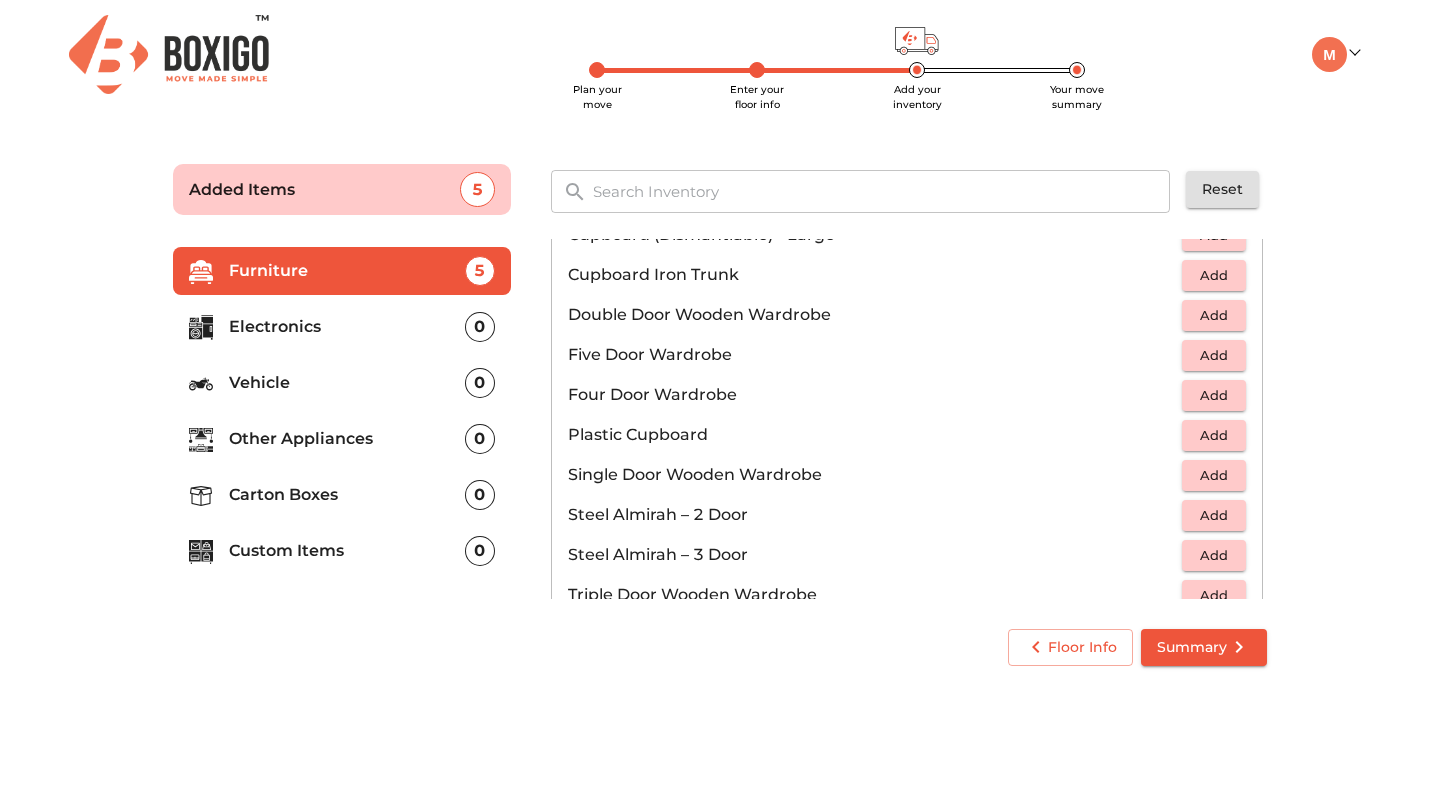 scroll, scrollTop: 0, scrollLeft: 0, axis: both 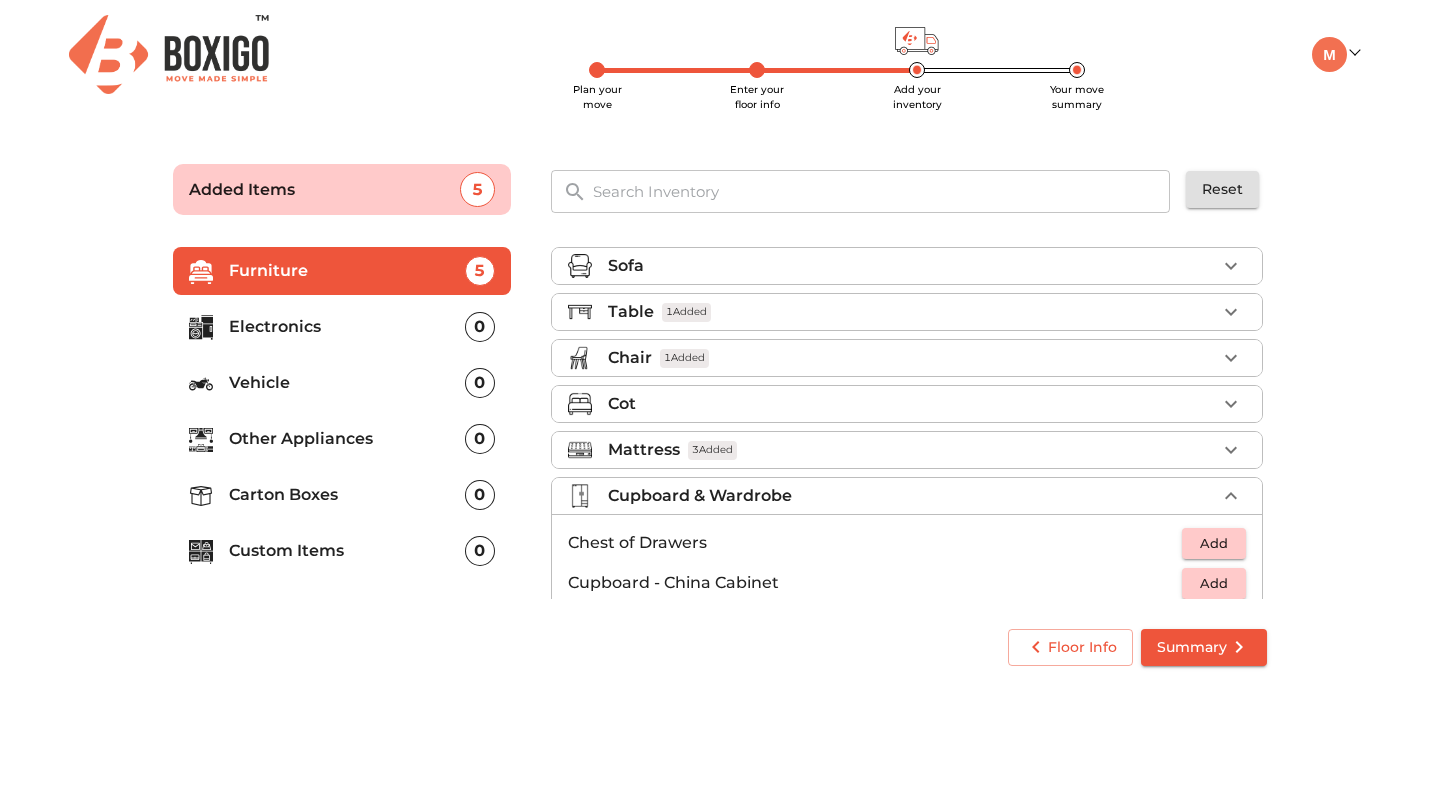 click on "Cupboard & Wardrobe" at bounding box center (700, 496) 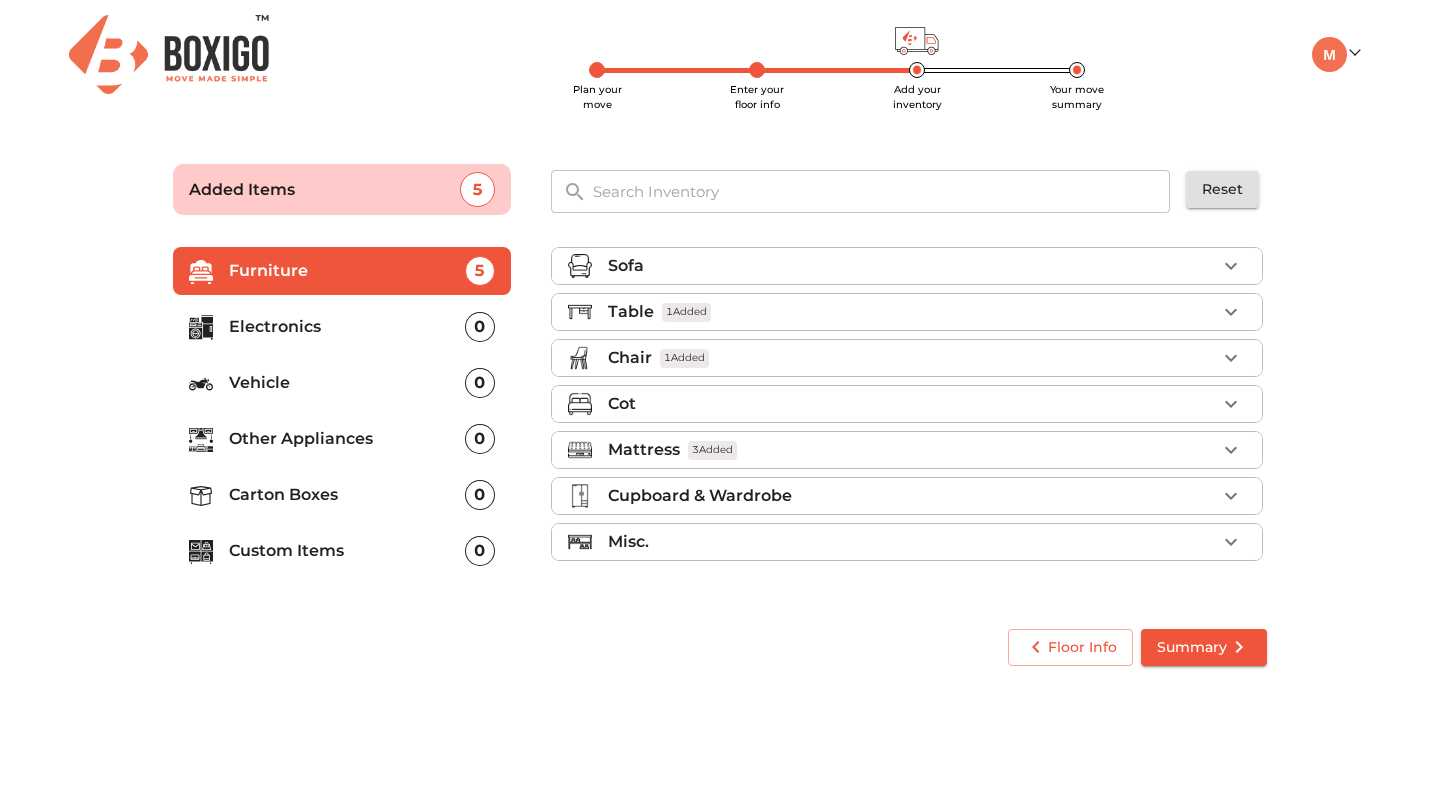 click on "Electronics" at bounding box center [347, 327] 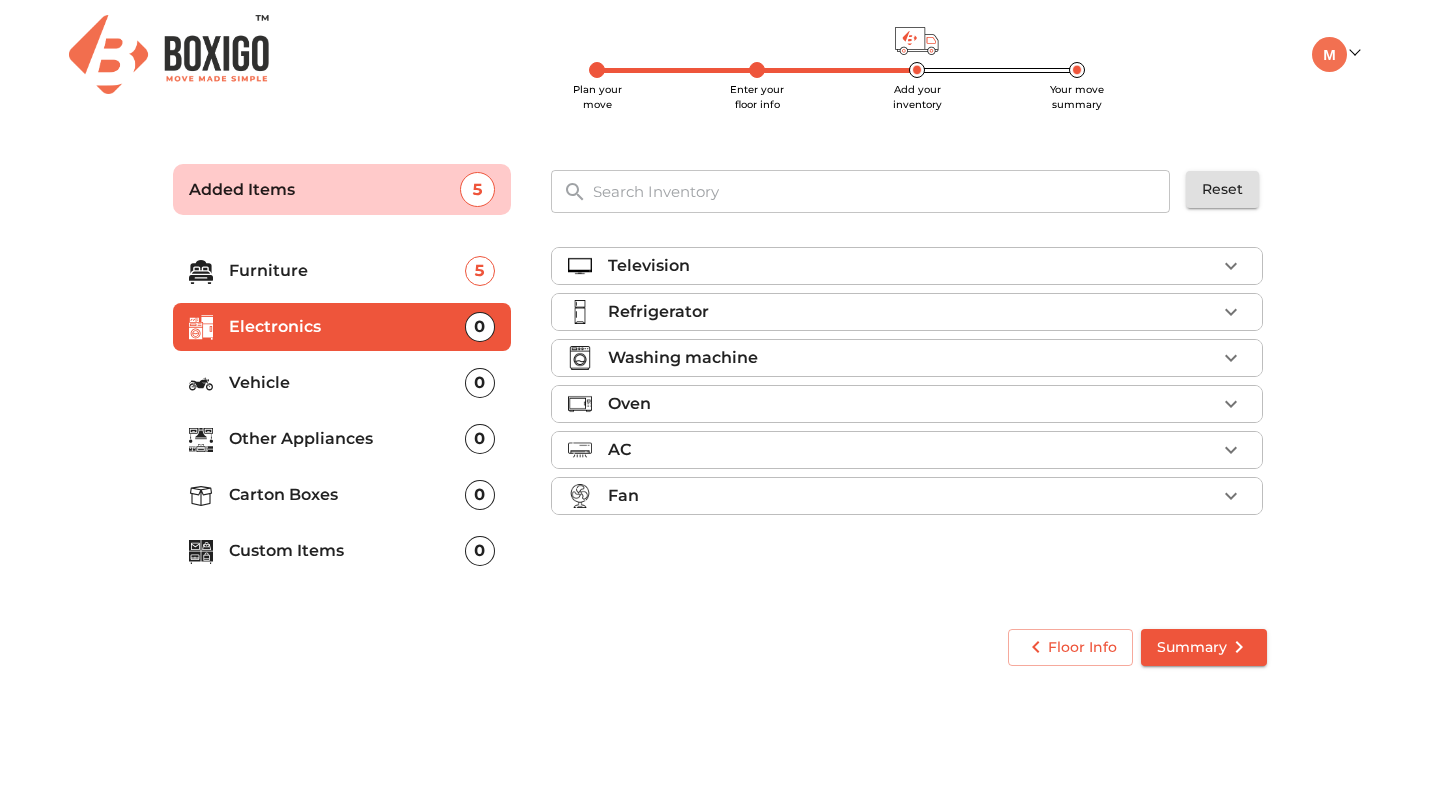 click on "Television" at bounding box center [912, 266] 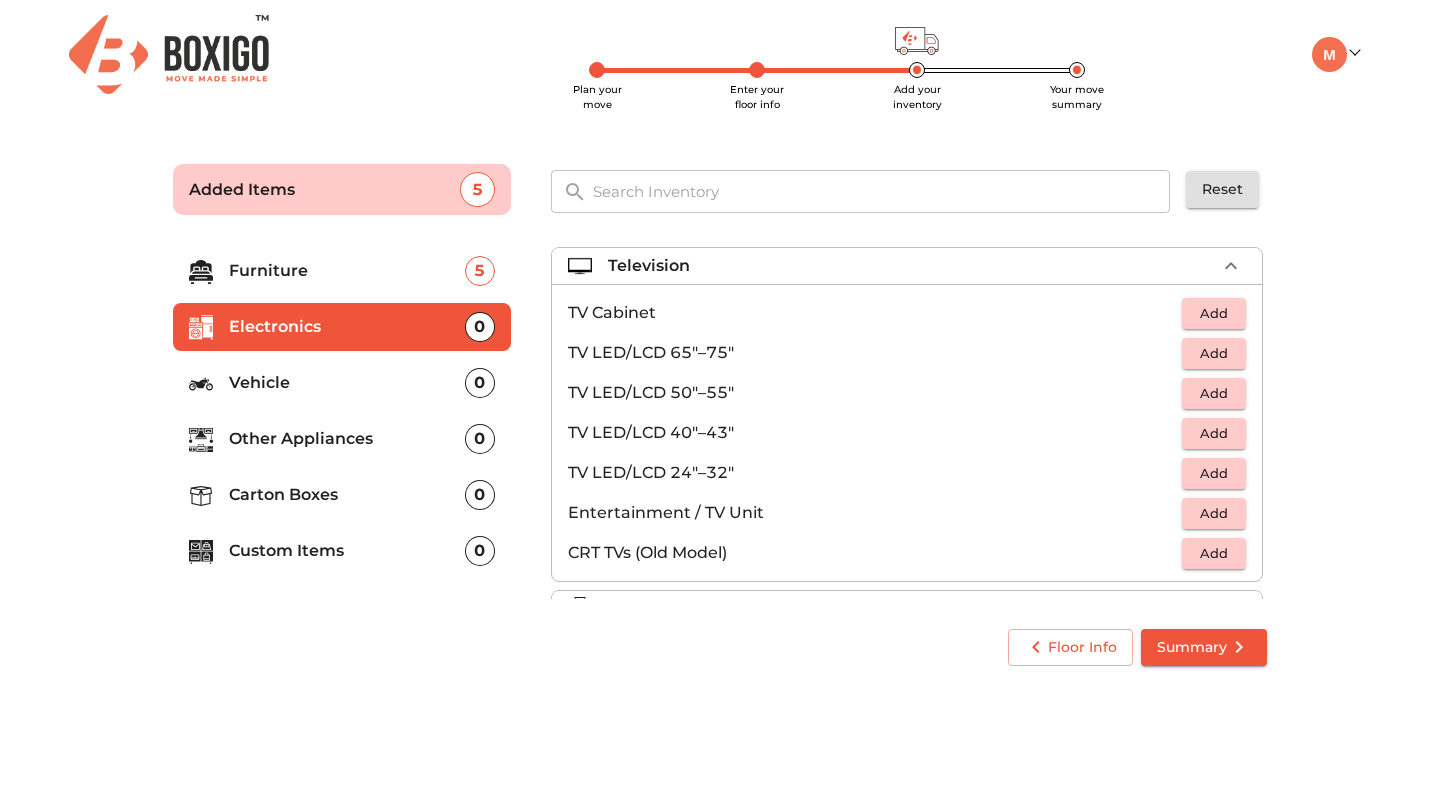 click on "Add" at bounding box center (1214, 393) 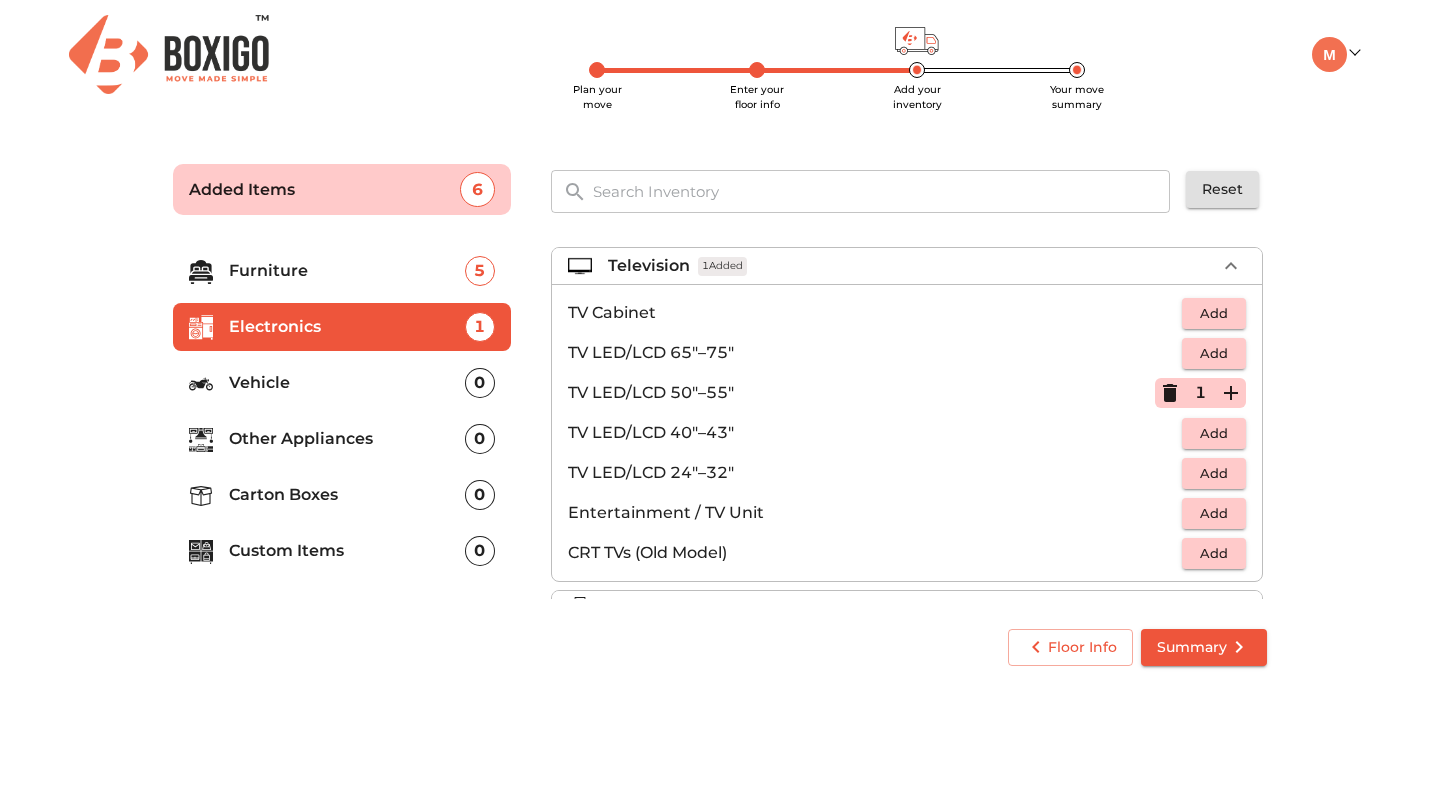 click at bounding box center (1231, 266) 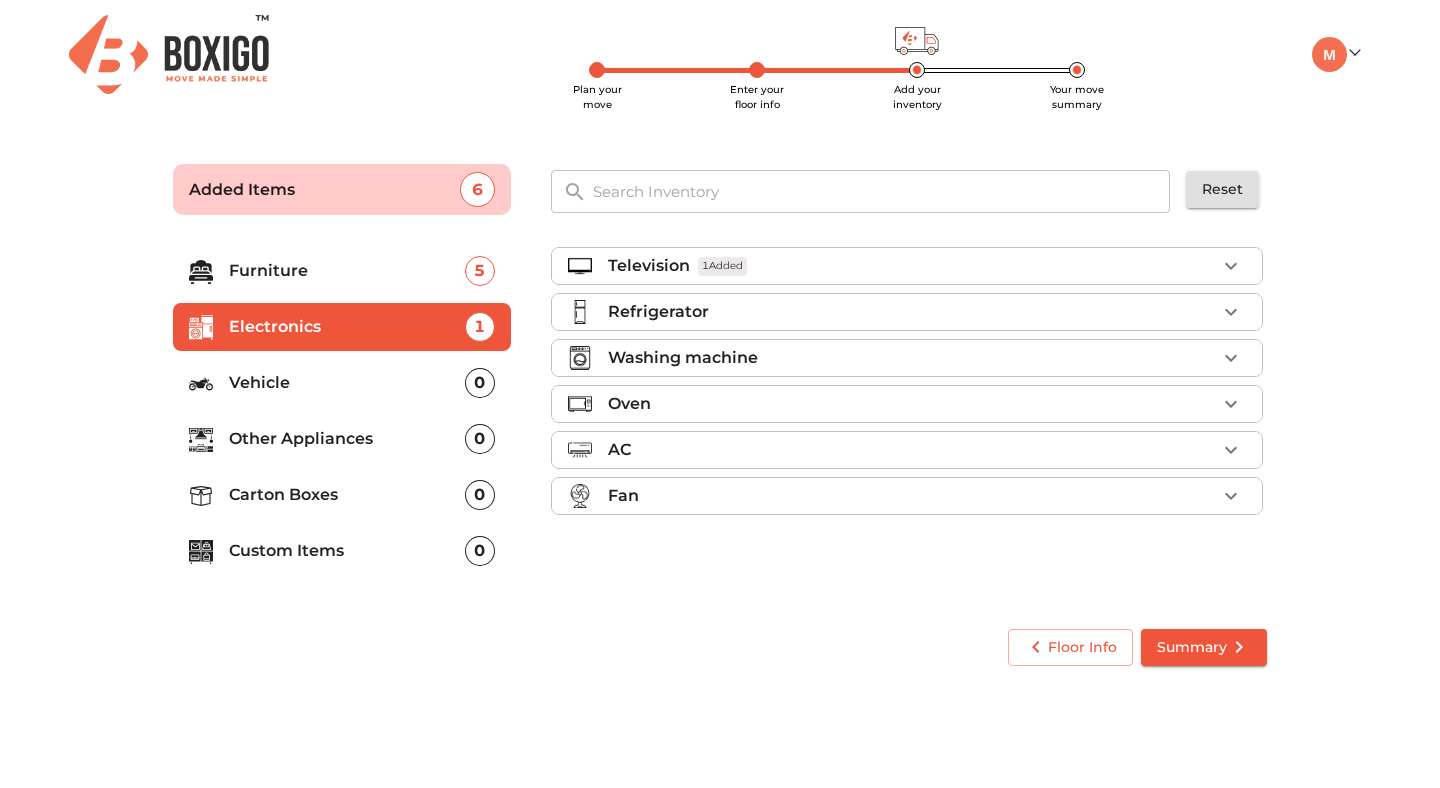 click on "Vehicle" at bounding box center (347, 383) 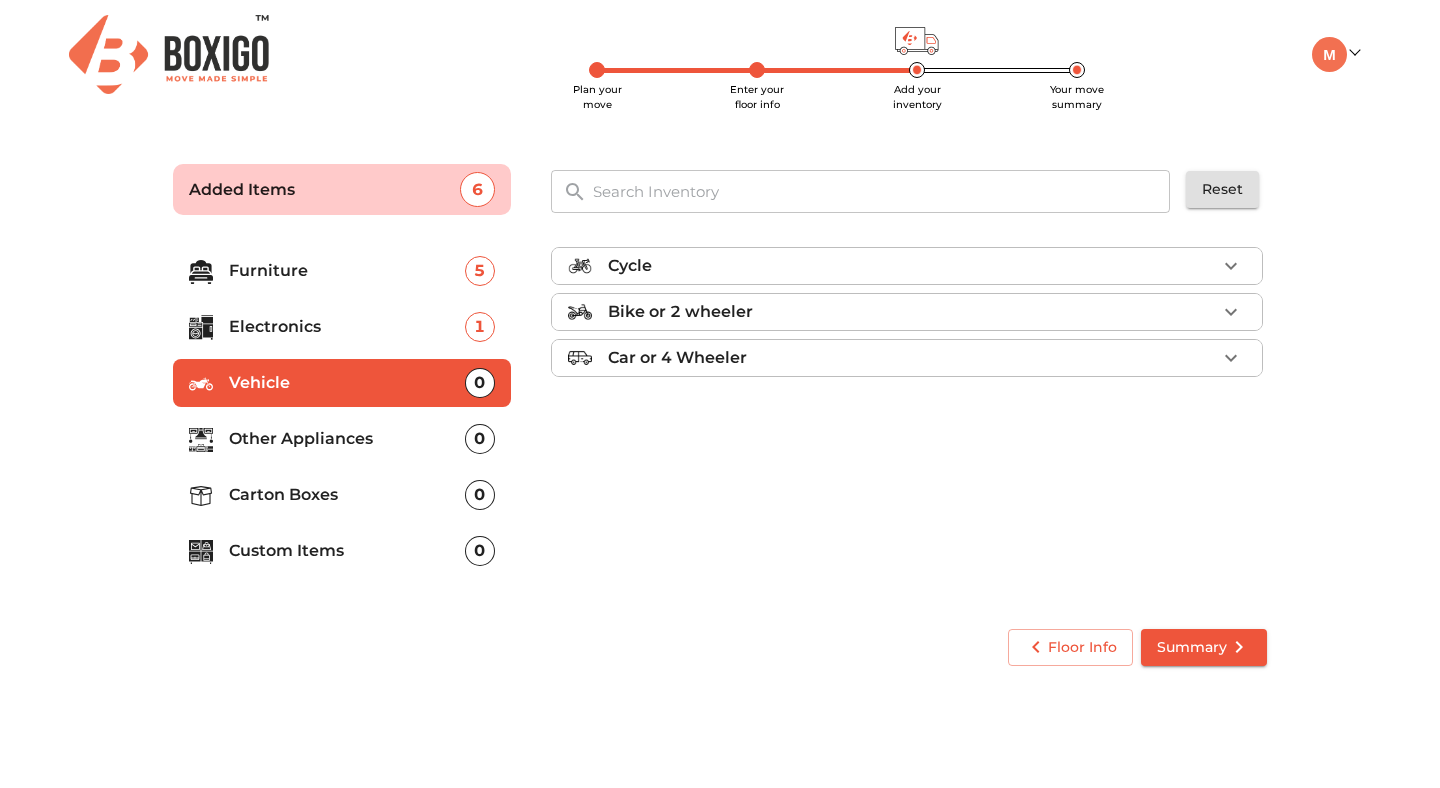 click on "Bike or 2 wheeler" at bounding box center [912, 312] 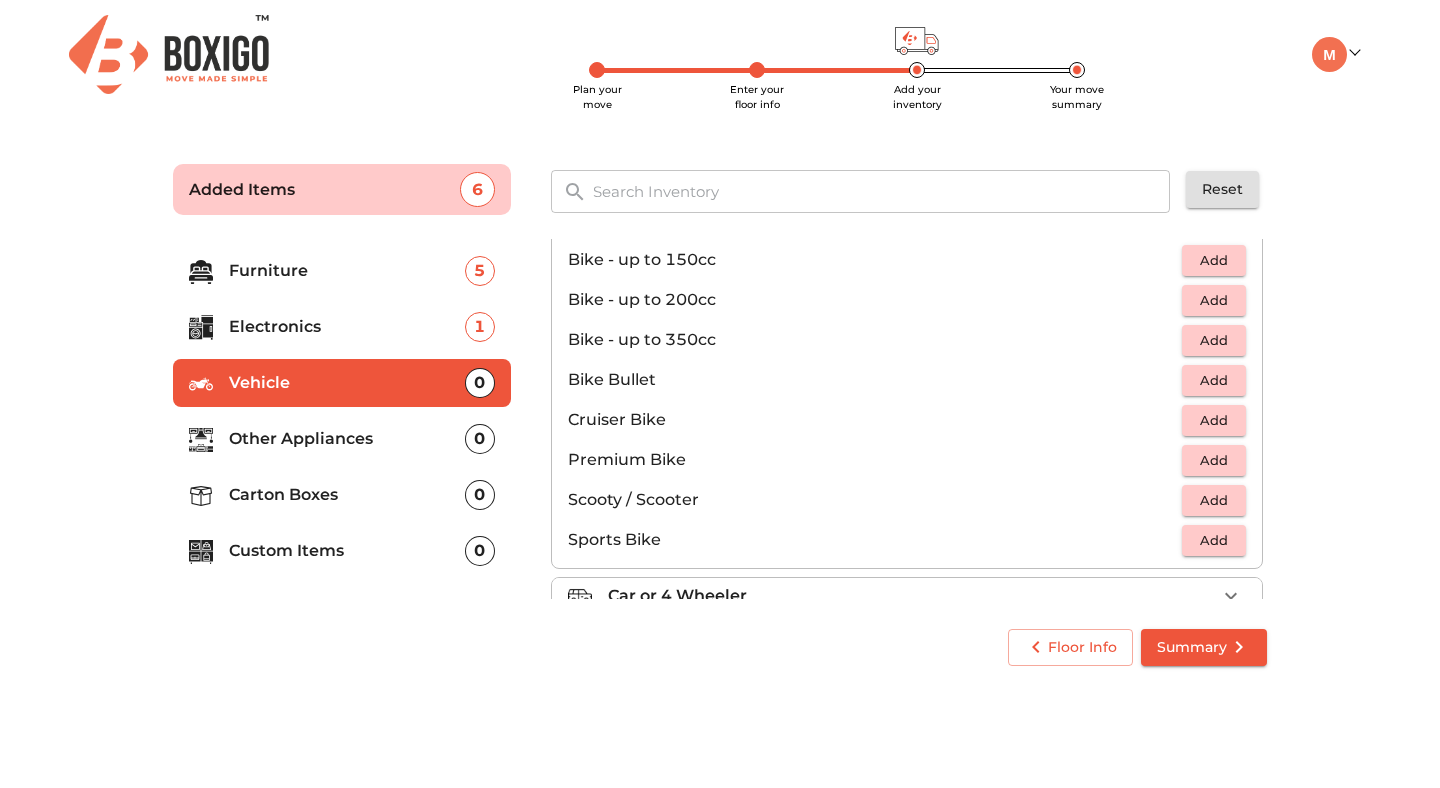 scroll, scrollTop: 131, scrollLeft: 0, axis: vertical 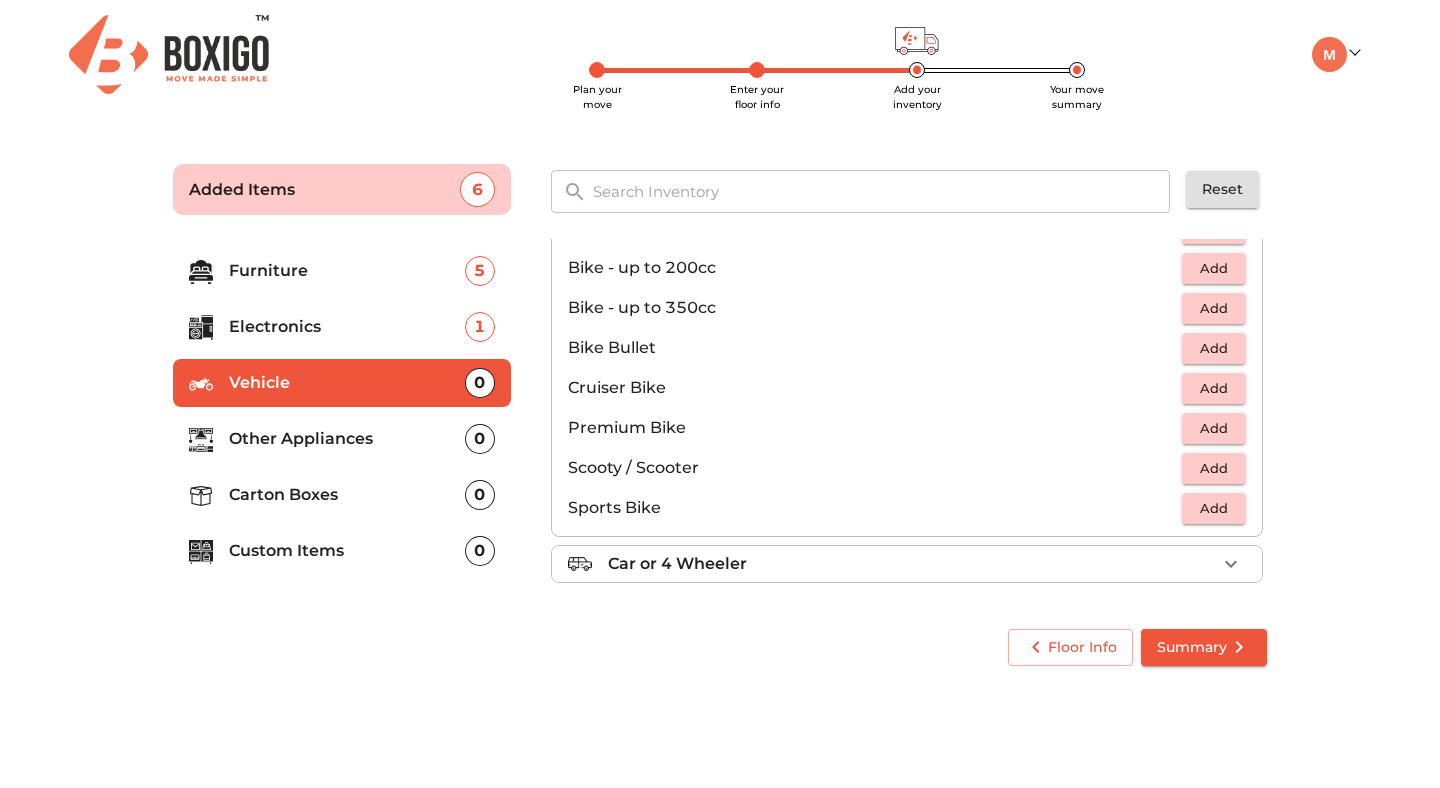 click on "Add" at bounding box center (1214, 468) 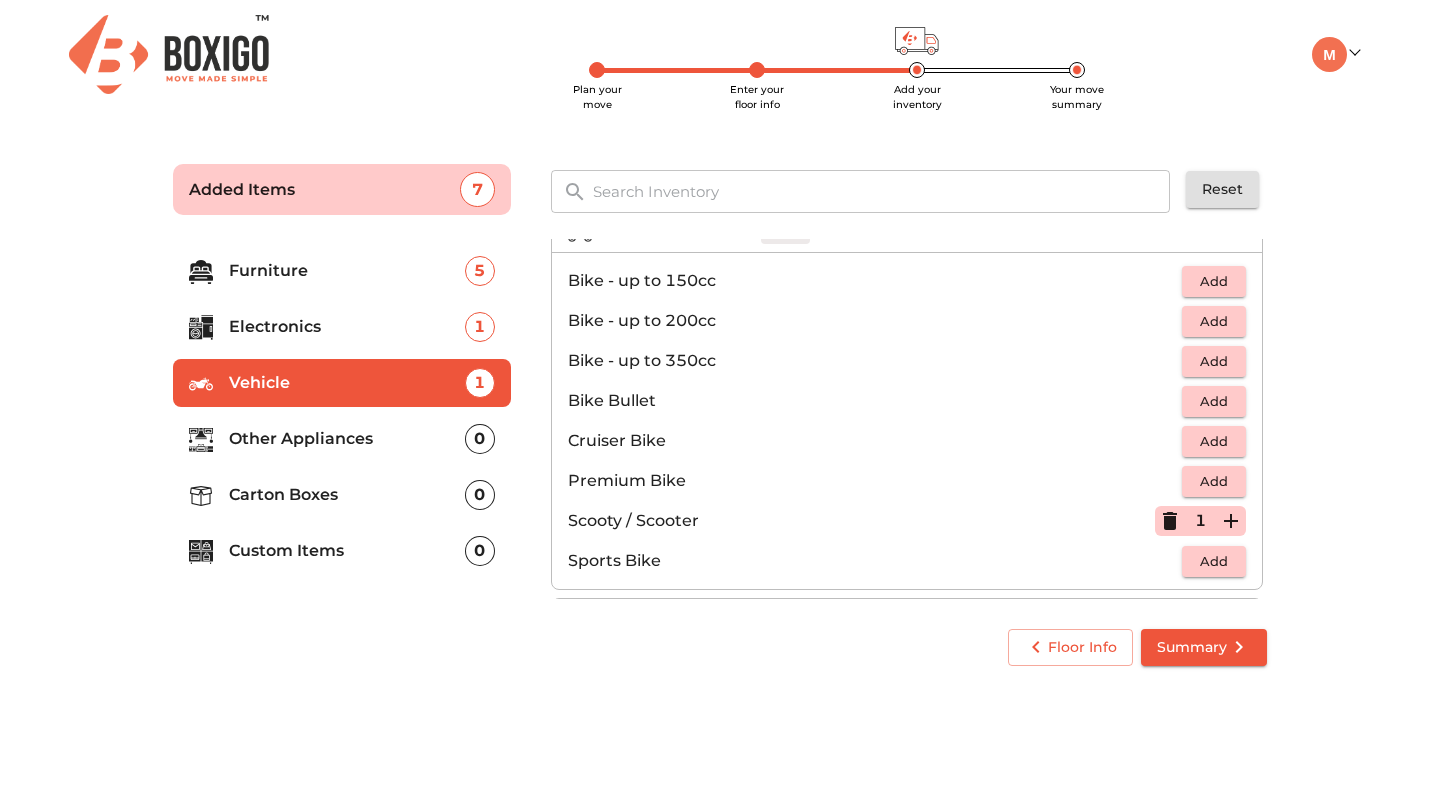 scroll, scrollTop: 0, scrollLeft: 0, axis: both 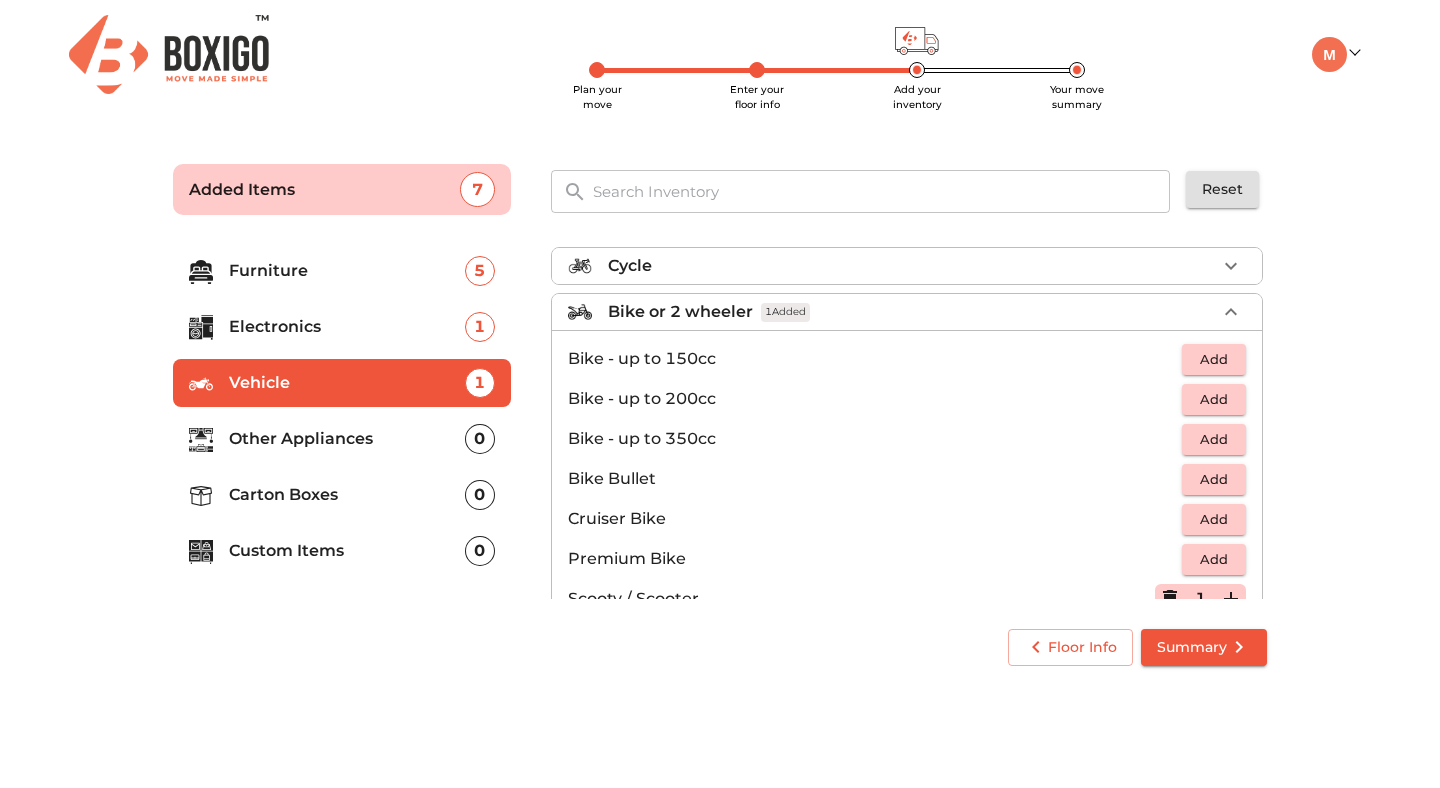 click on "Bike or 2 wheeler" at bounding box center (680, 312) 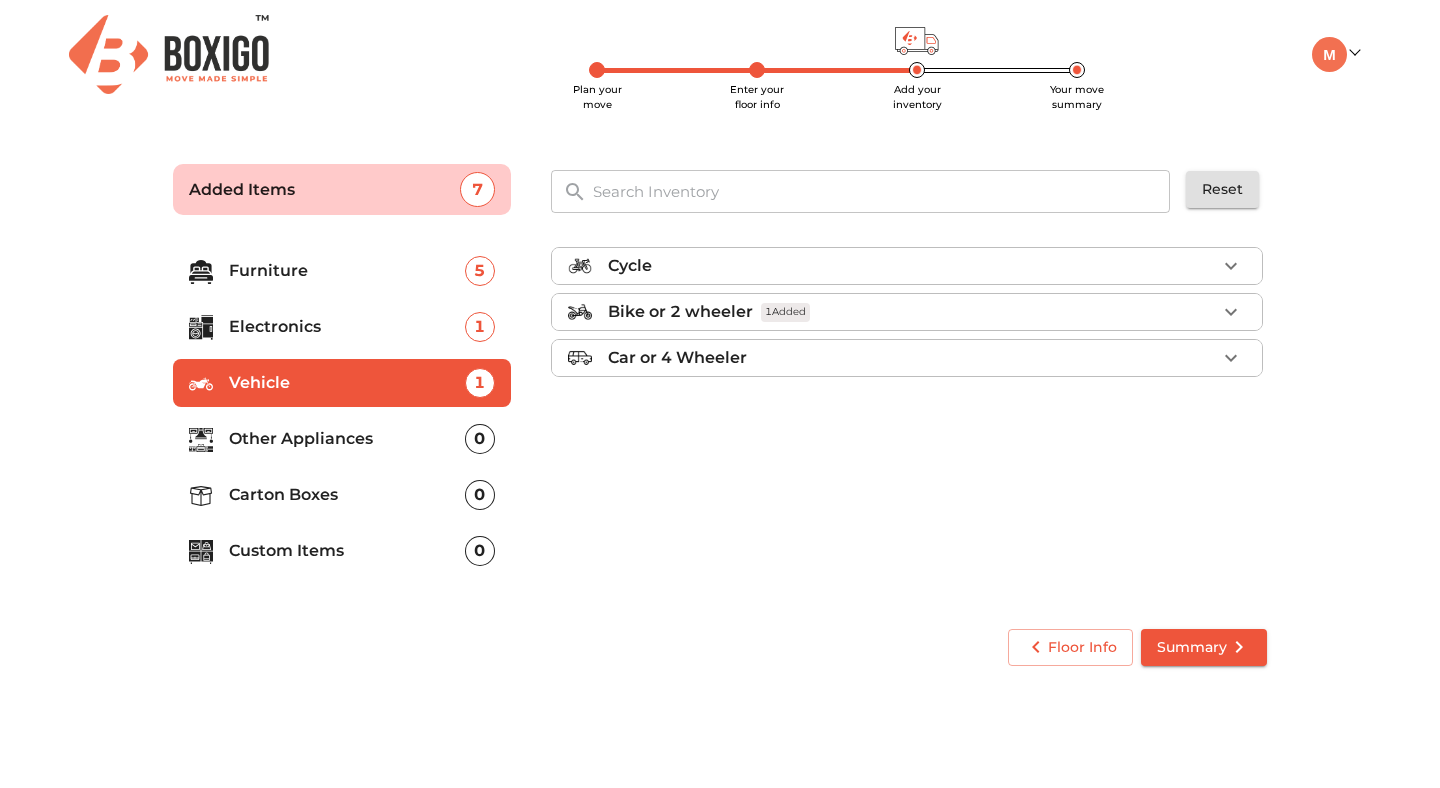 click on "Other Appliances 0" at bounding box center (342, 439) 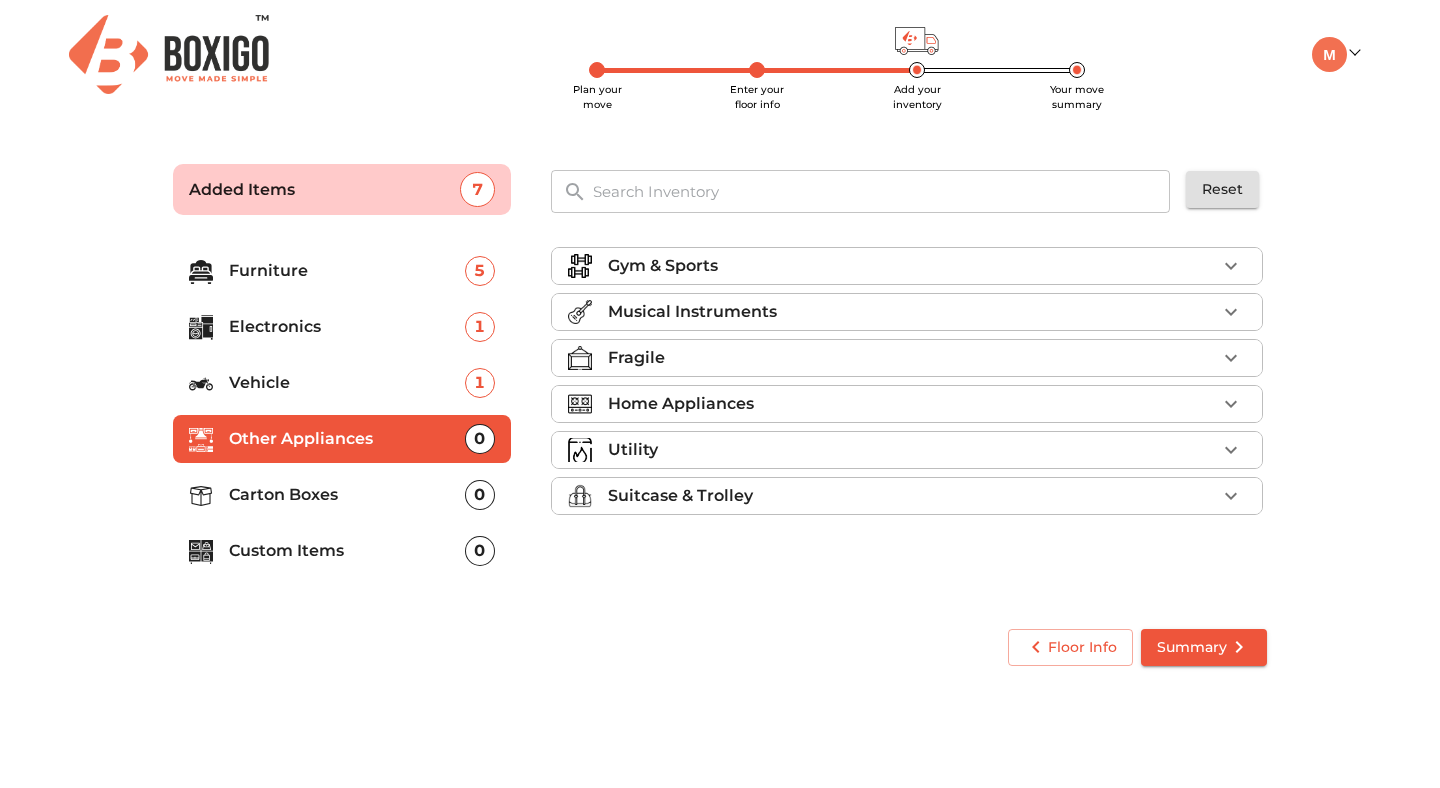 click on "Home Appliances" at bounding box center (681, 404) 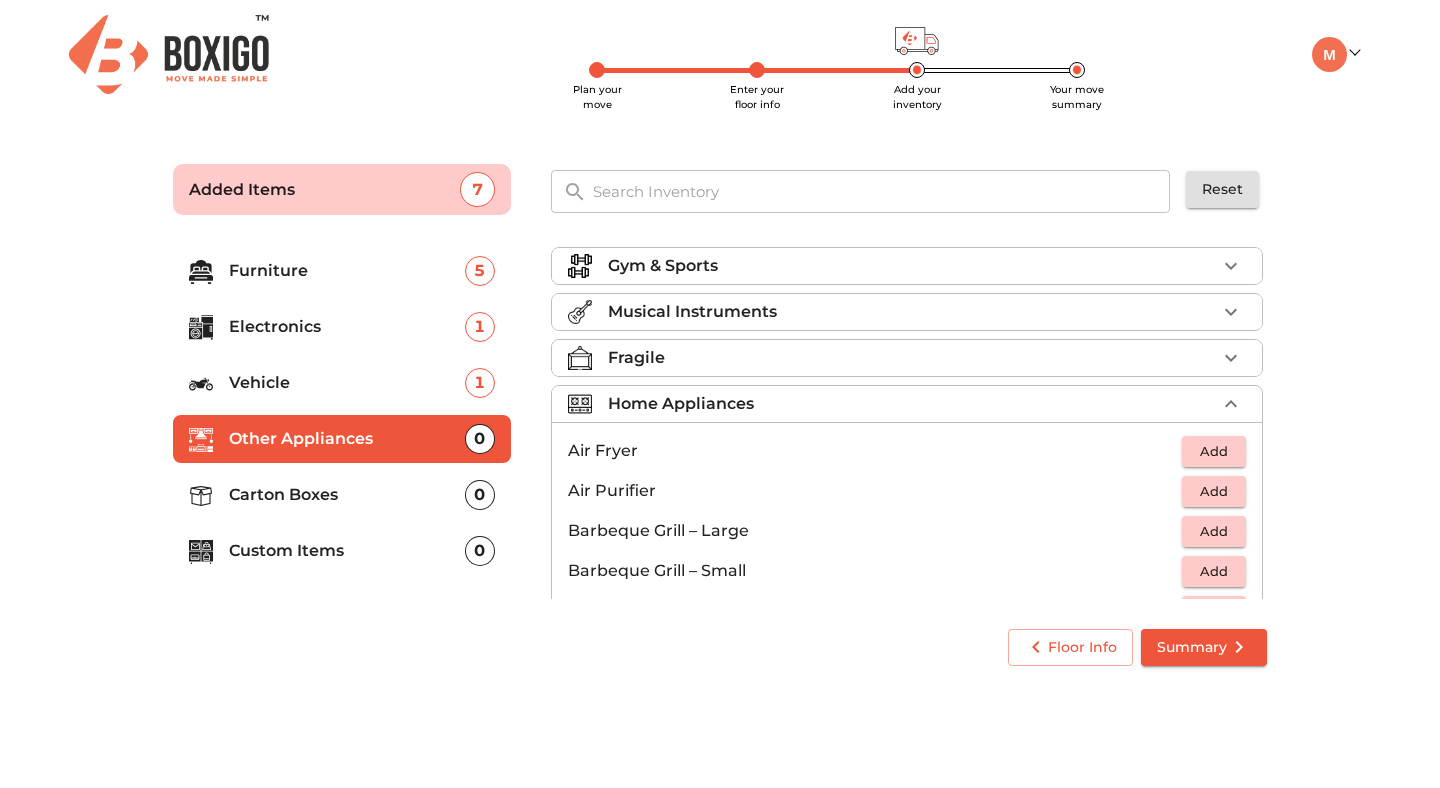 click on "Home Appliances" at bounding box center (681, 404) 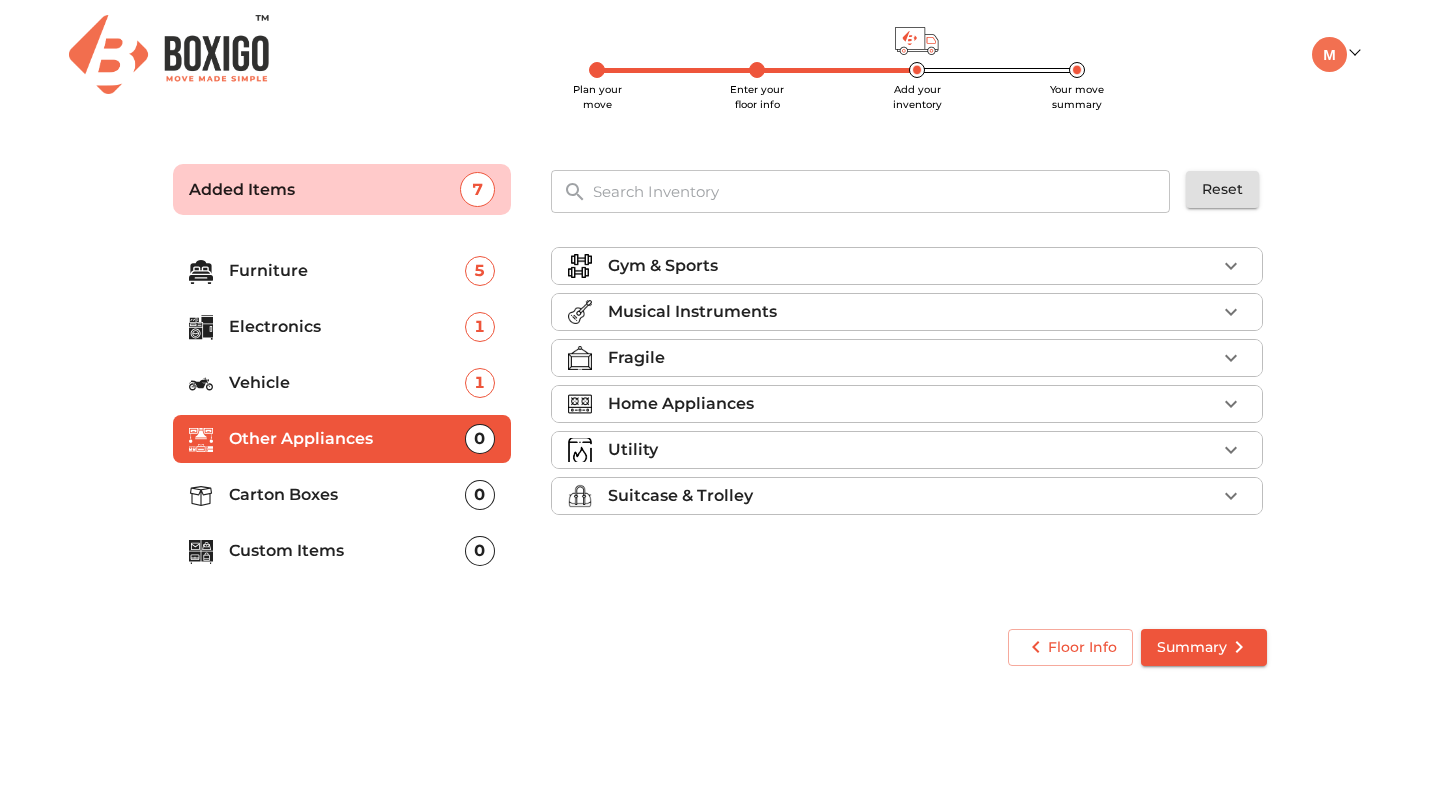 click on "Fragile" at bounding box center [636, 358] 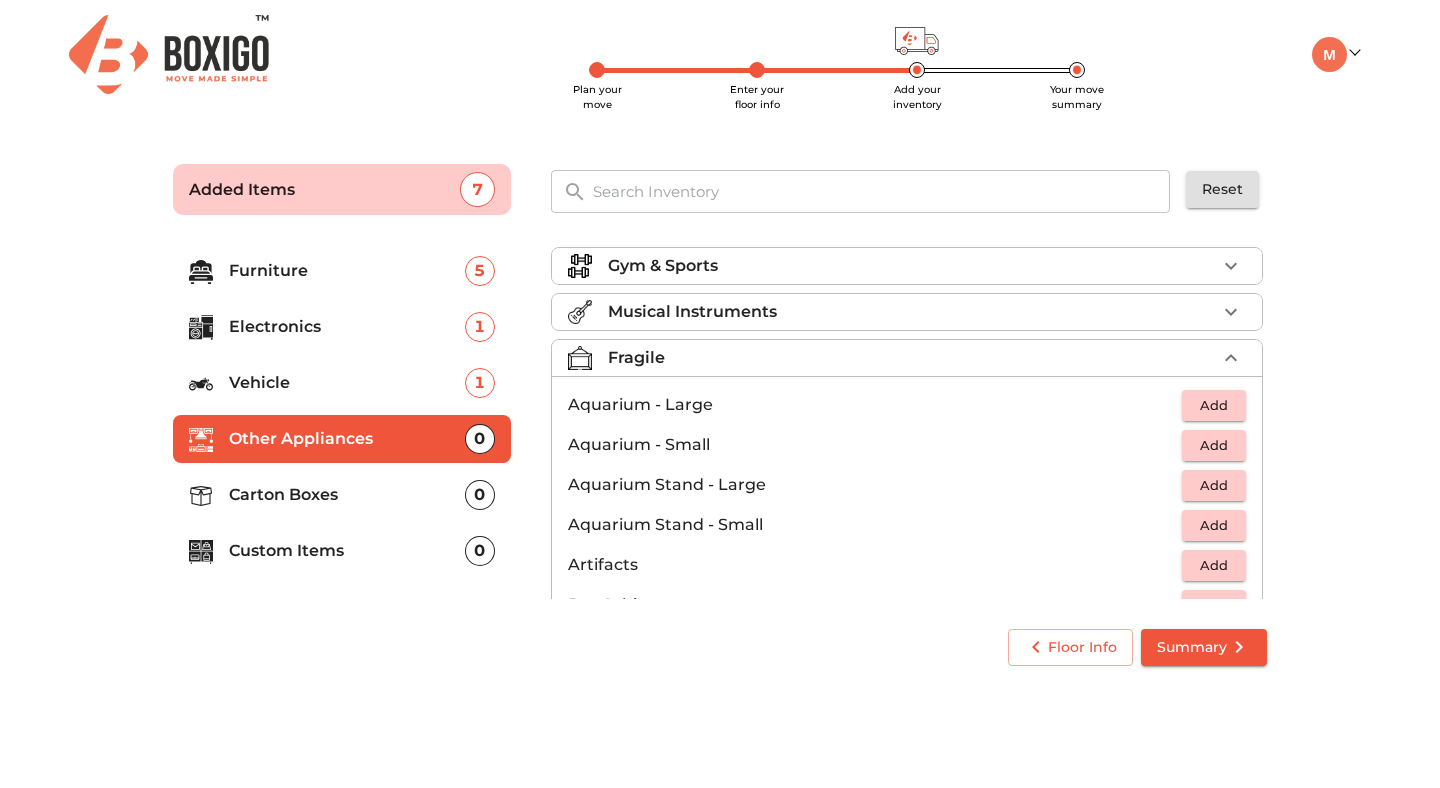 click on "Fragile" at bounding box center [636, 358] 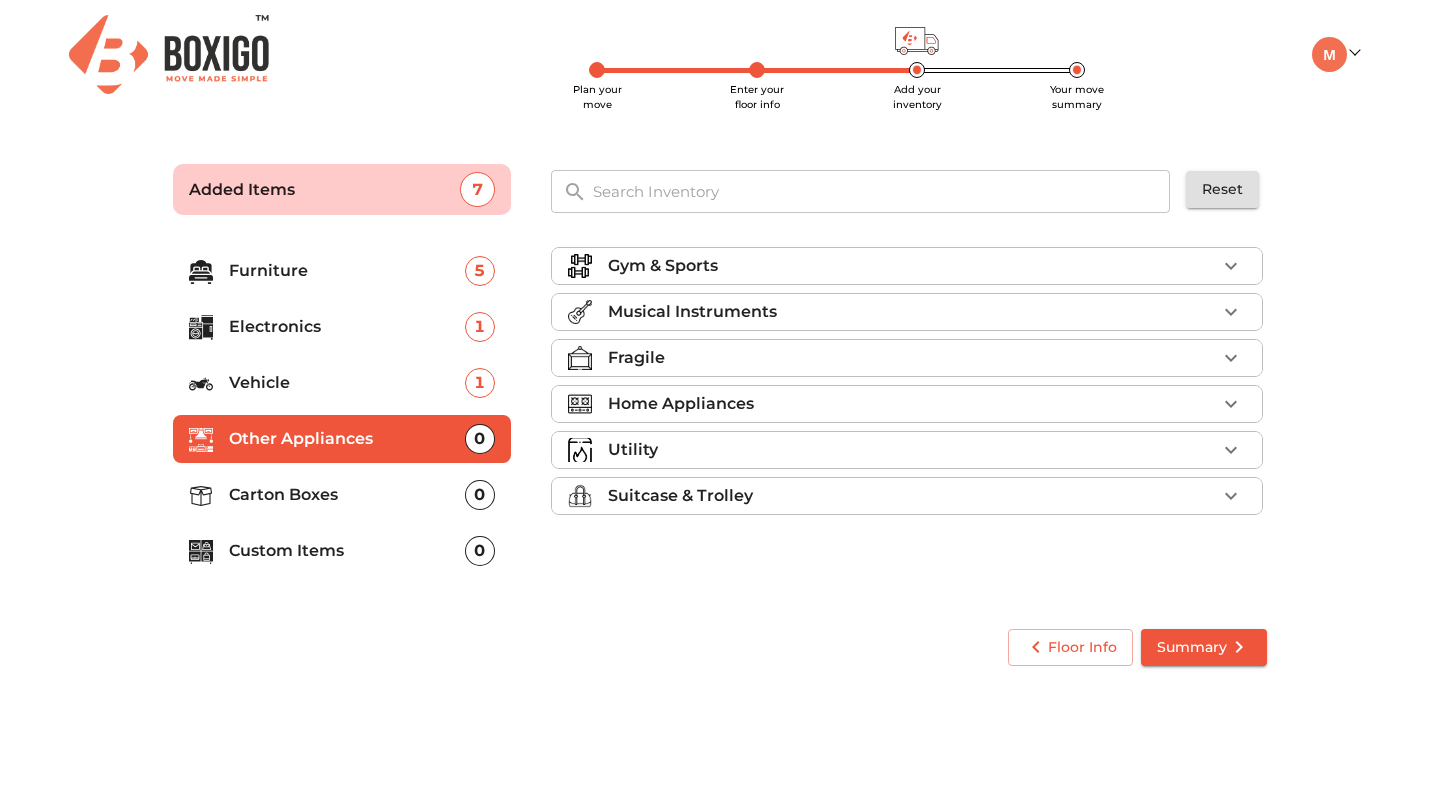 click on "Utility" at bounding box center [633, 450] 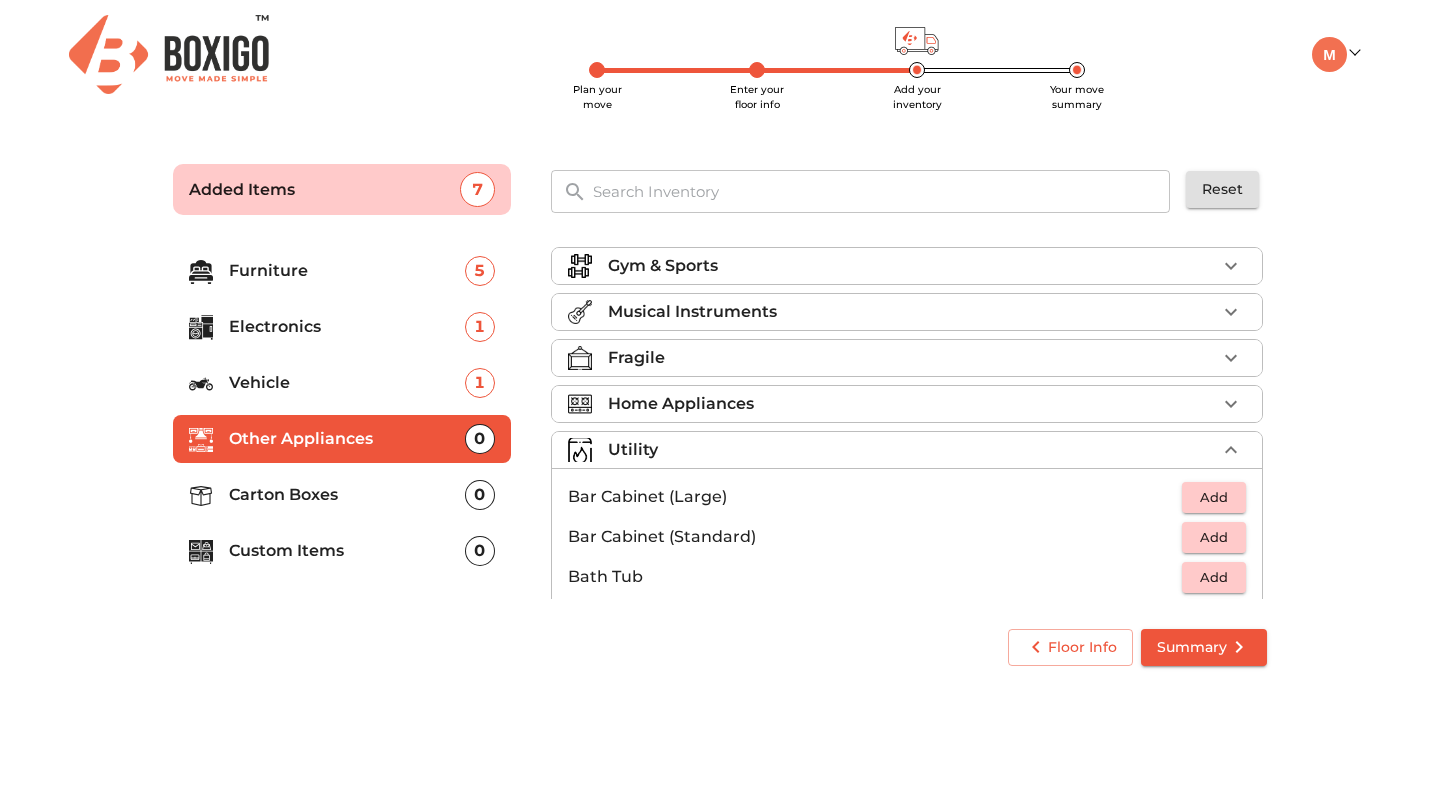 click on "Utility" at bounding box center (633, 450) 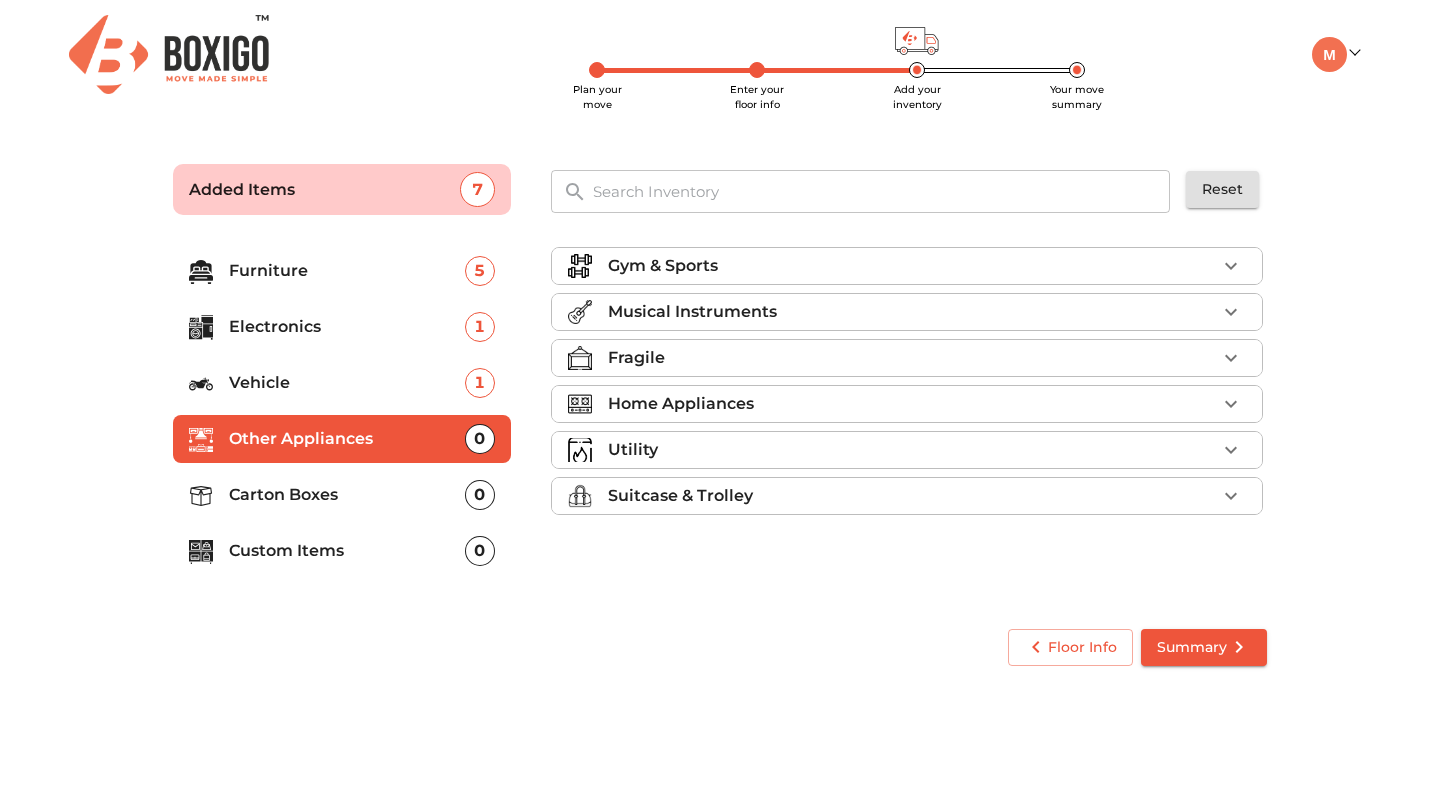 click on "Suitcase & Trolley" at bounding box center (680, 496) 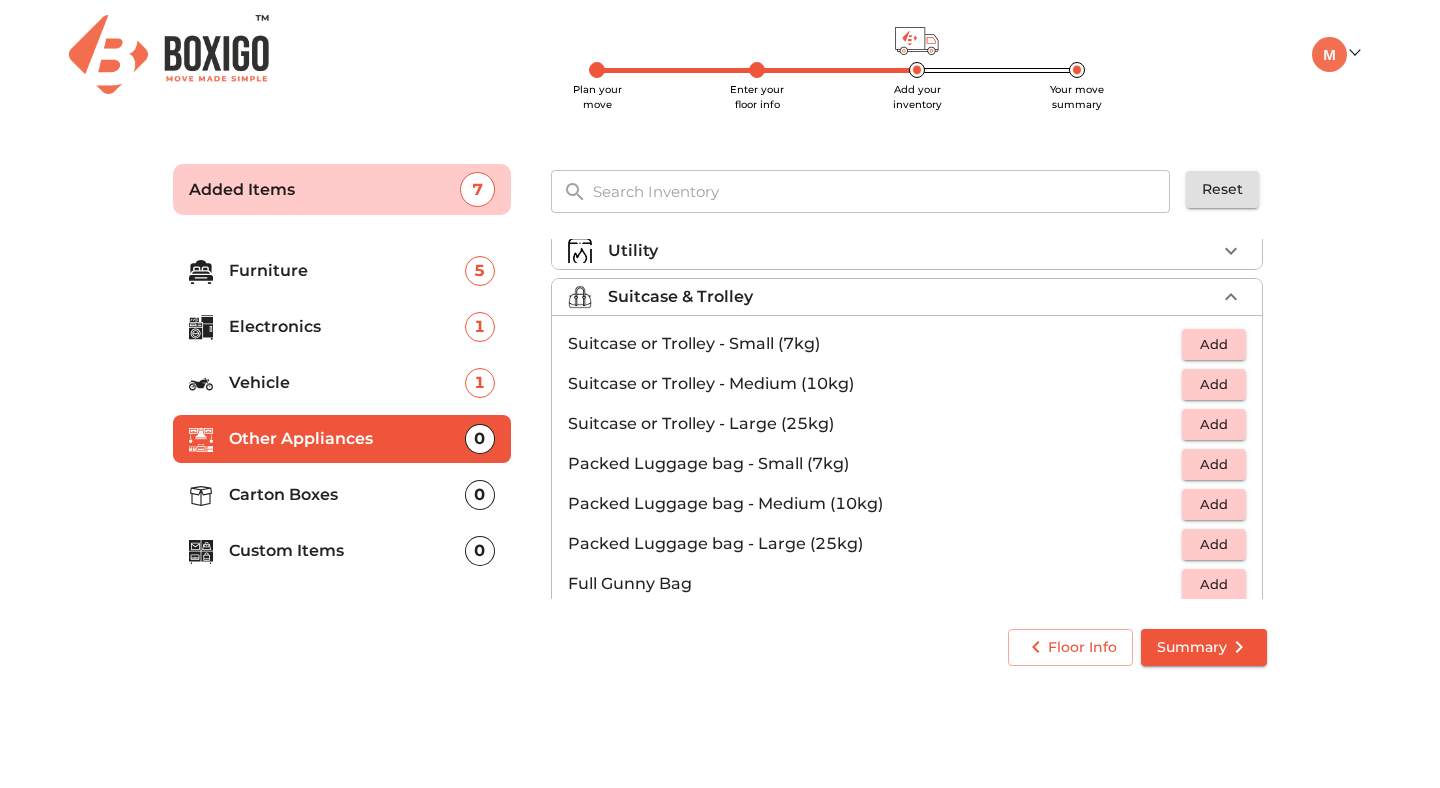 scroll, scrollTop: 216, scrollLeft: 0, axis: vertical 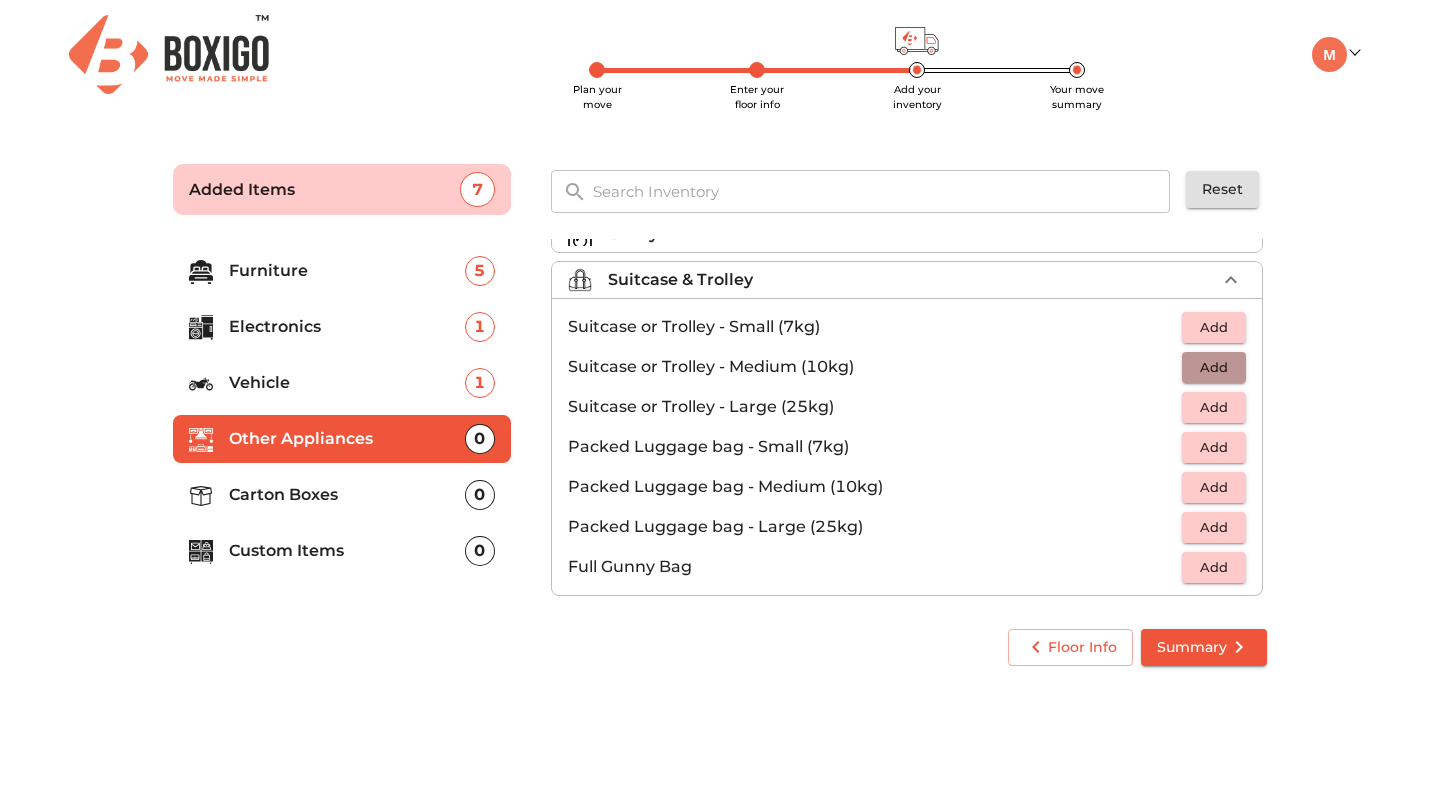 click on "Add" at bounding box center [1214, 367] 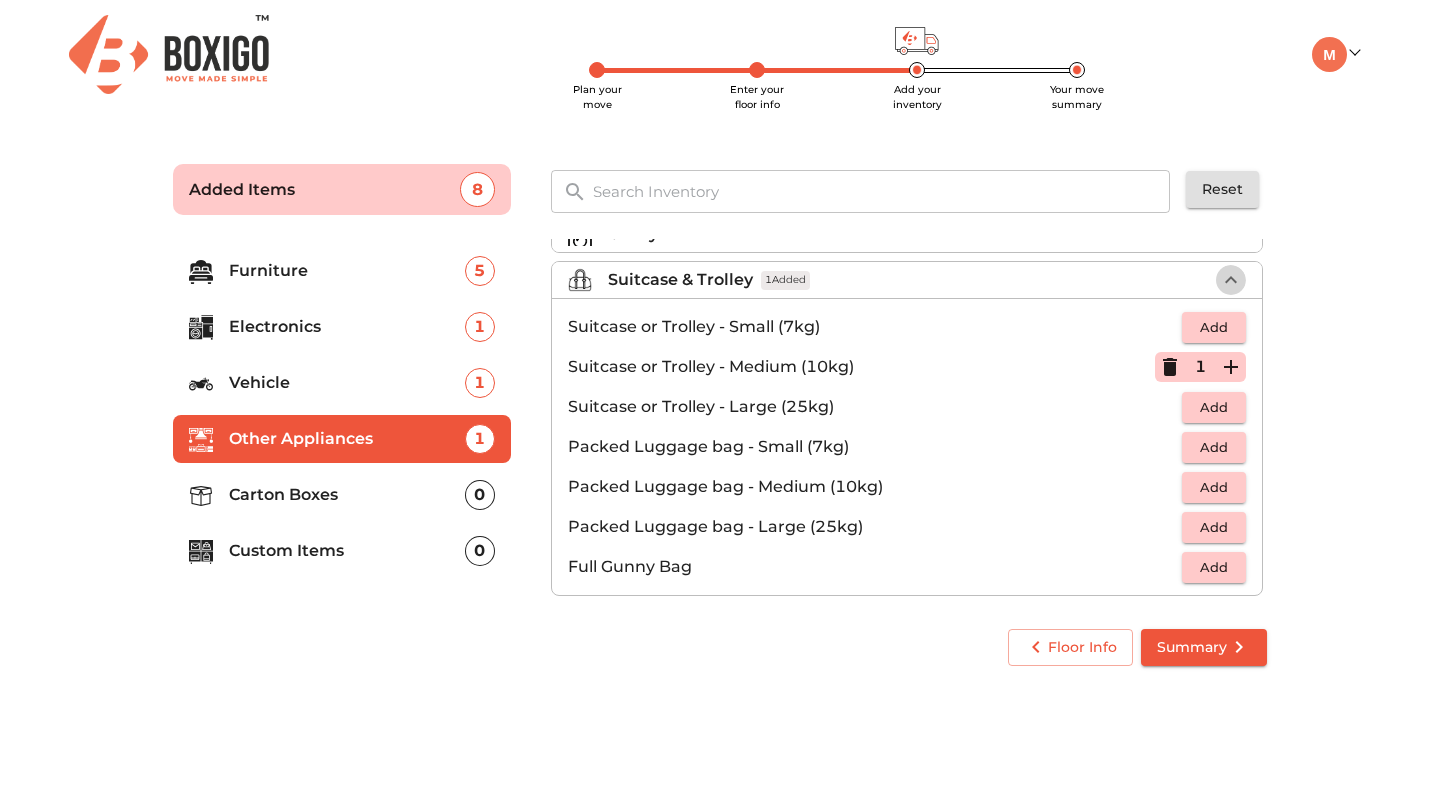 click 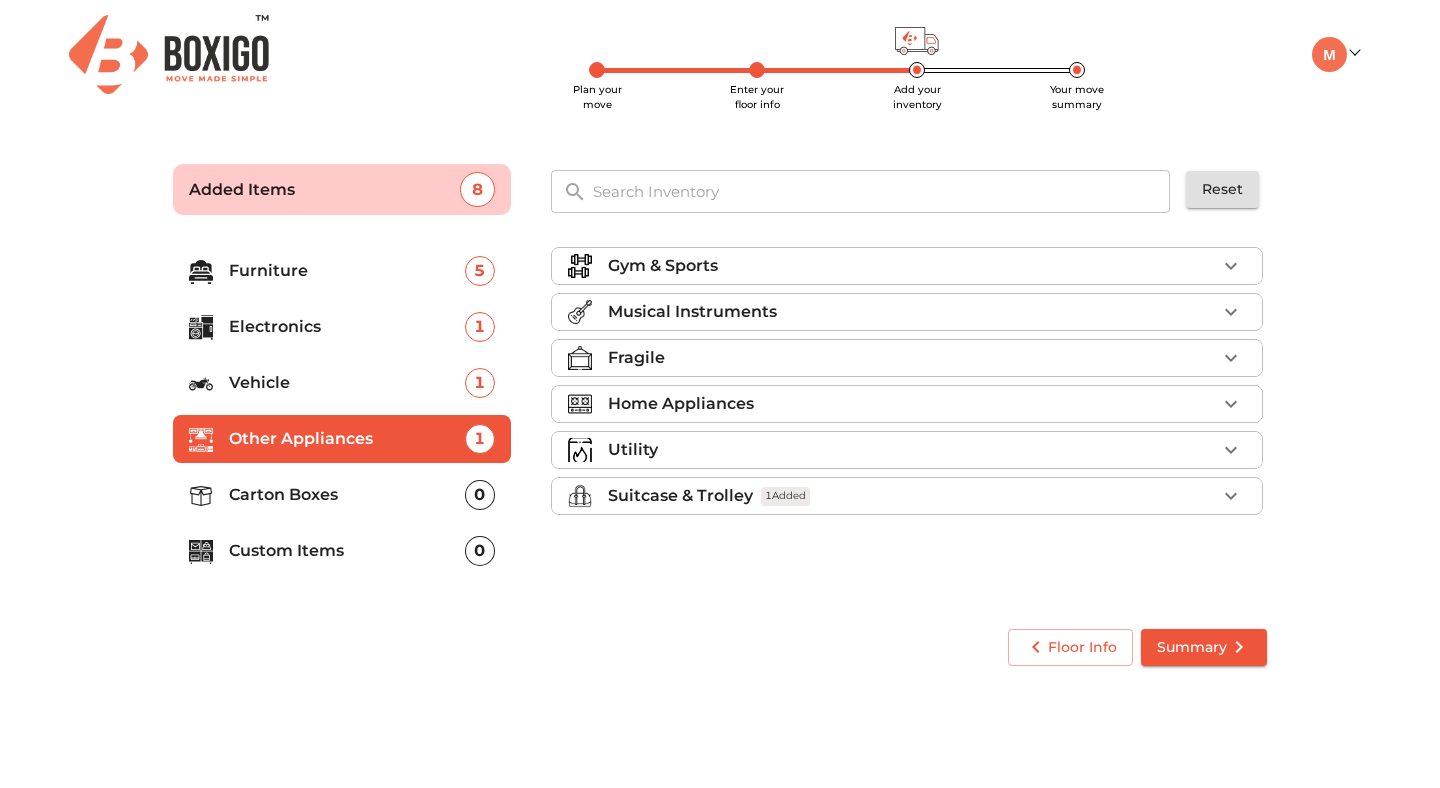 scroll, scrollTop: 0, scrollLeft: 0, axis: both 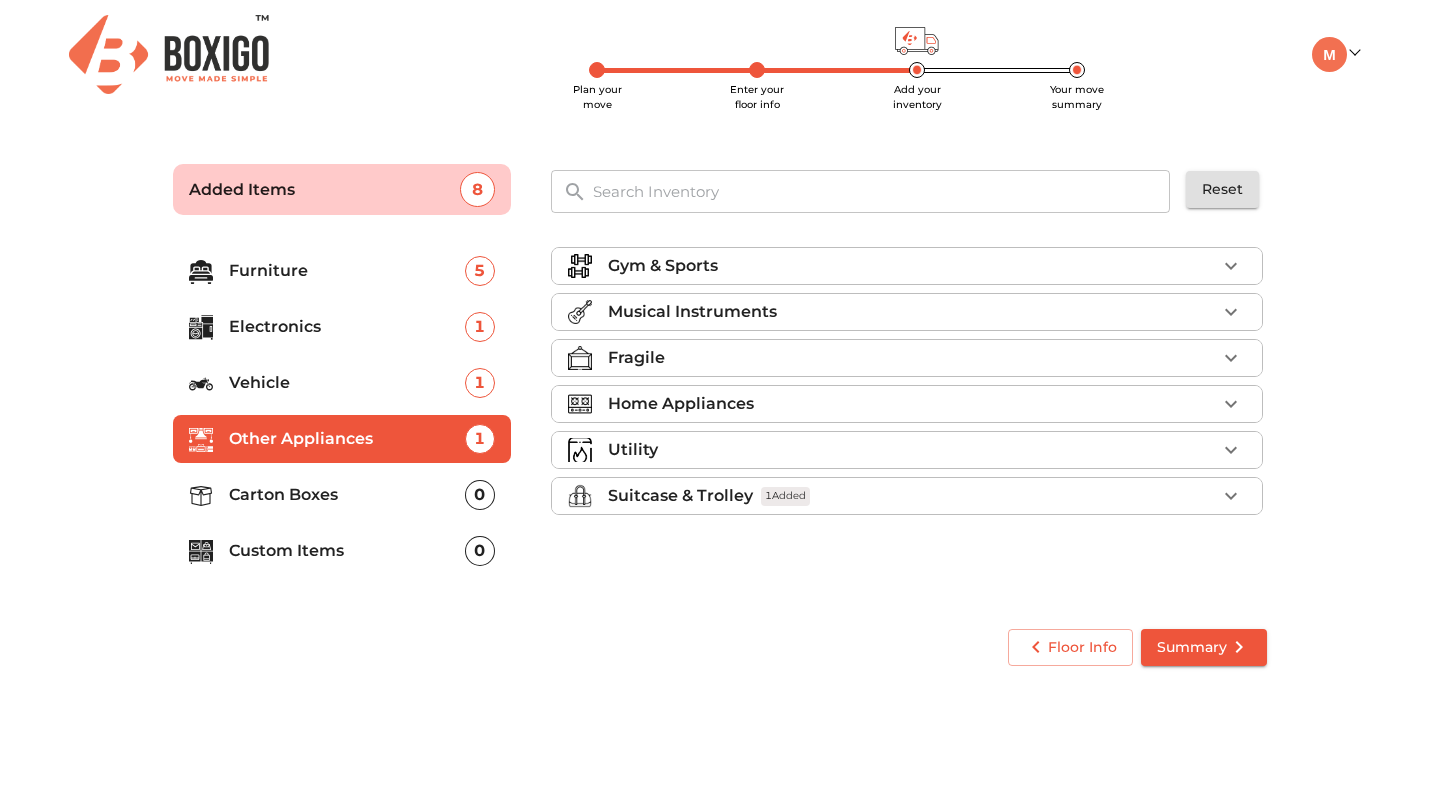 click on "Furniture 5 Electronics 1 Vehicle 1 Other Appliances 1 Carton Boxes 0 Custom Items 0" at bounding box center (342, 415) 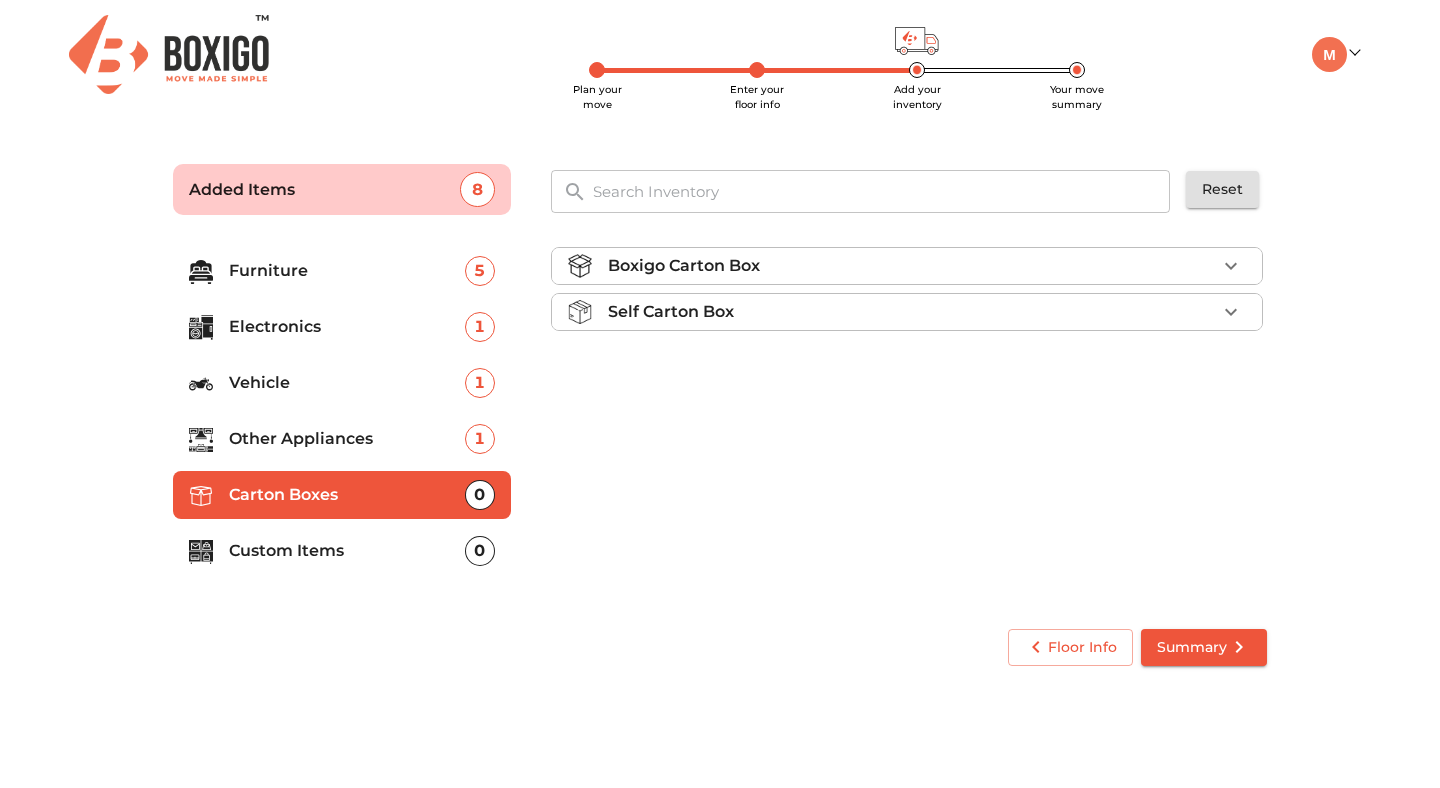 click on "Boxigo Carton Box" at bounding box center (907, 266) 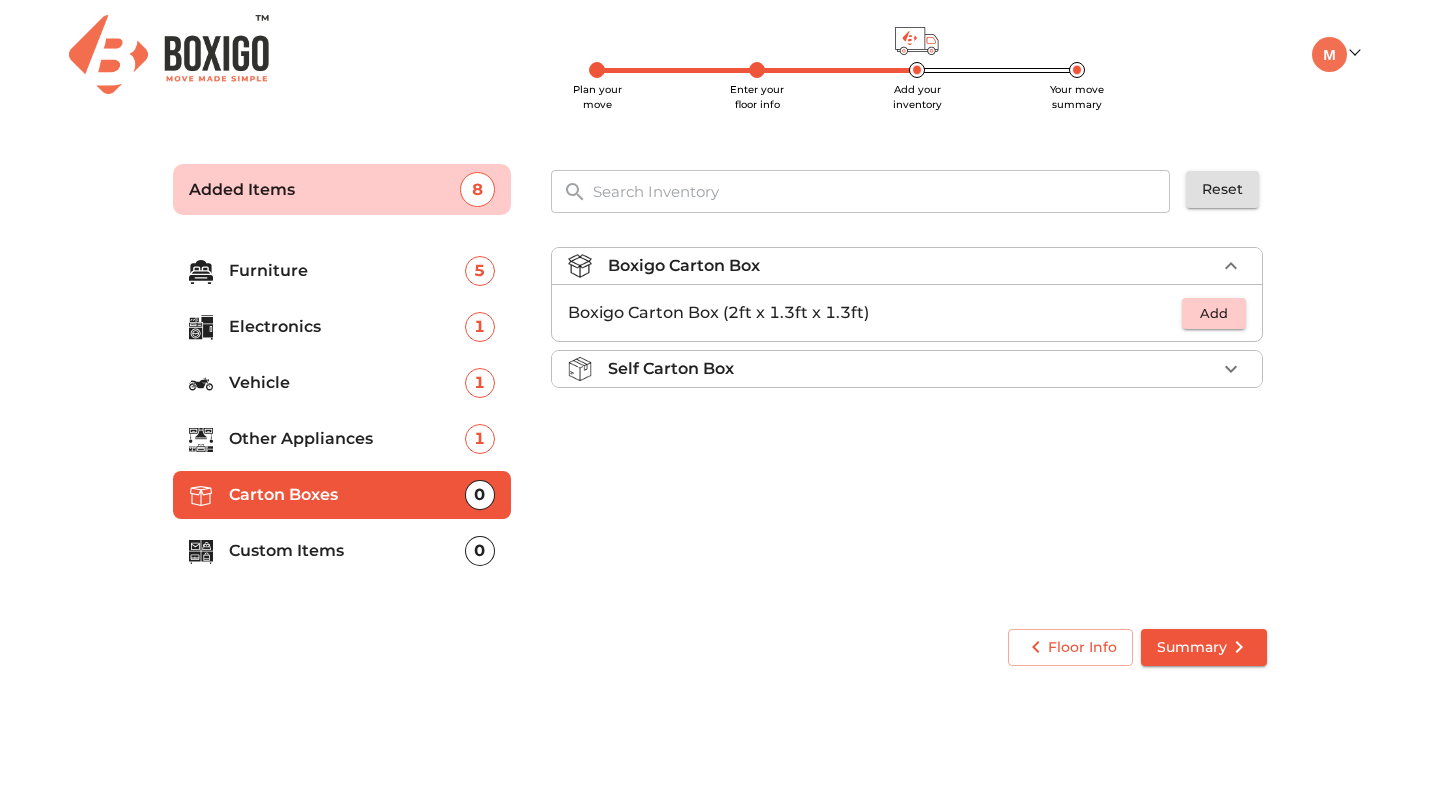 click on "Self Carton Box" at bounding box center (912, 369) 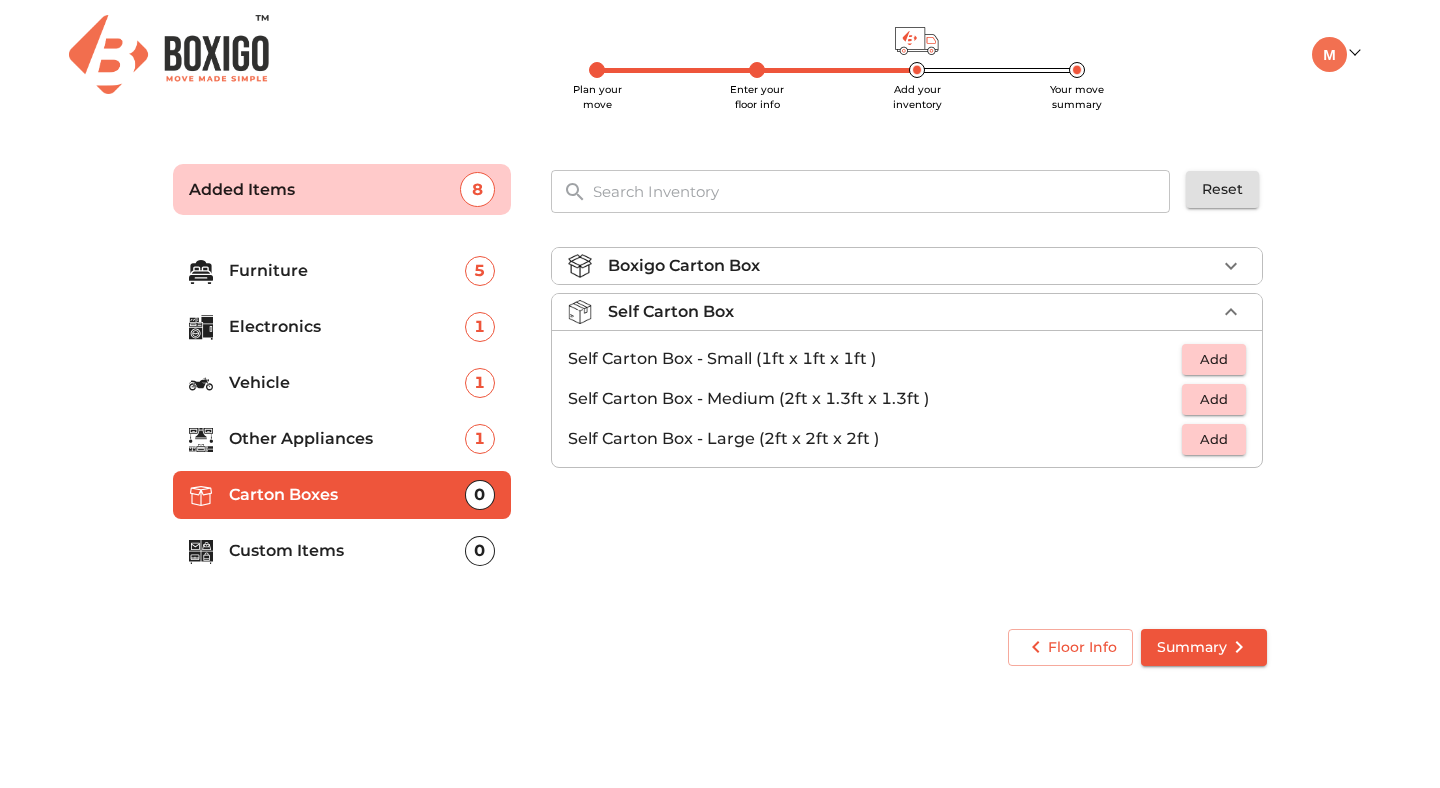 click on "Add" at bounding box center (1214, 439) 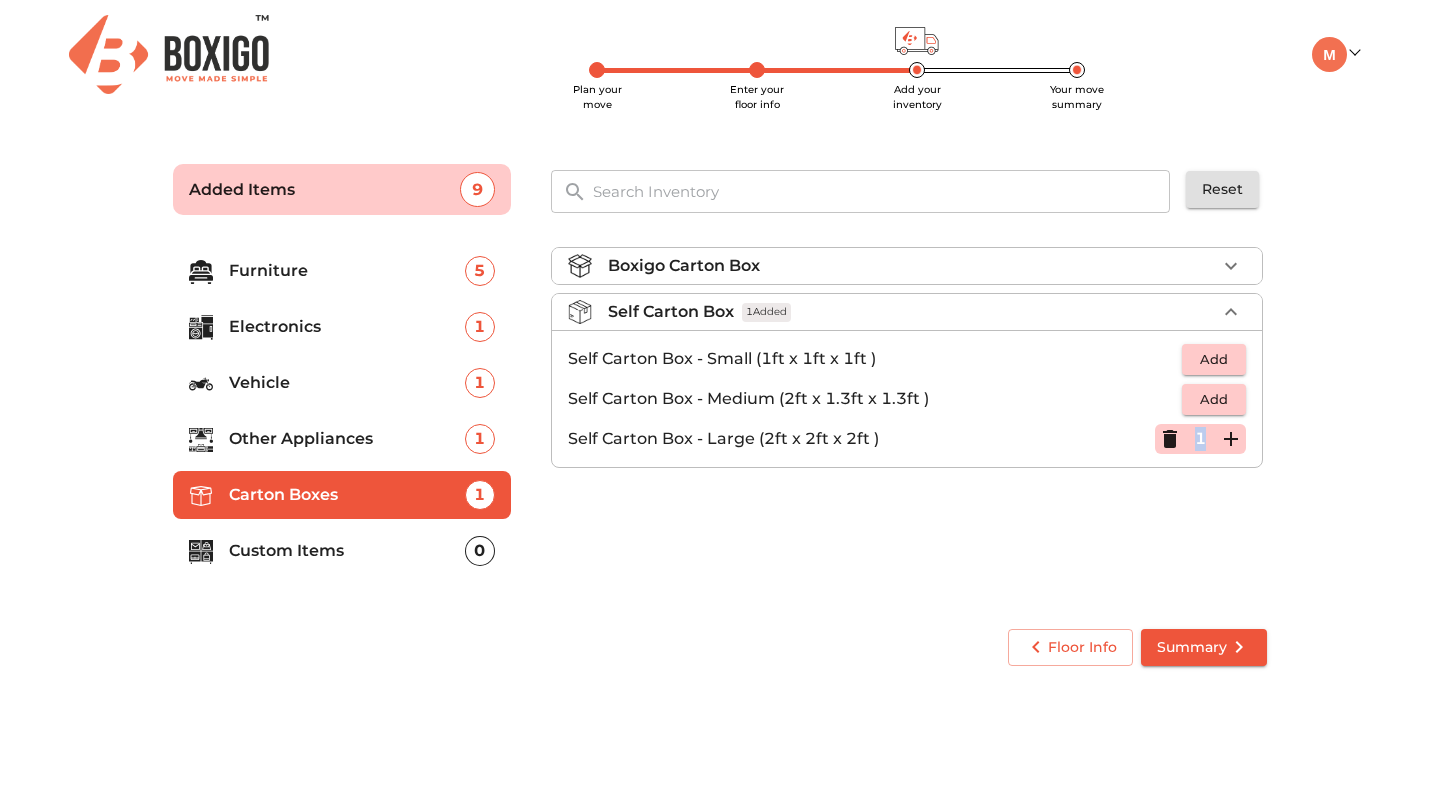 click on "1" at bounding box center (1200, 439) 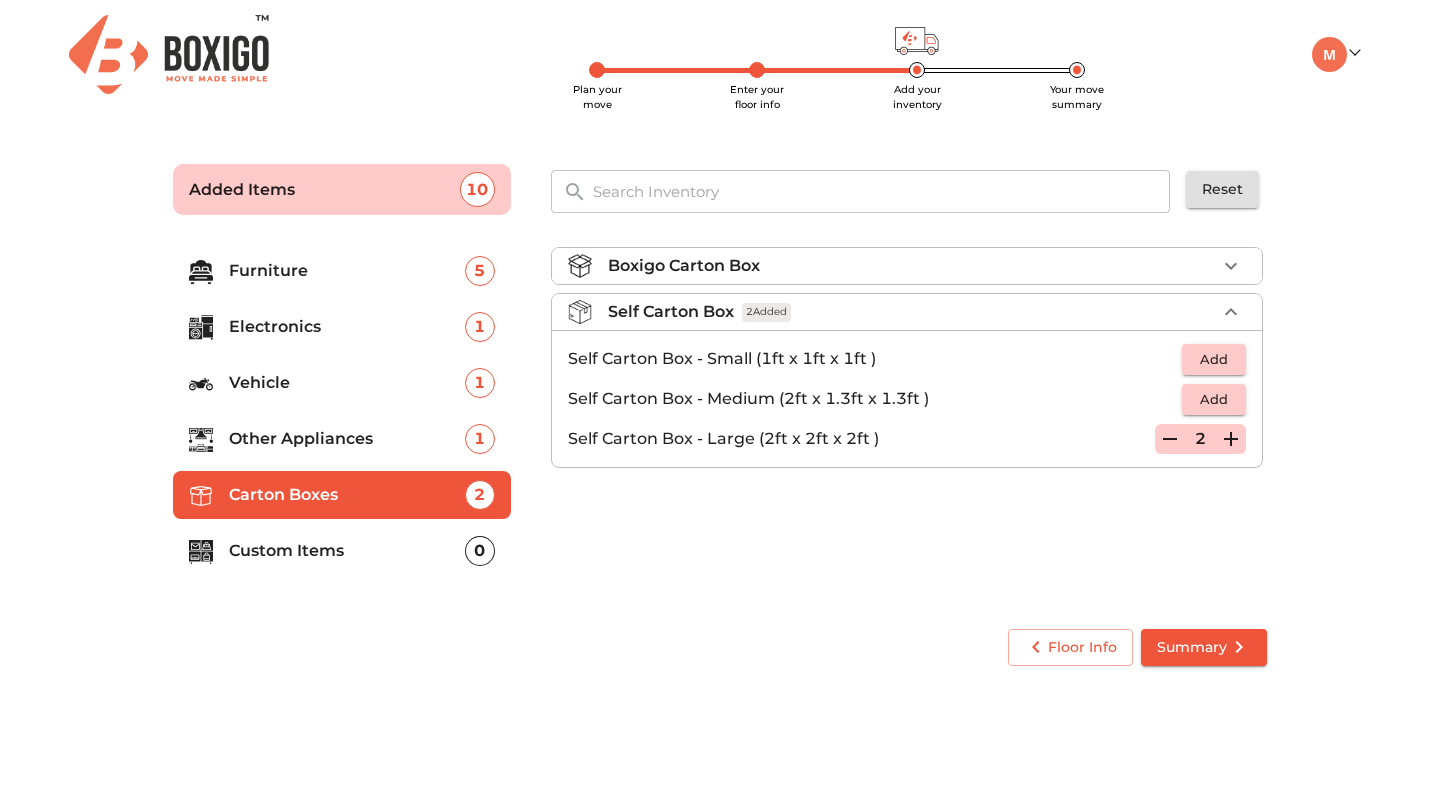 click 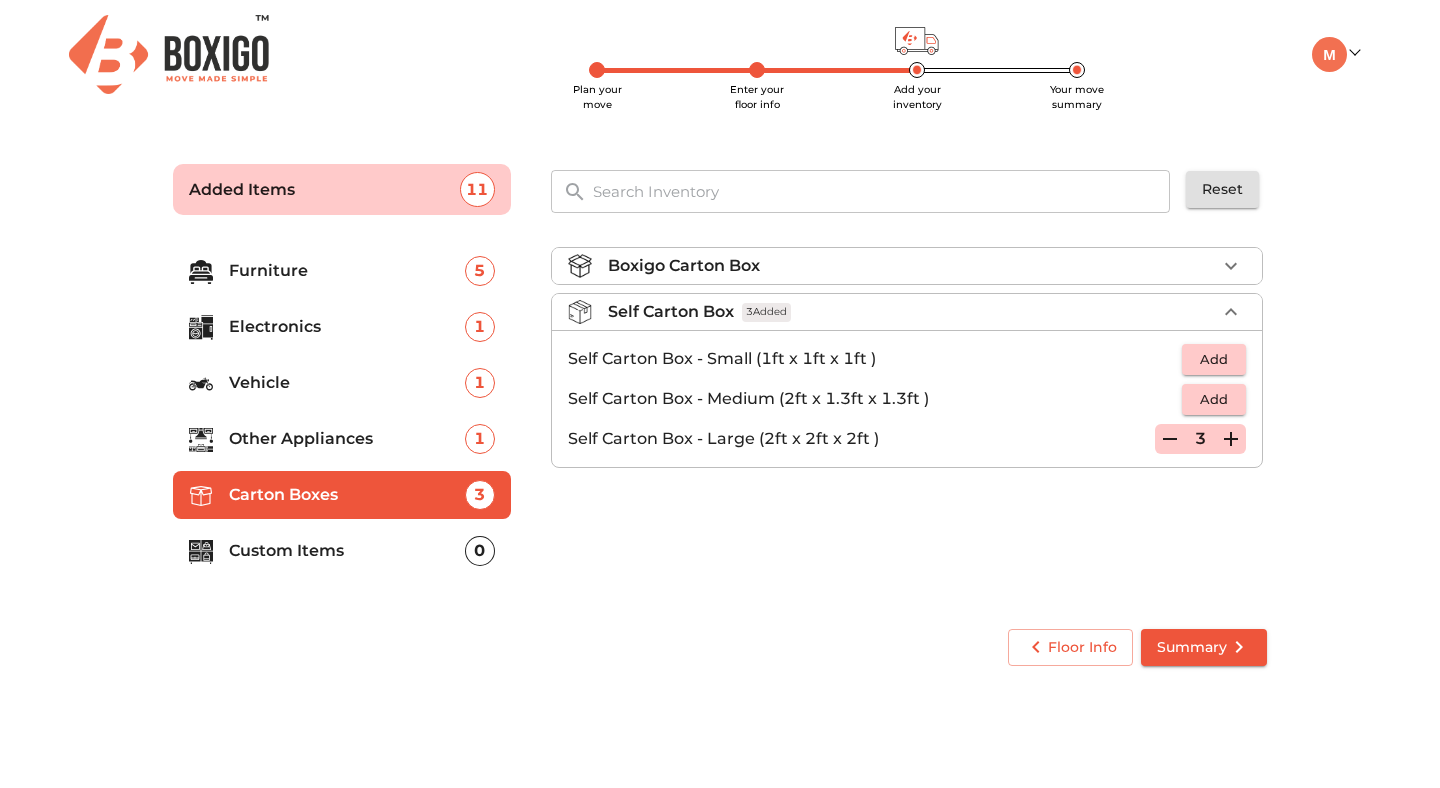 click 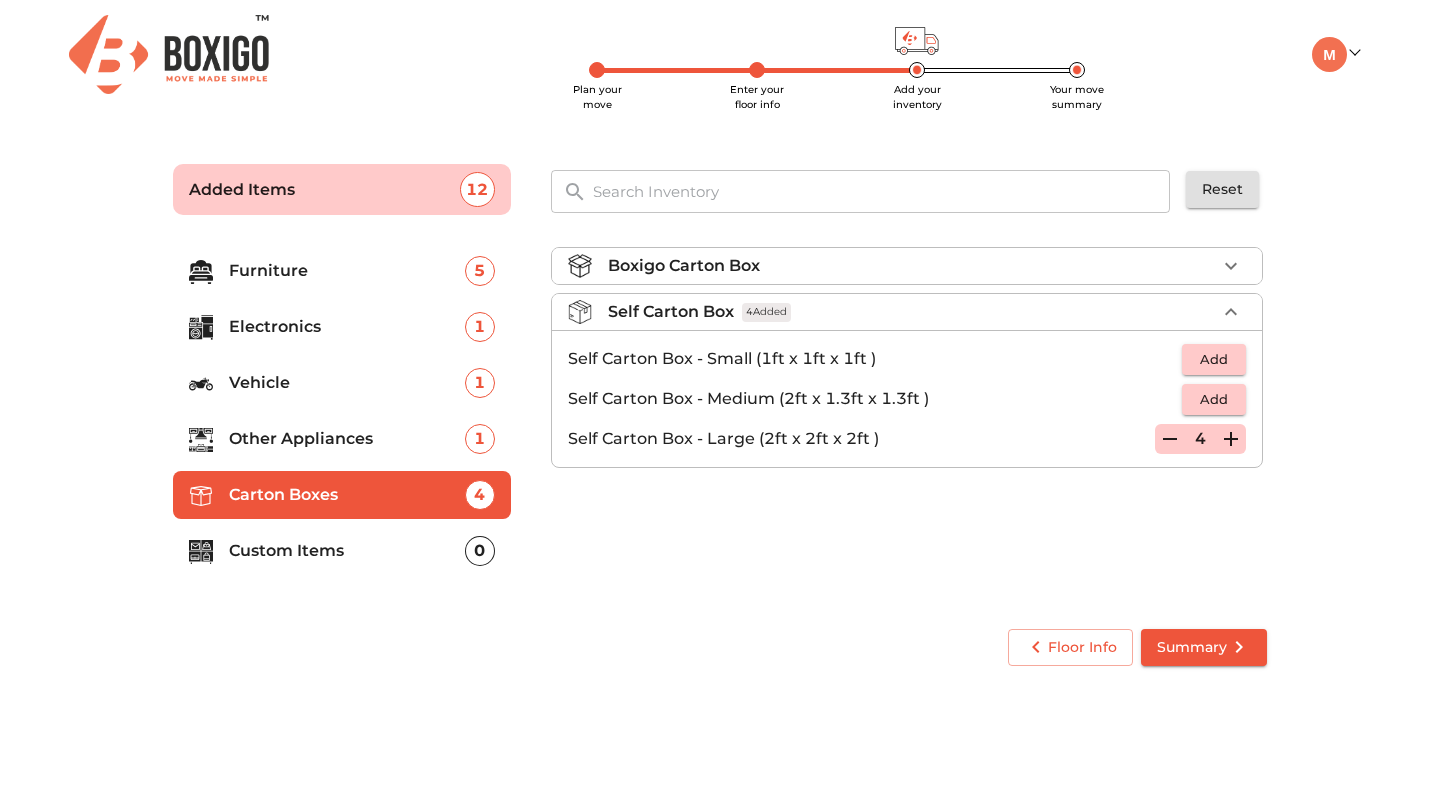 click 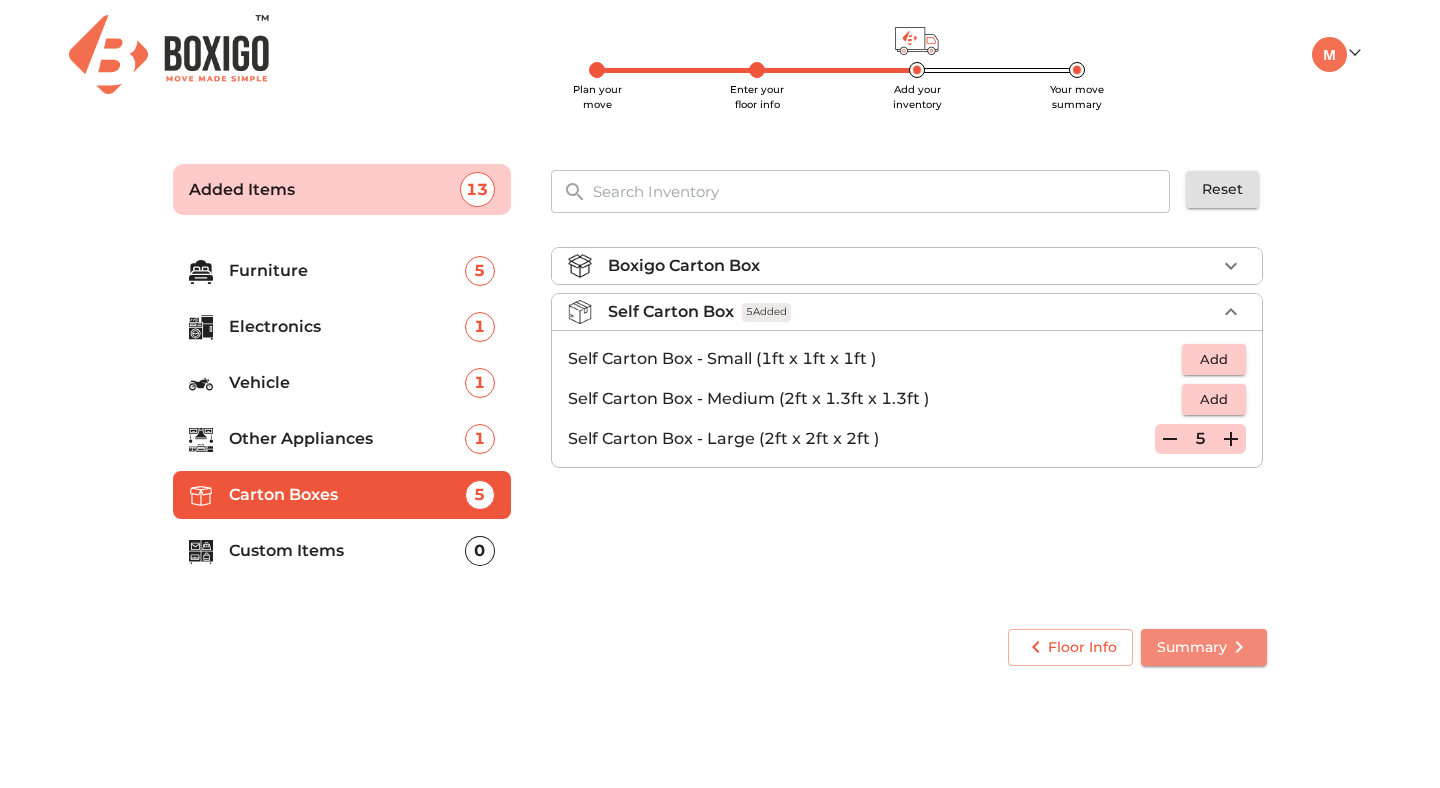 click on "Summary" at bounding box center (1204, 647) 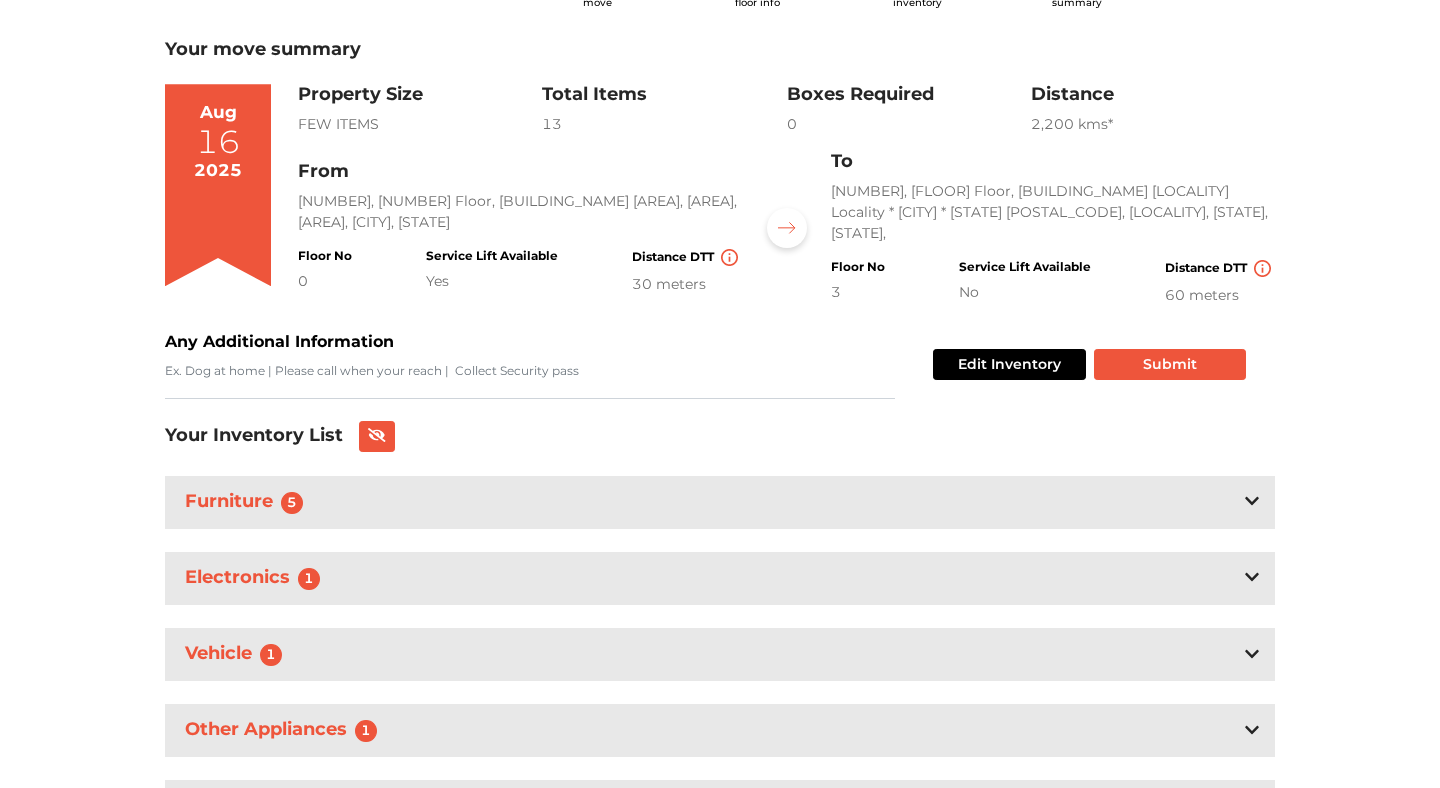 scroll, scrollTop: 0, scrollLeft: 0, axis: both 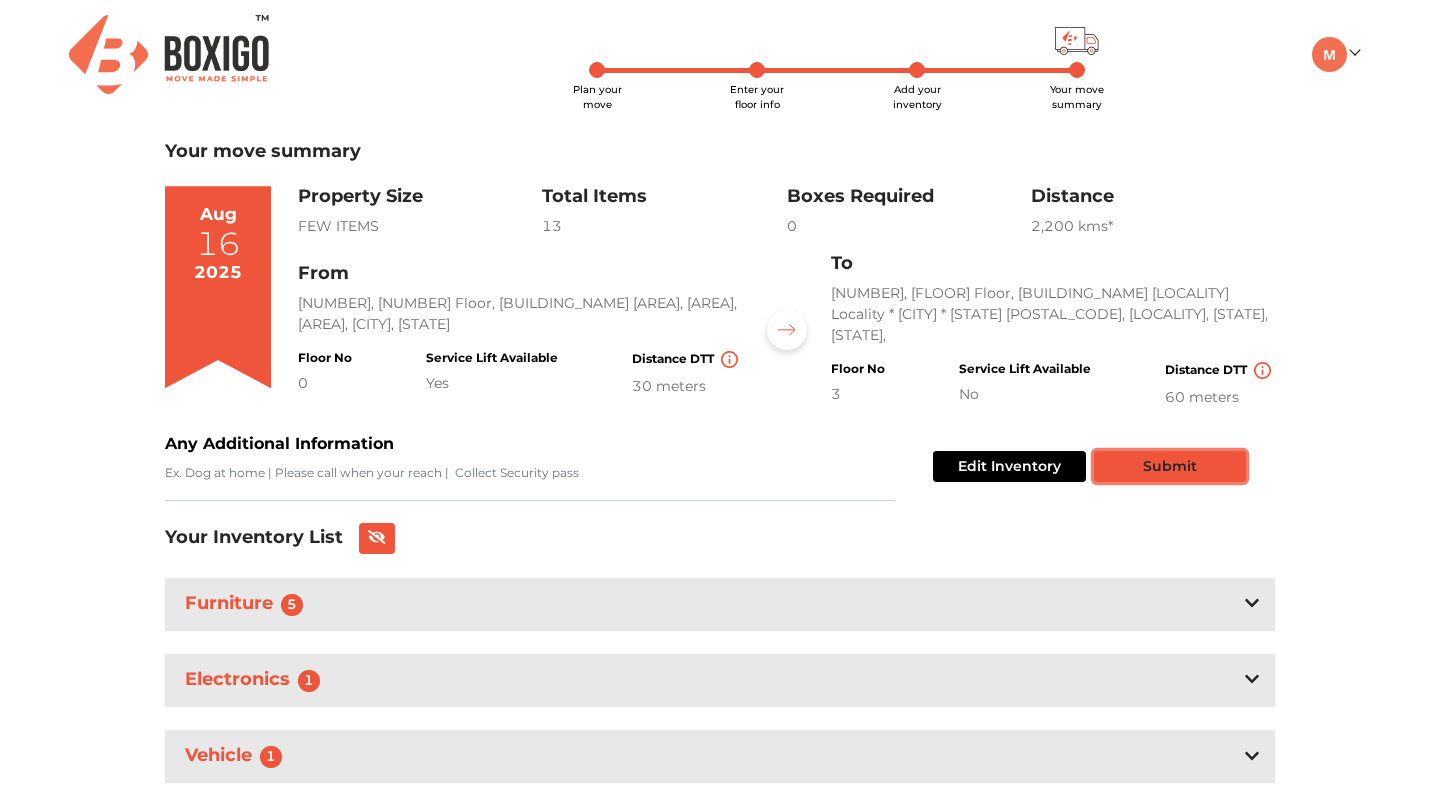 click on "Submit" at bounding box center [1170, 466] 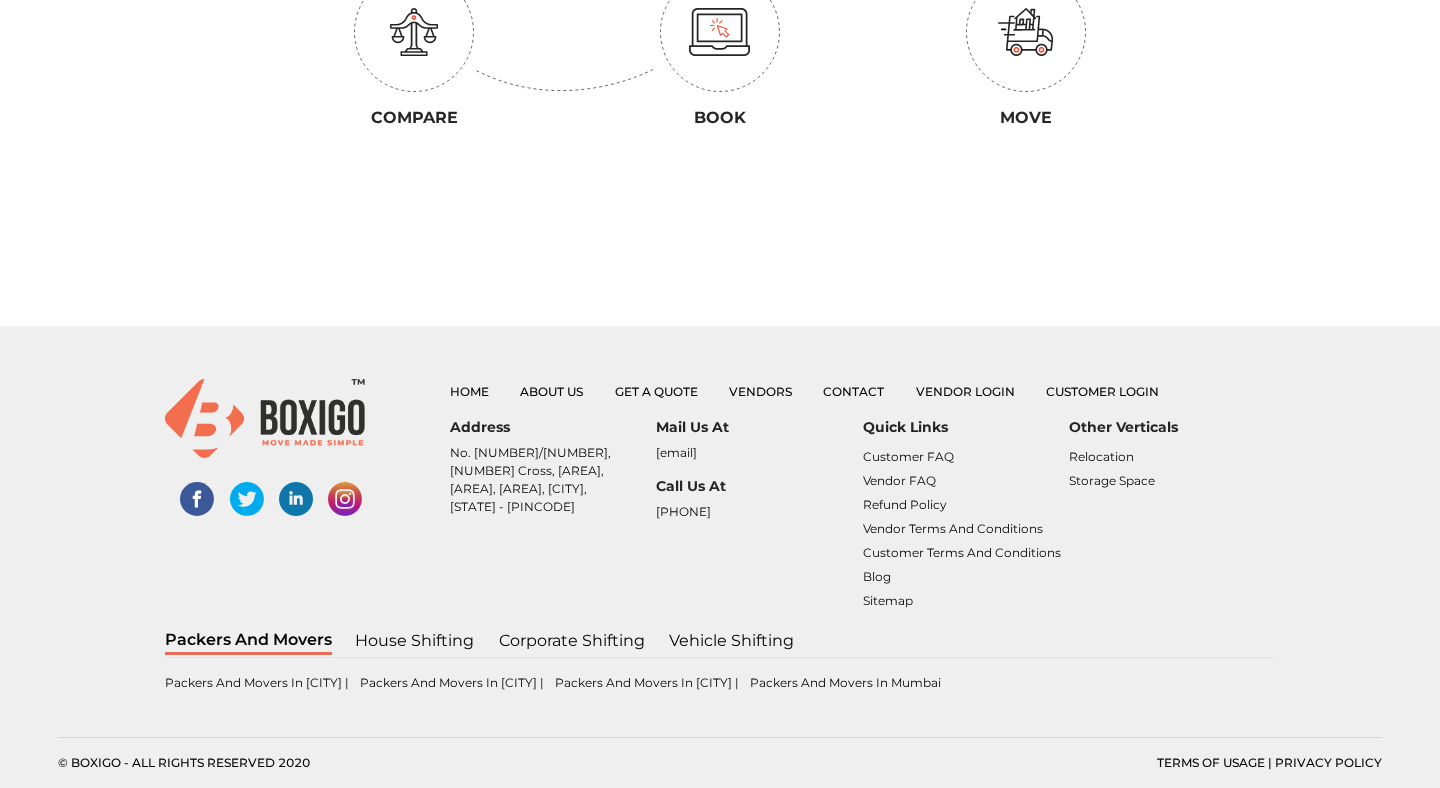scroll, scrollTop: 0, scrollLeft: 0, axis: both 